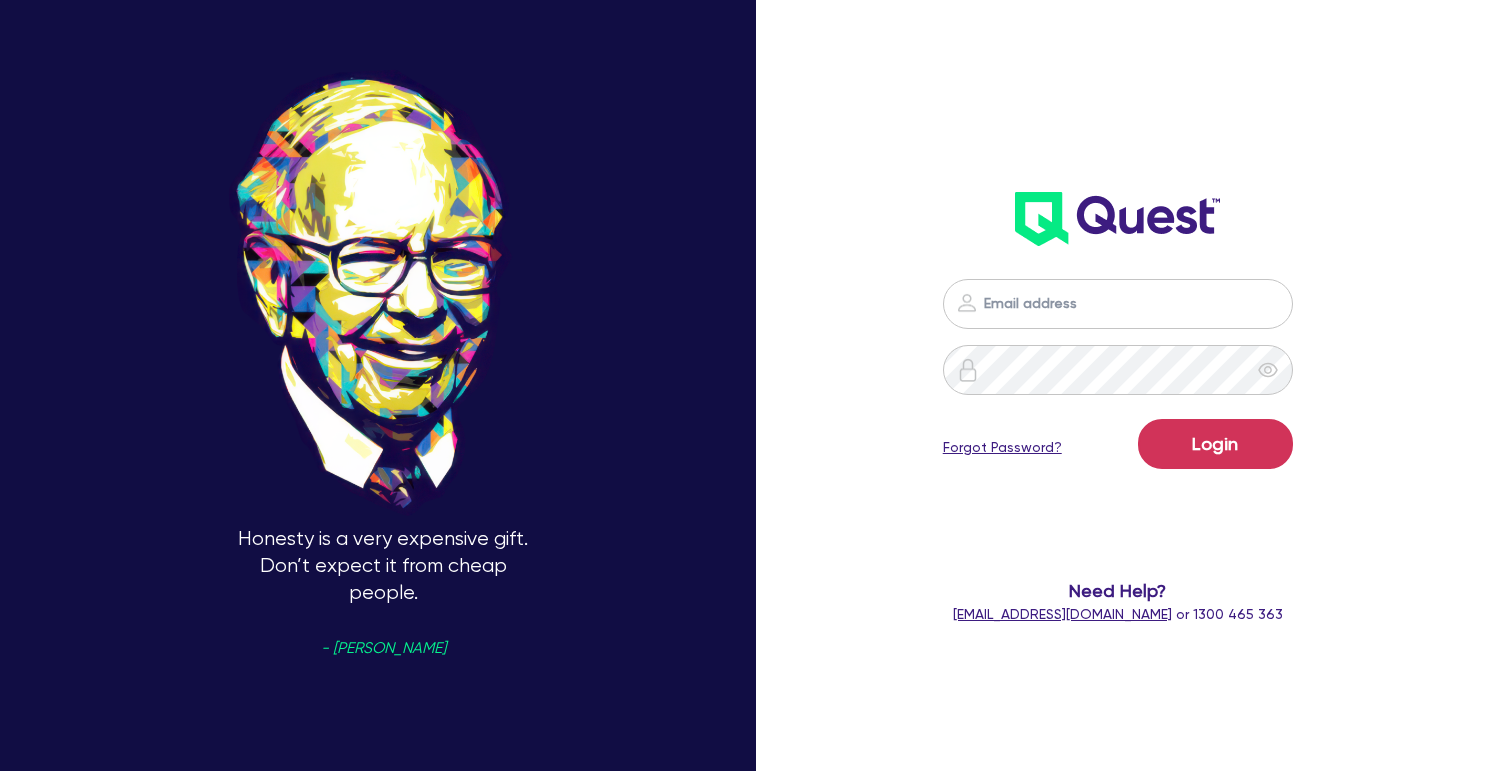 scroll, scrollTop: 0, scrollLeft: 0, axis: both 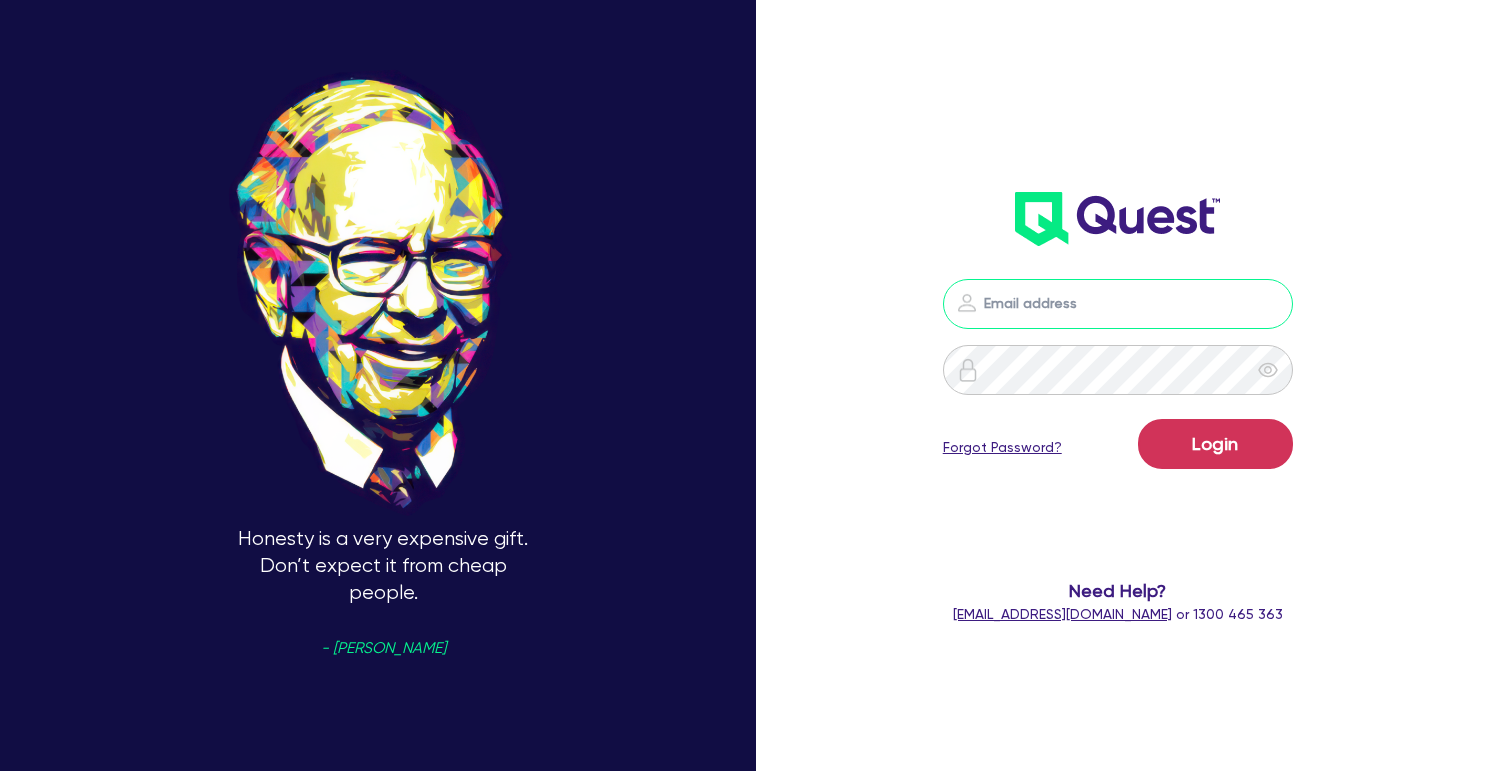 type on "[PERSON_NAME][EMAIL_ADDRESS][DOMAIN_NAME]" 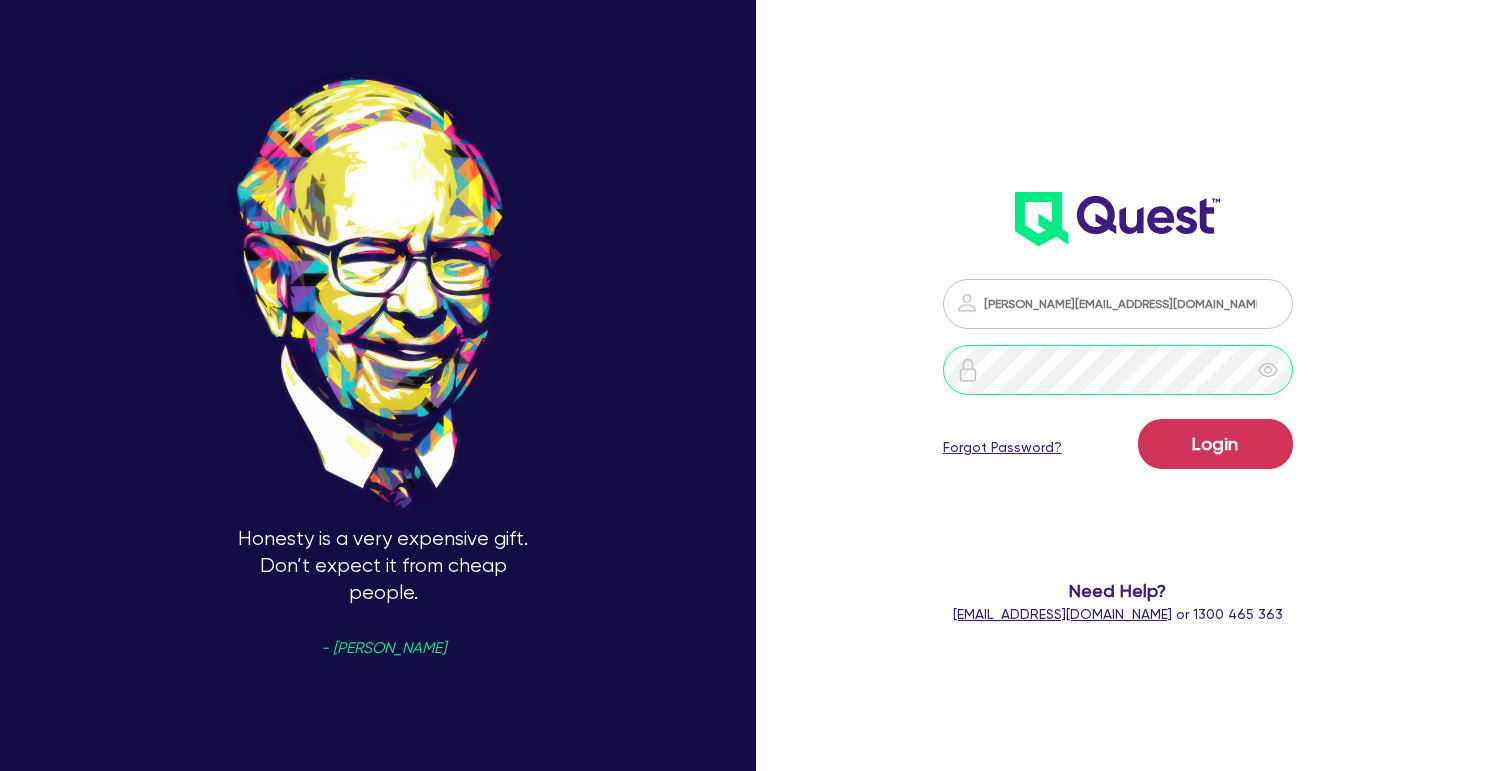 click on "Login" at bounding box center [1215, 444] 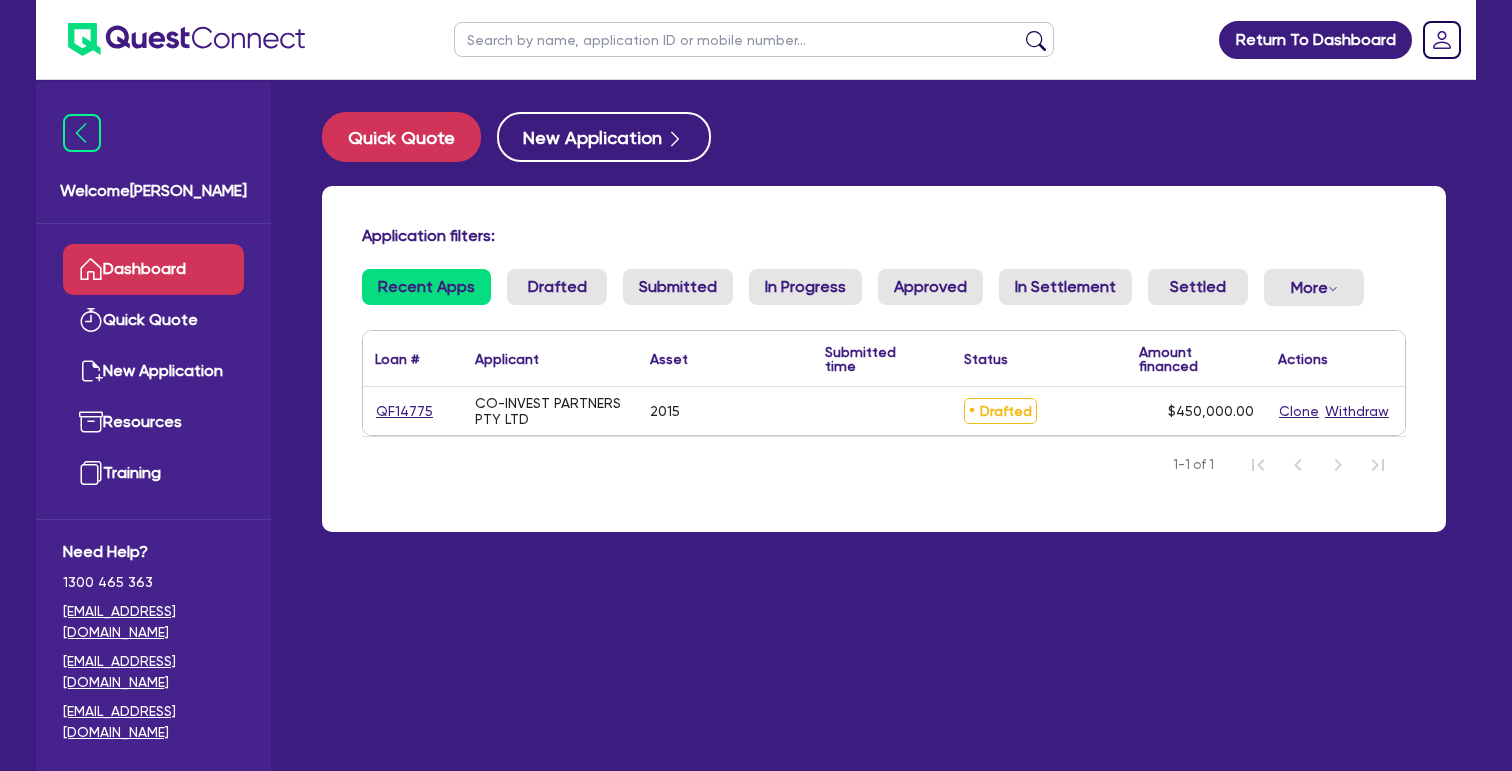 click on "QF14775" at bounding box center [404, 411] 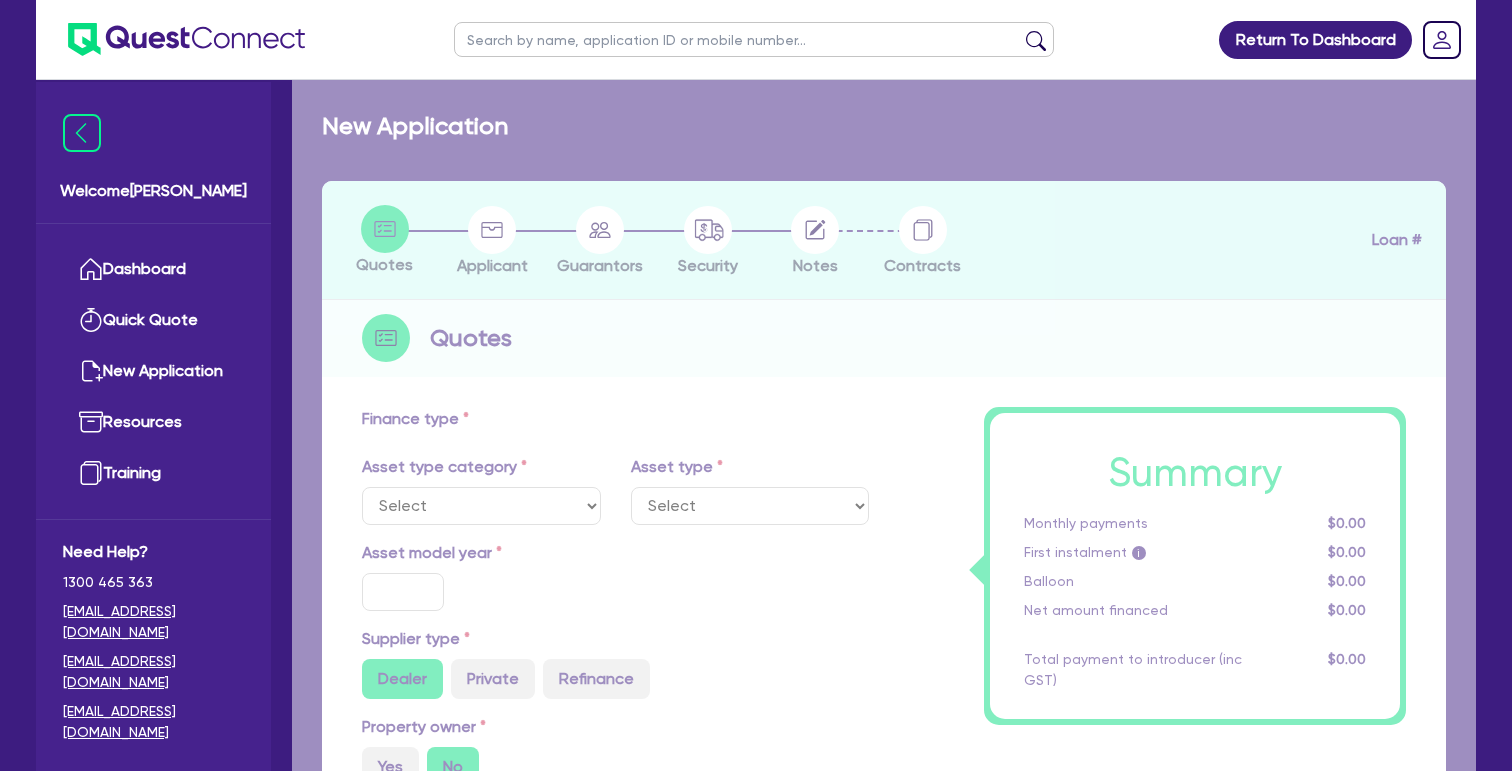 select on "CARS_AND_LIGHT_TRUCKS" 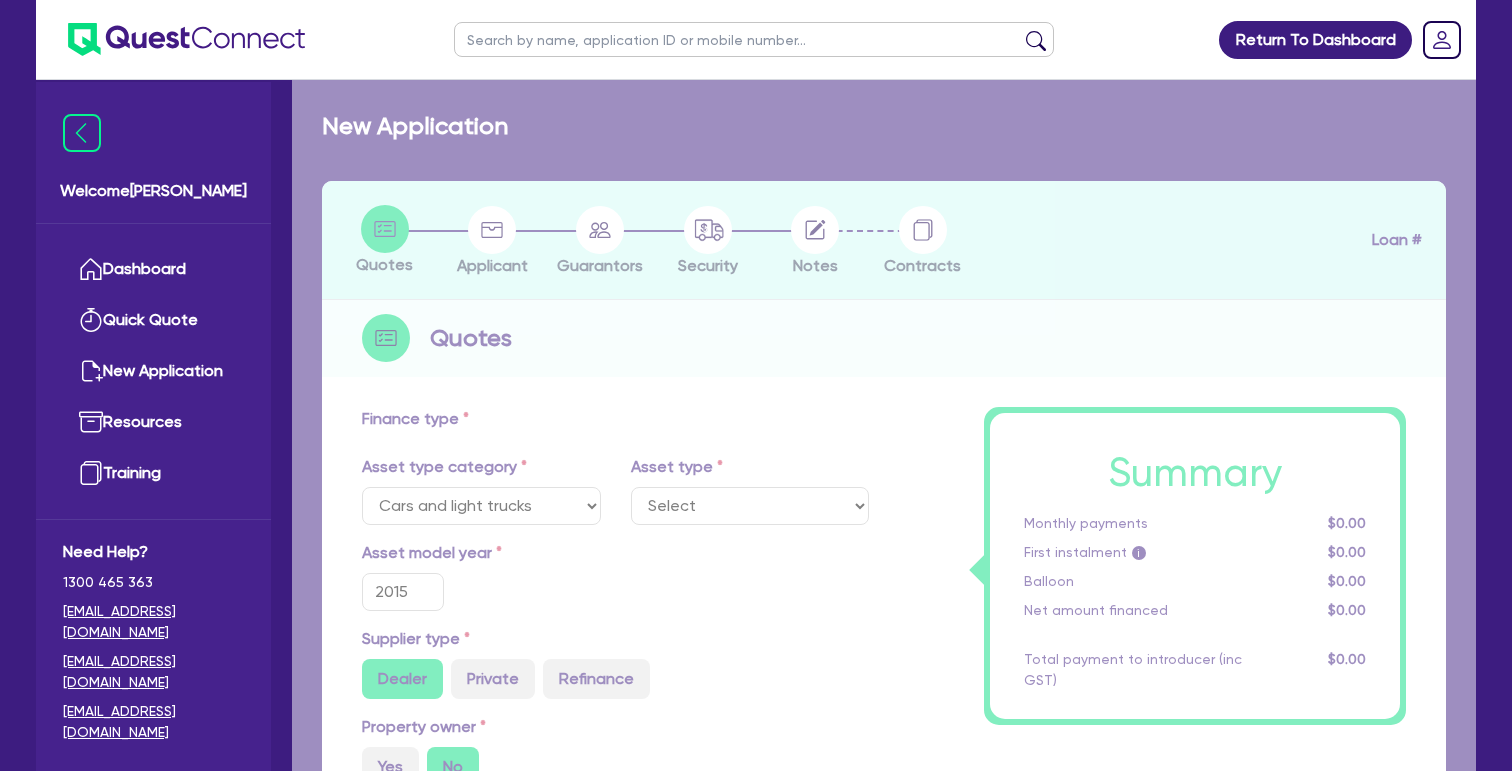 select on "PASSENGER_VEHICLES" 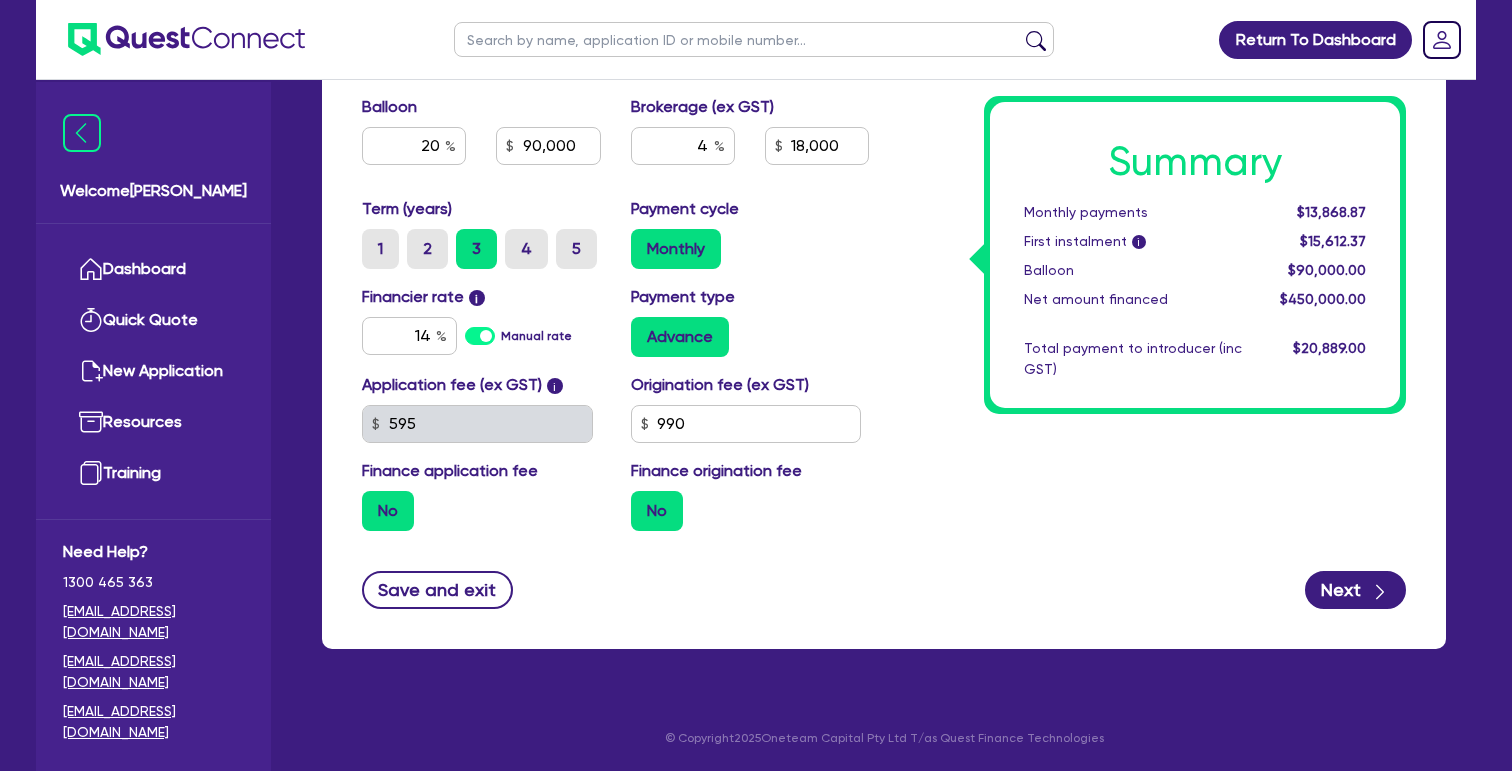 scroll, scrollTop: 1028, scrollLeft: 0, axis: vertical 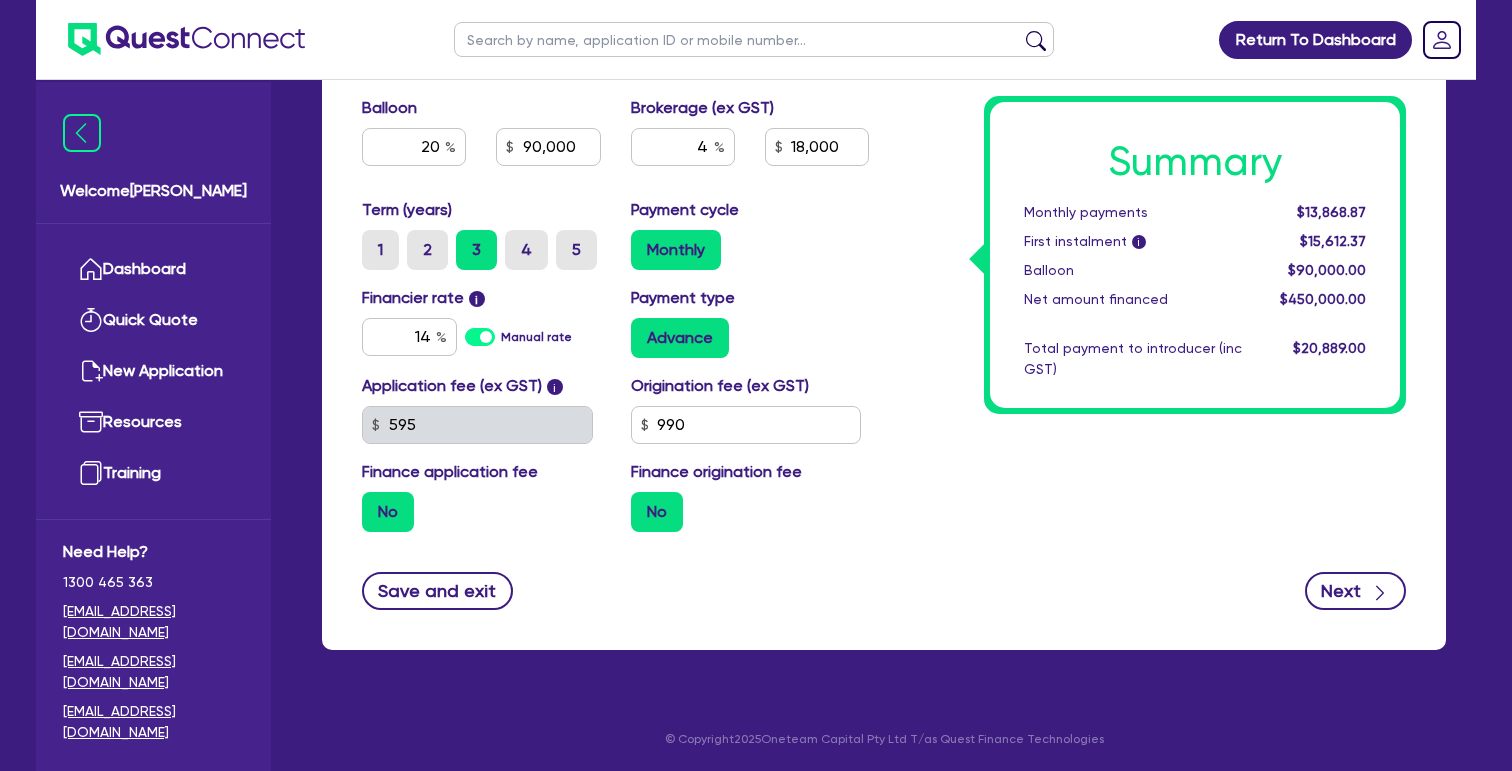 click 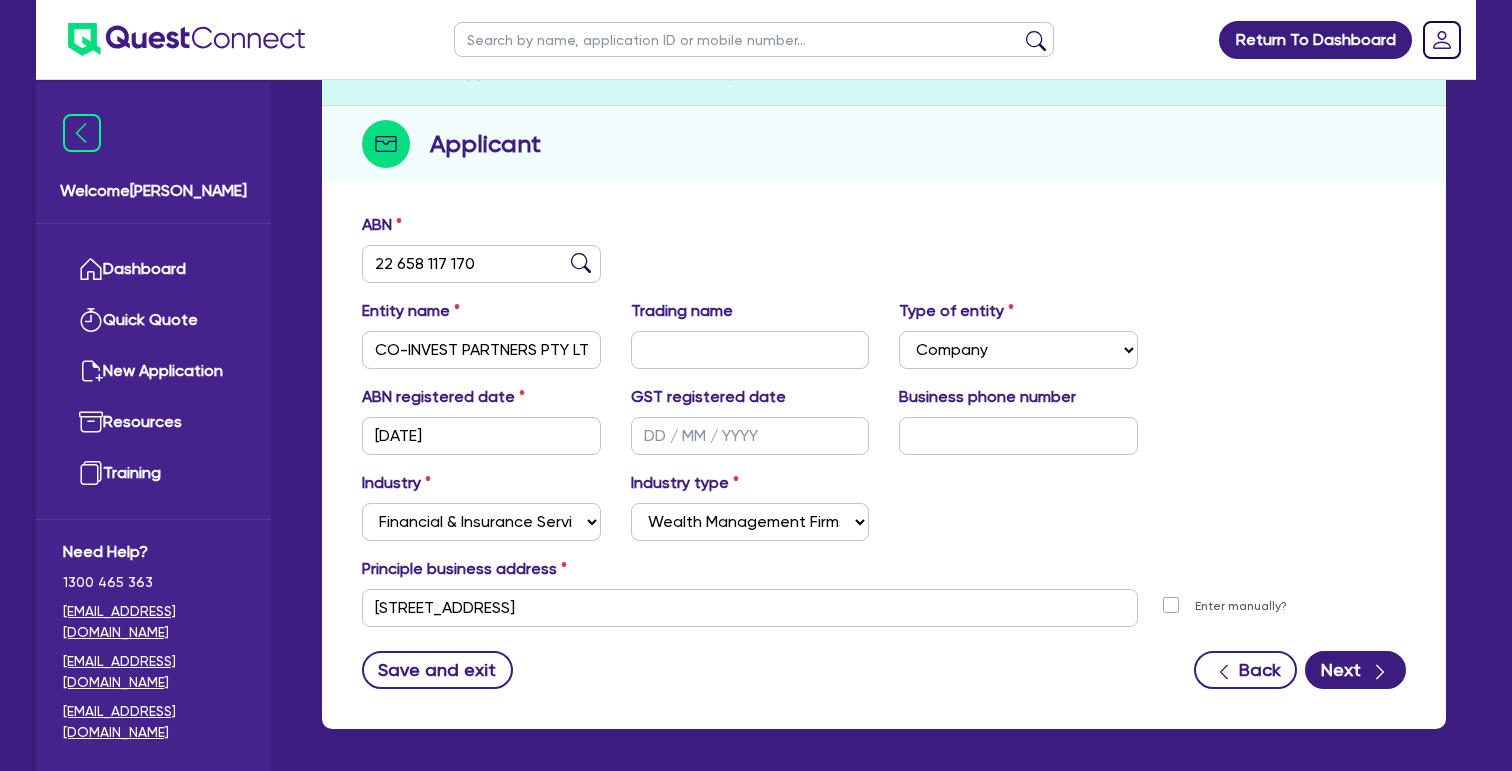 scroll, scrollTop: 231, scrollLeft: 0, axis: vertical 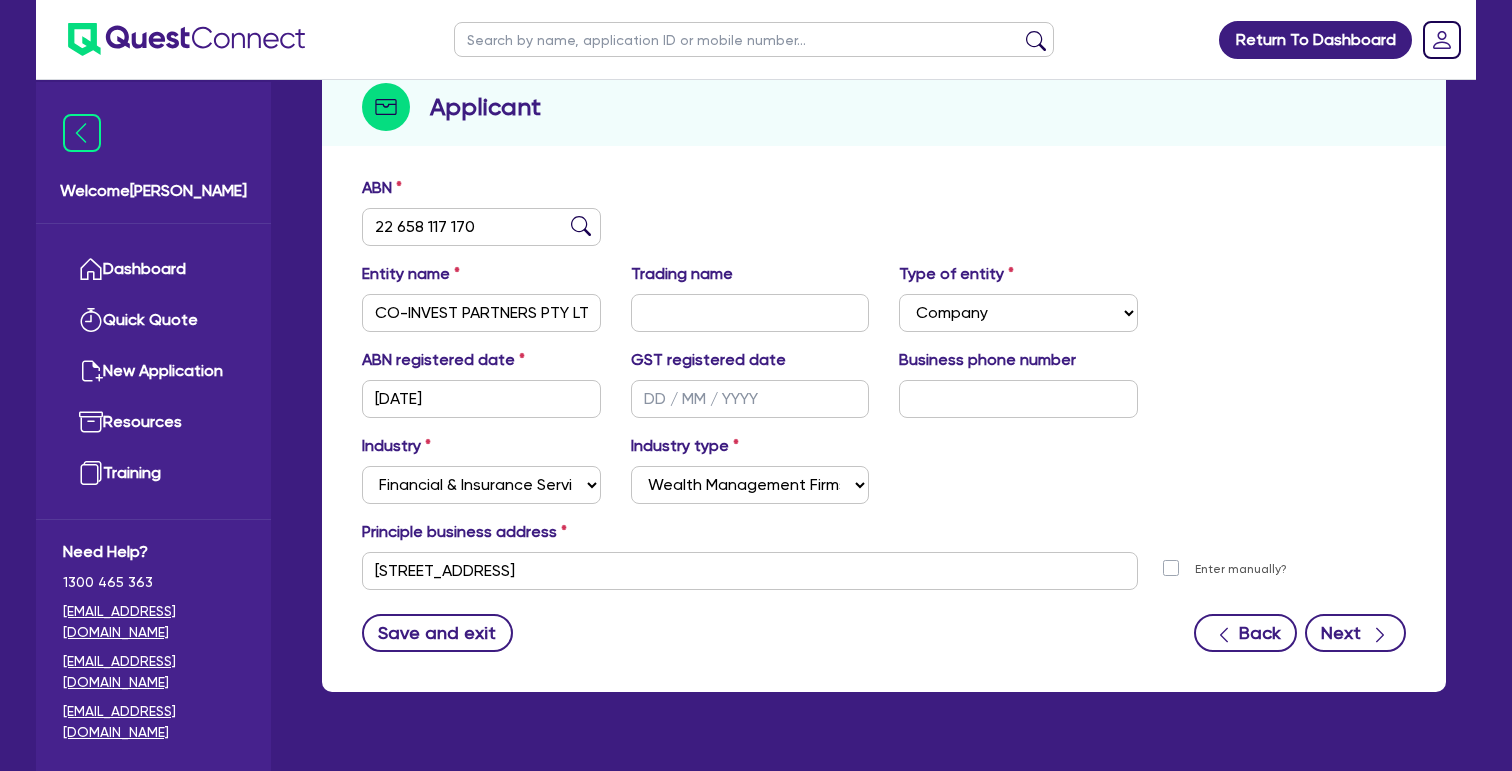 click at bounding box center (1379, 632) 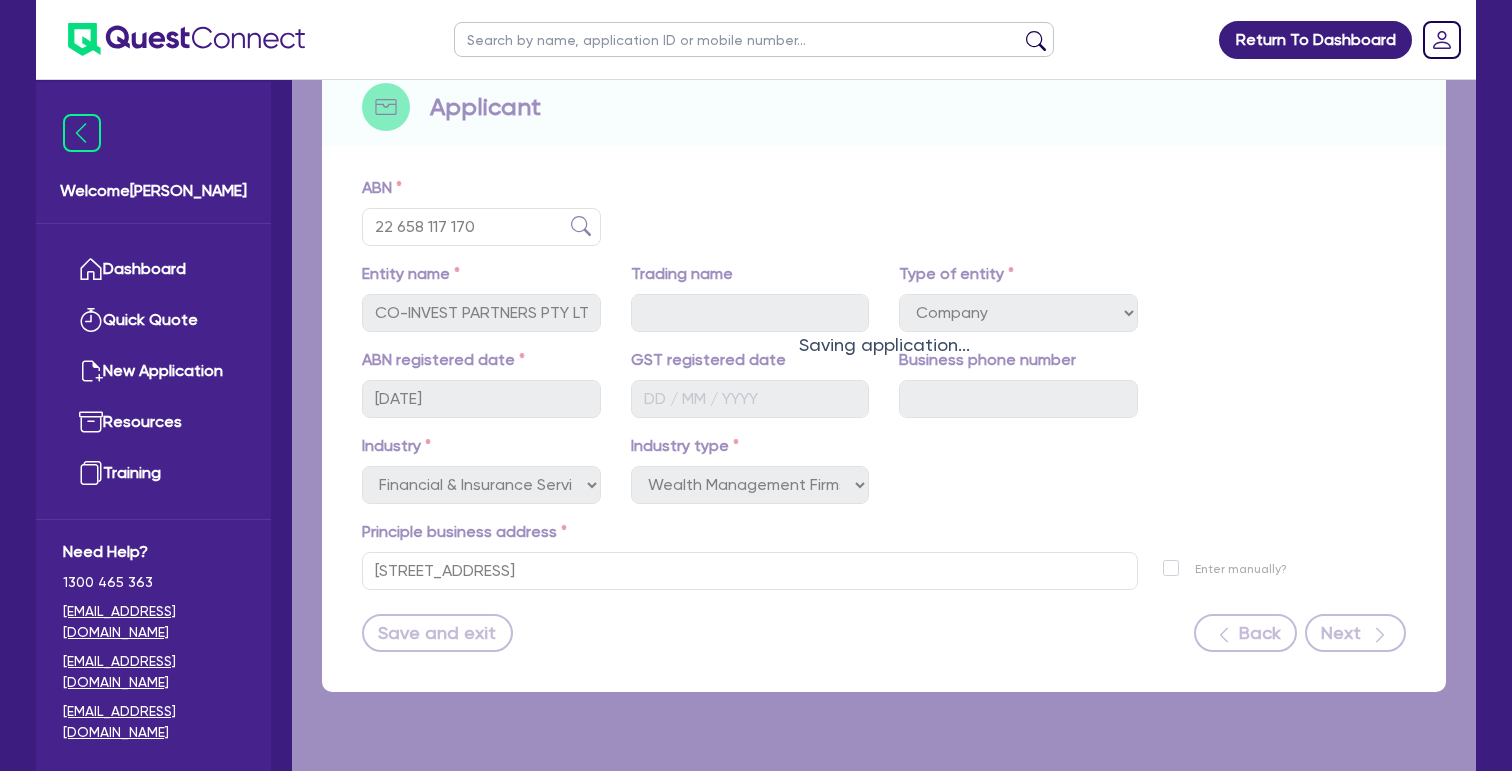 scroll, scrollTop: 0, scrollLeft: 0, axis: both 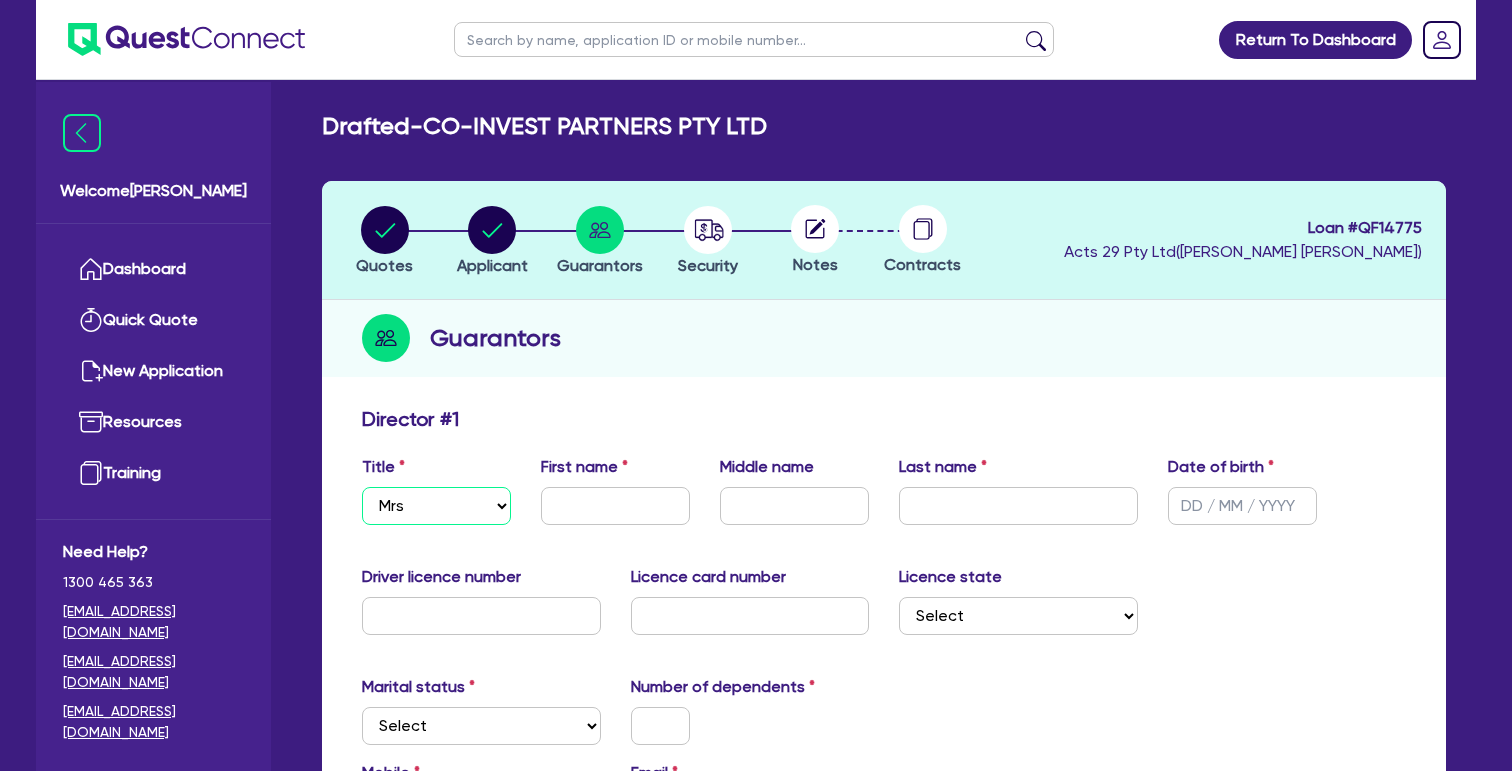 select on "MR" 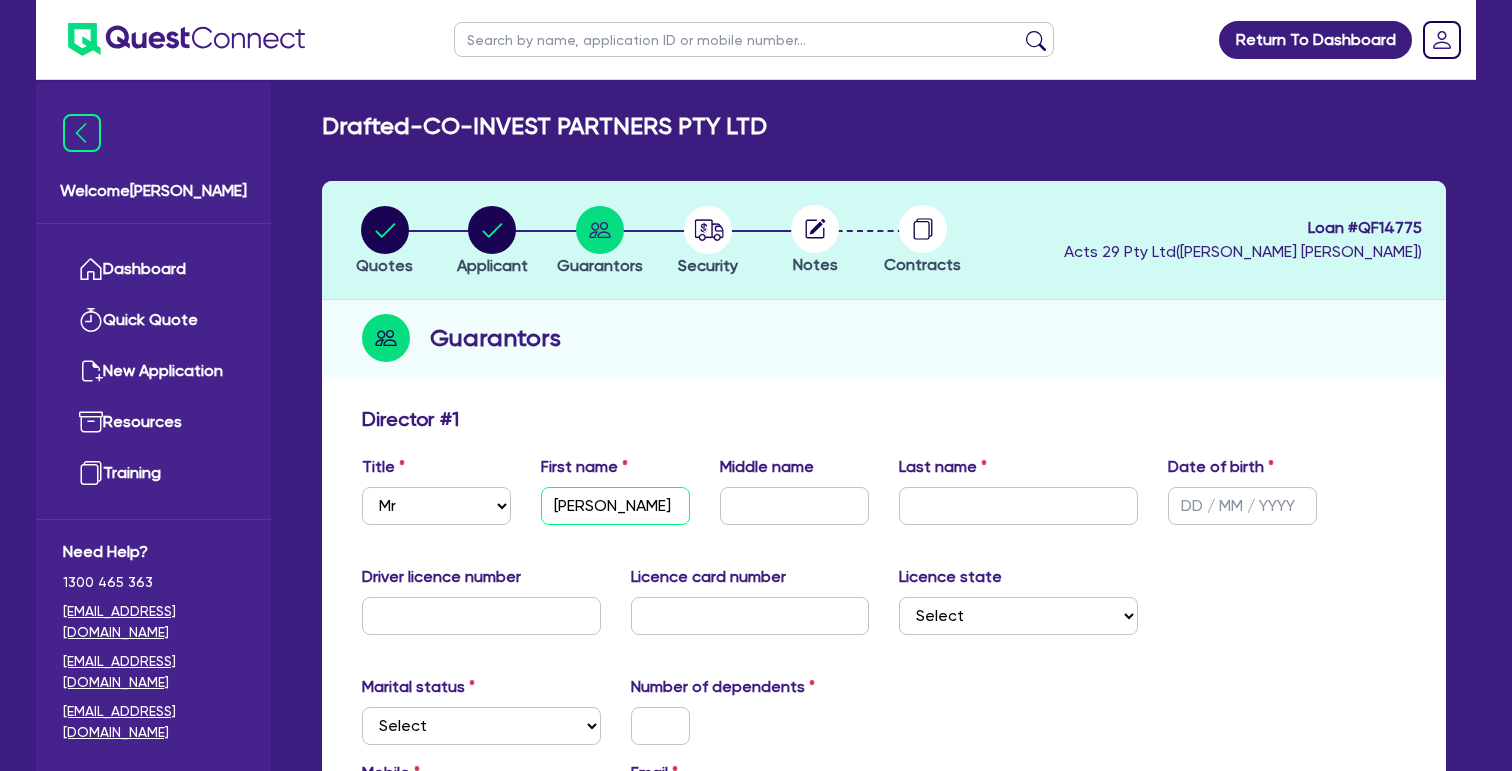 type on "[PERSON_NAME]" 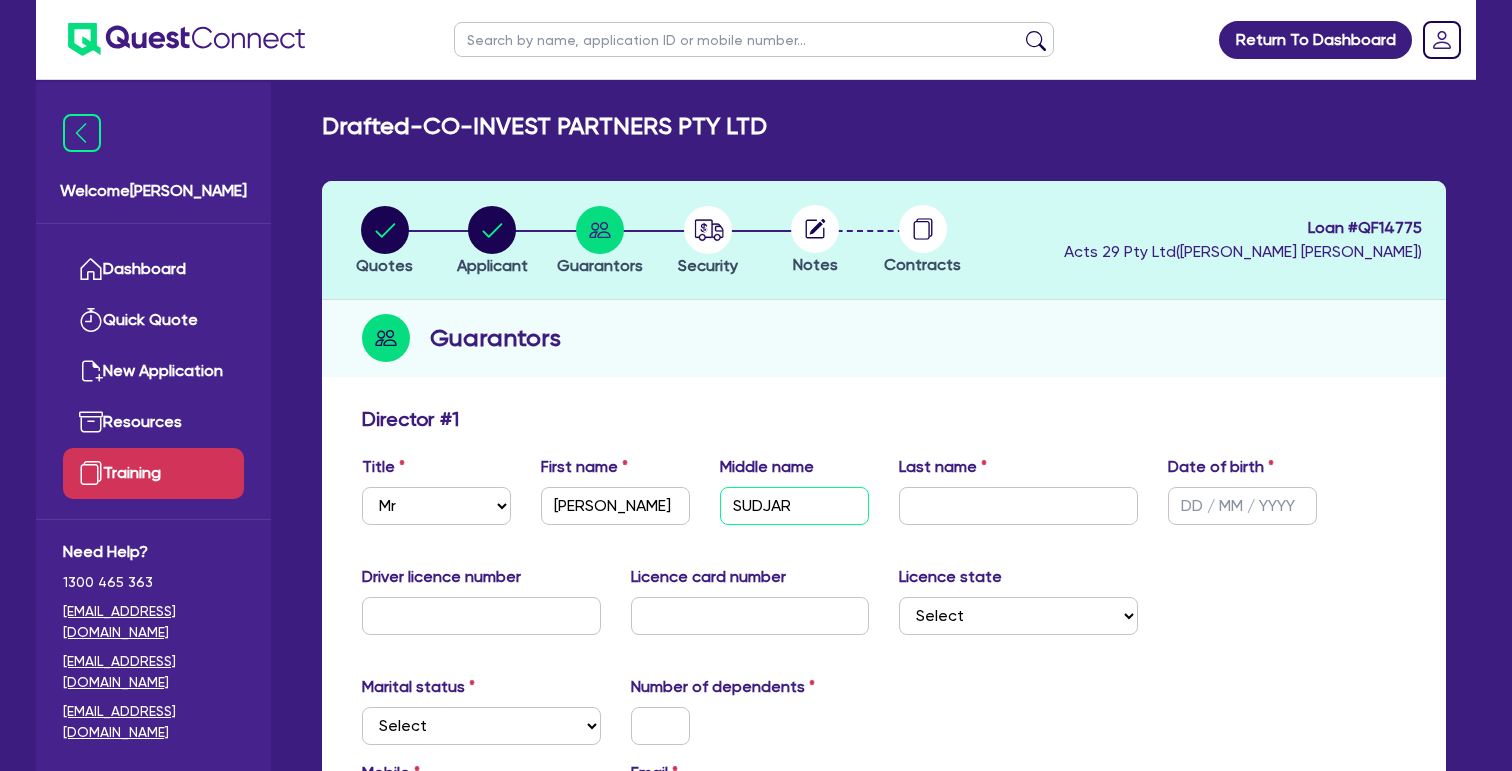 type on "SUDJAR" 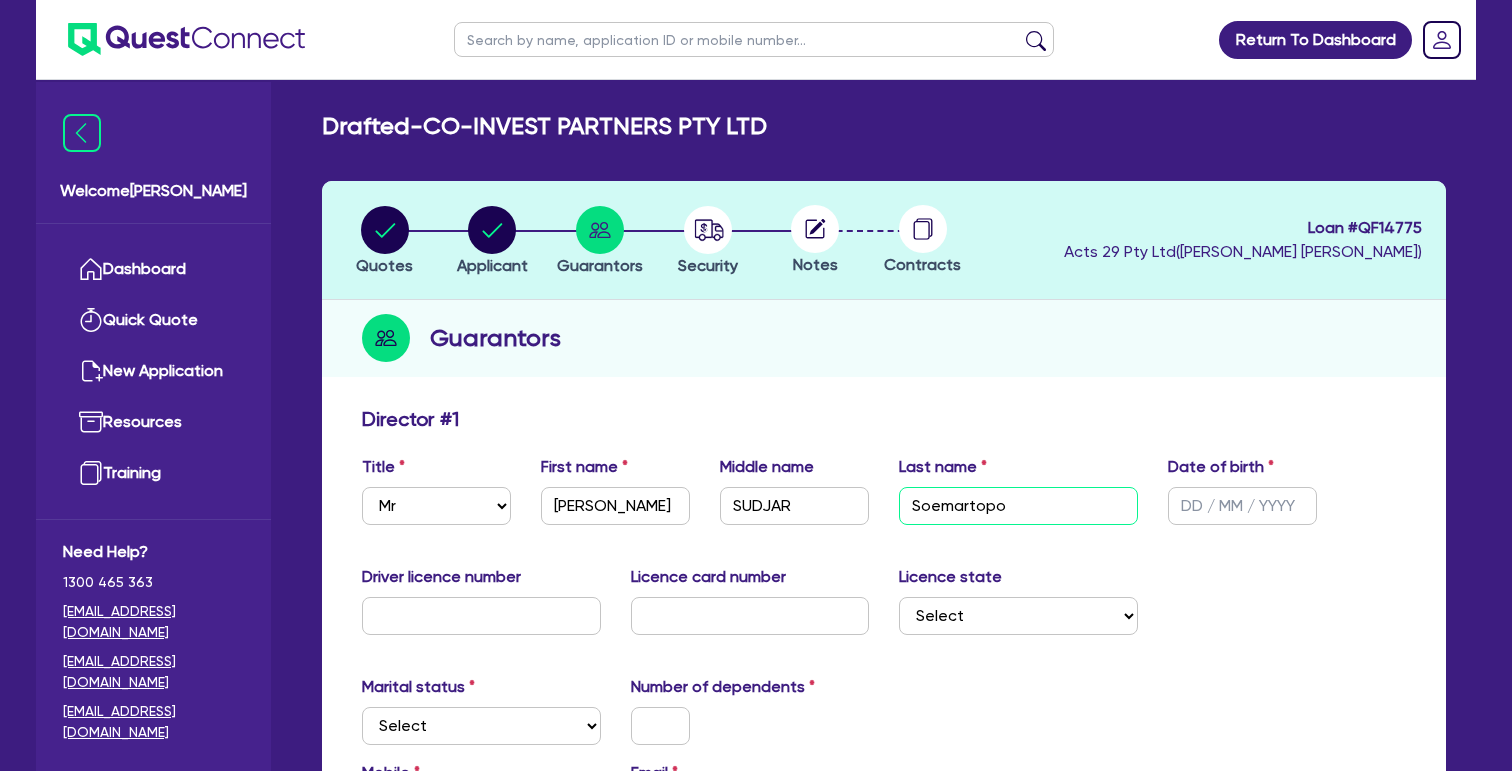 type on "Soemartopo" 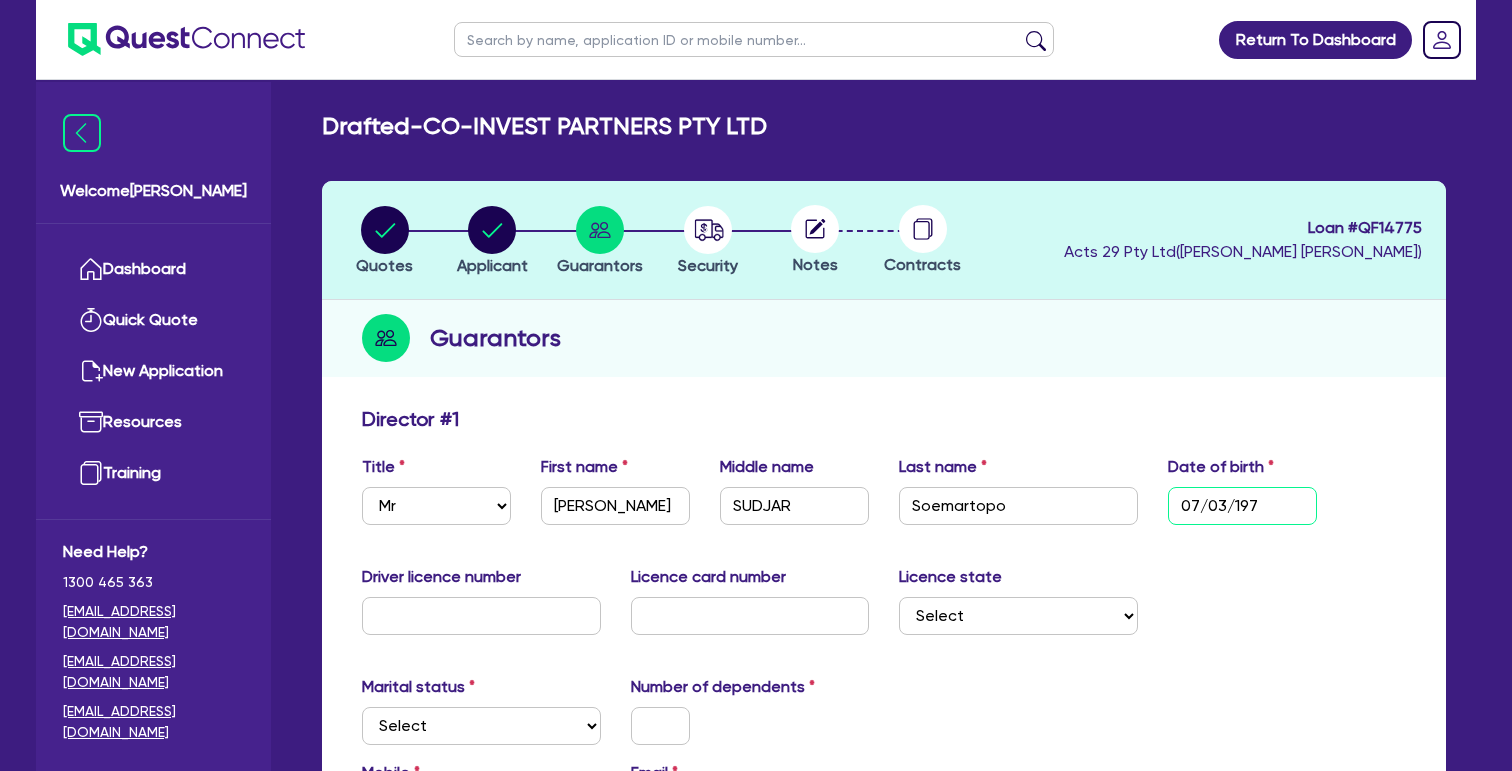 type on "[DATE]" 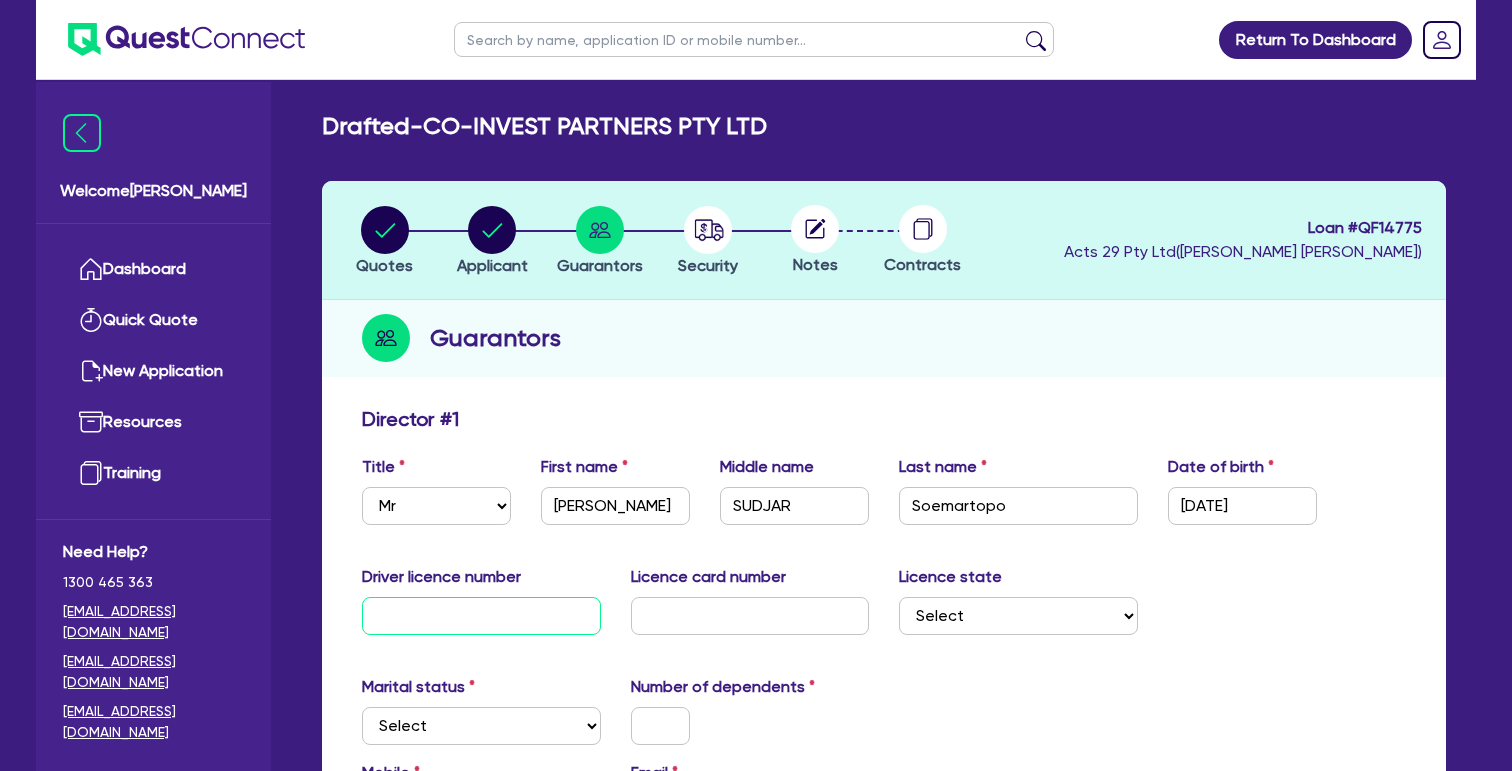 paste on "096747526" 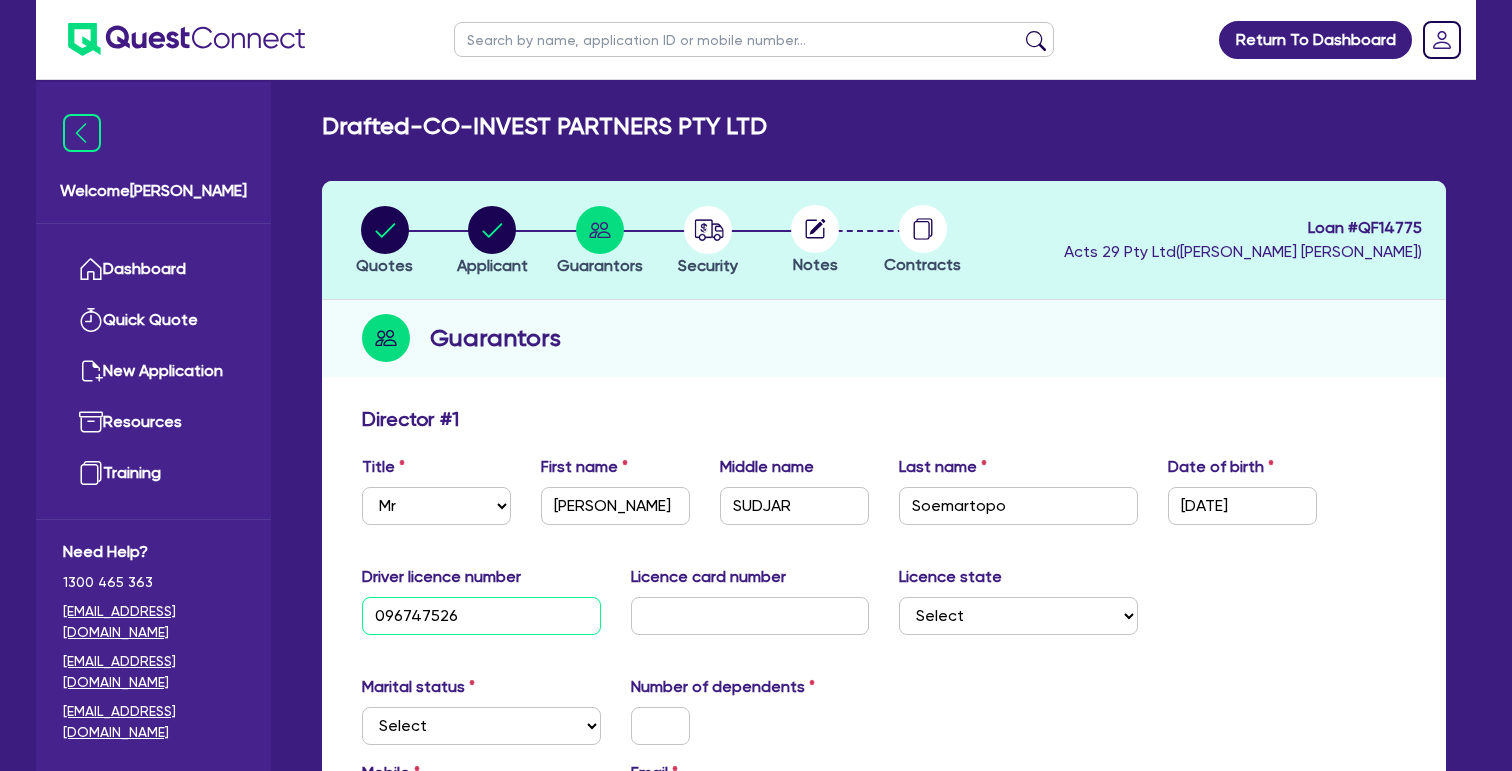 type on "096747526" 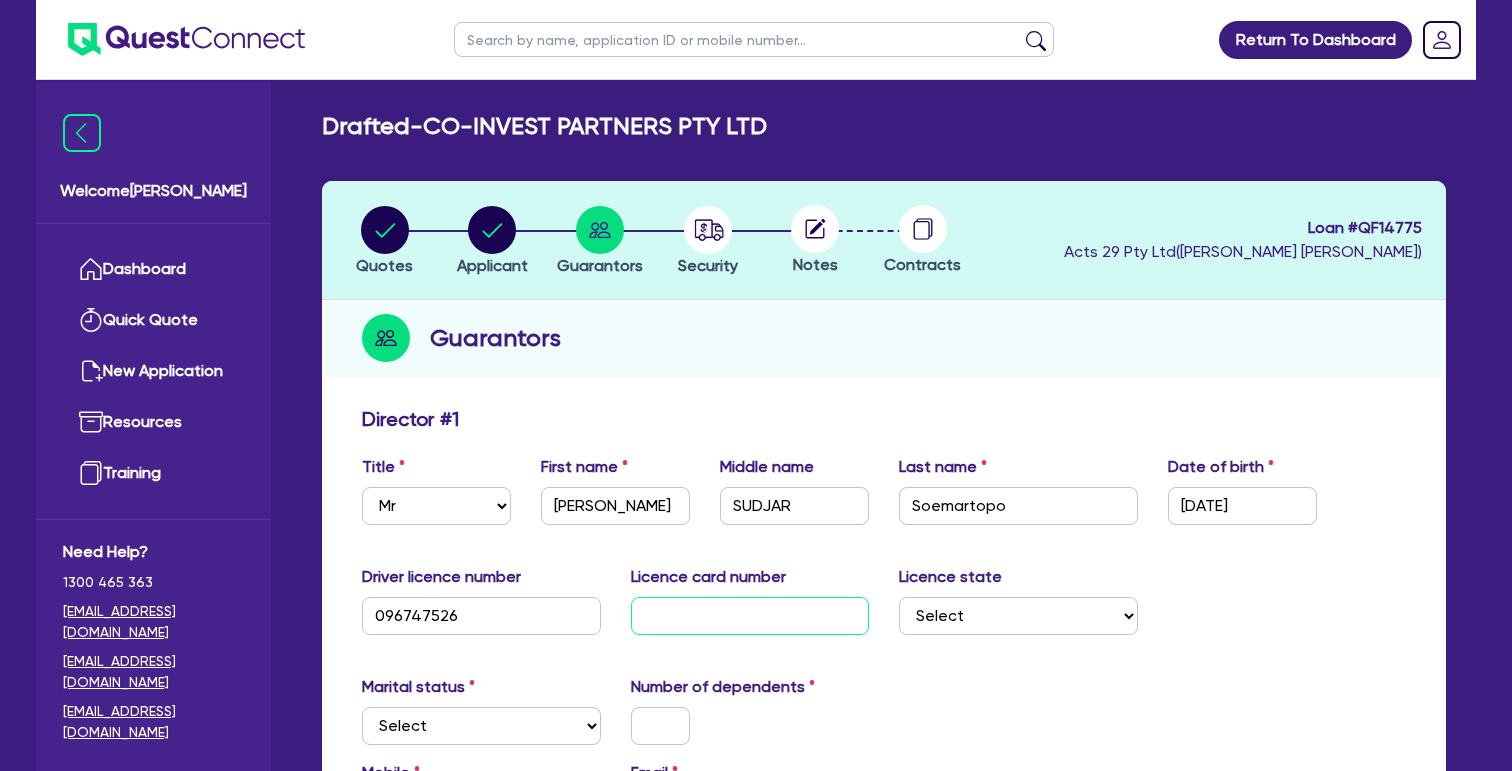 click at bounding box center [750, 616] 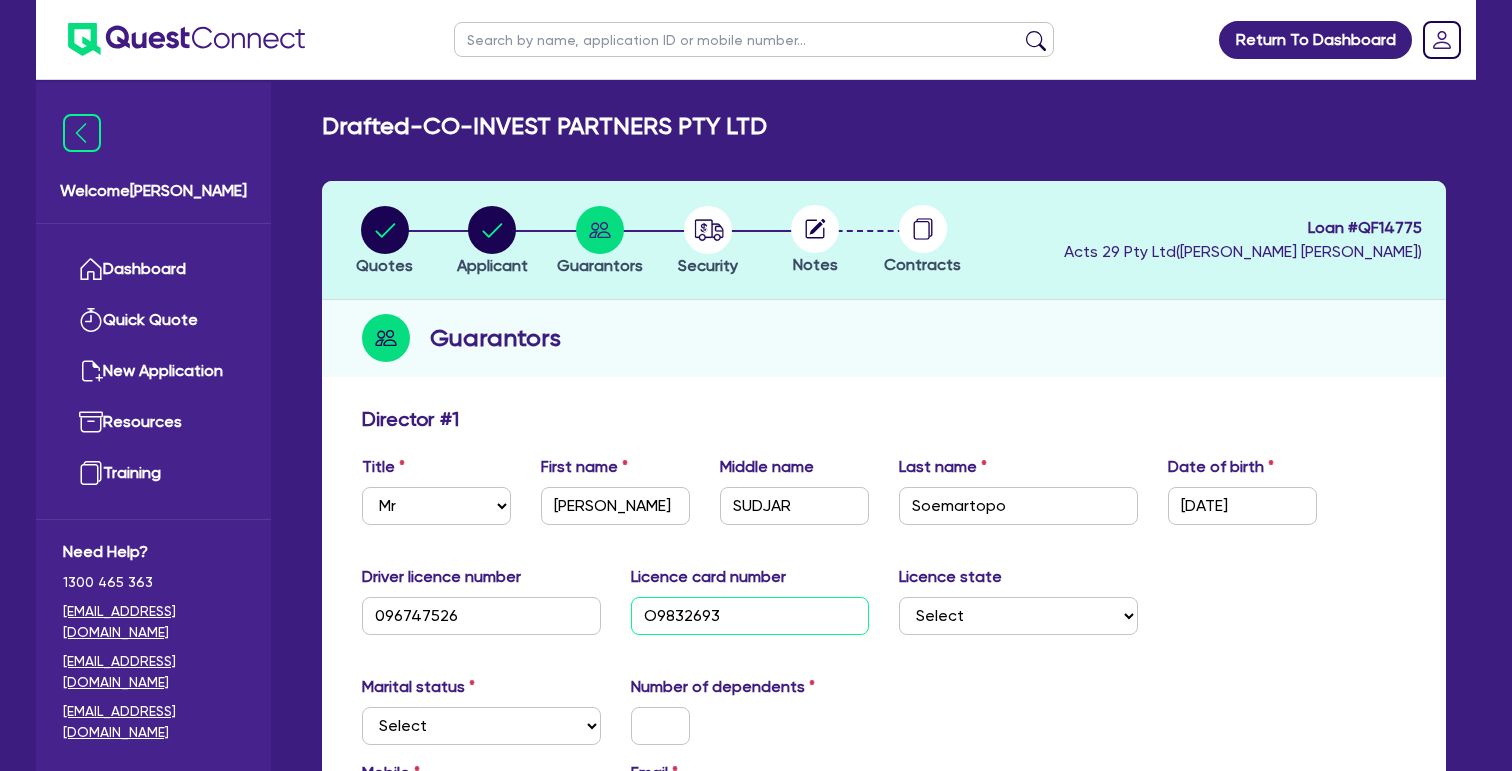 type on "O9832693" 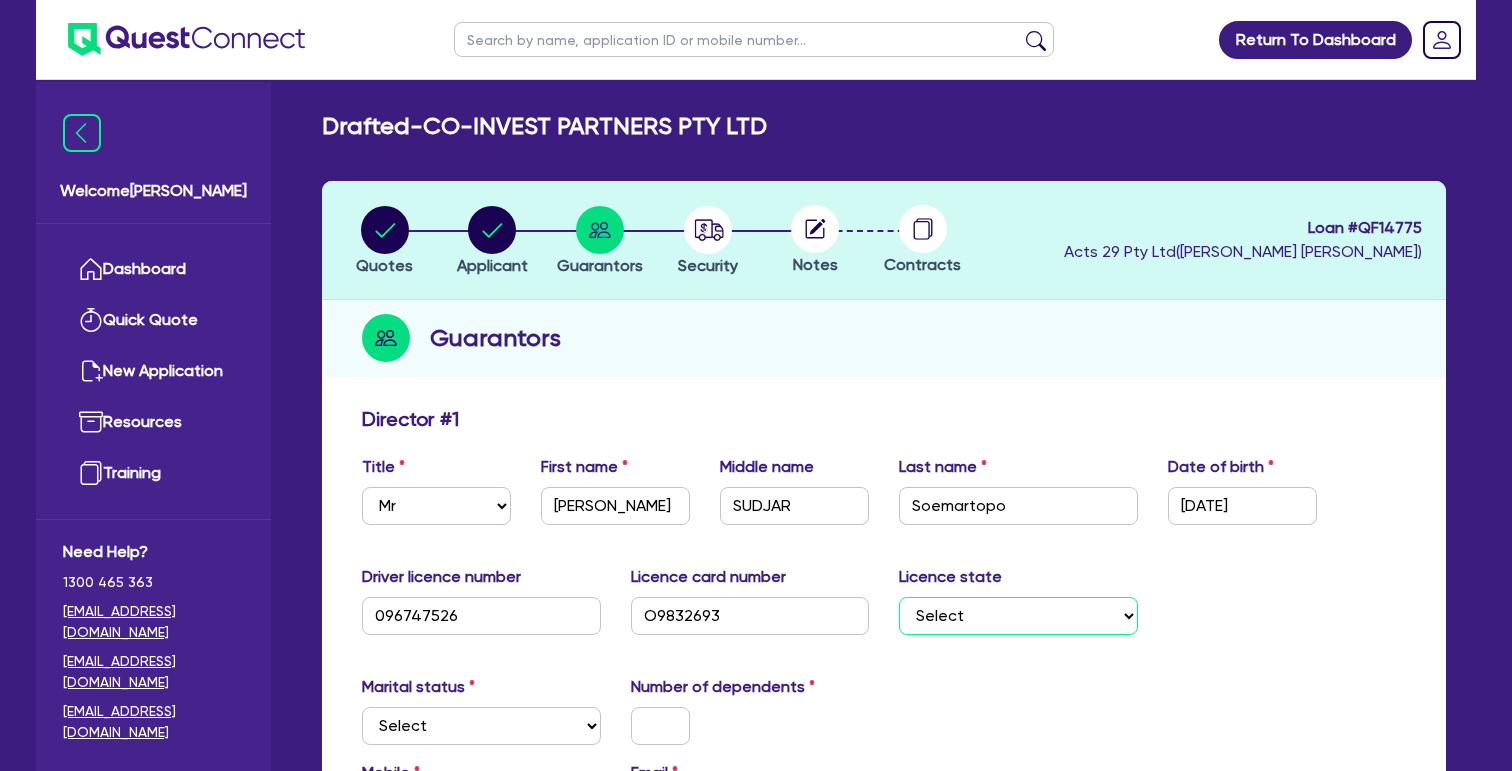 select on "VIC" 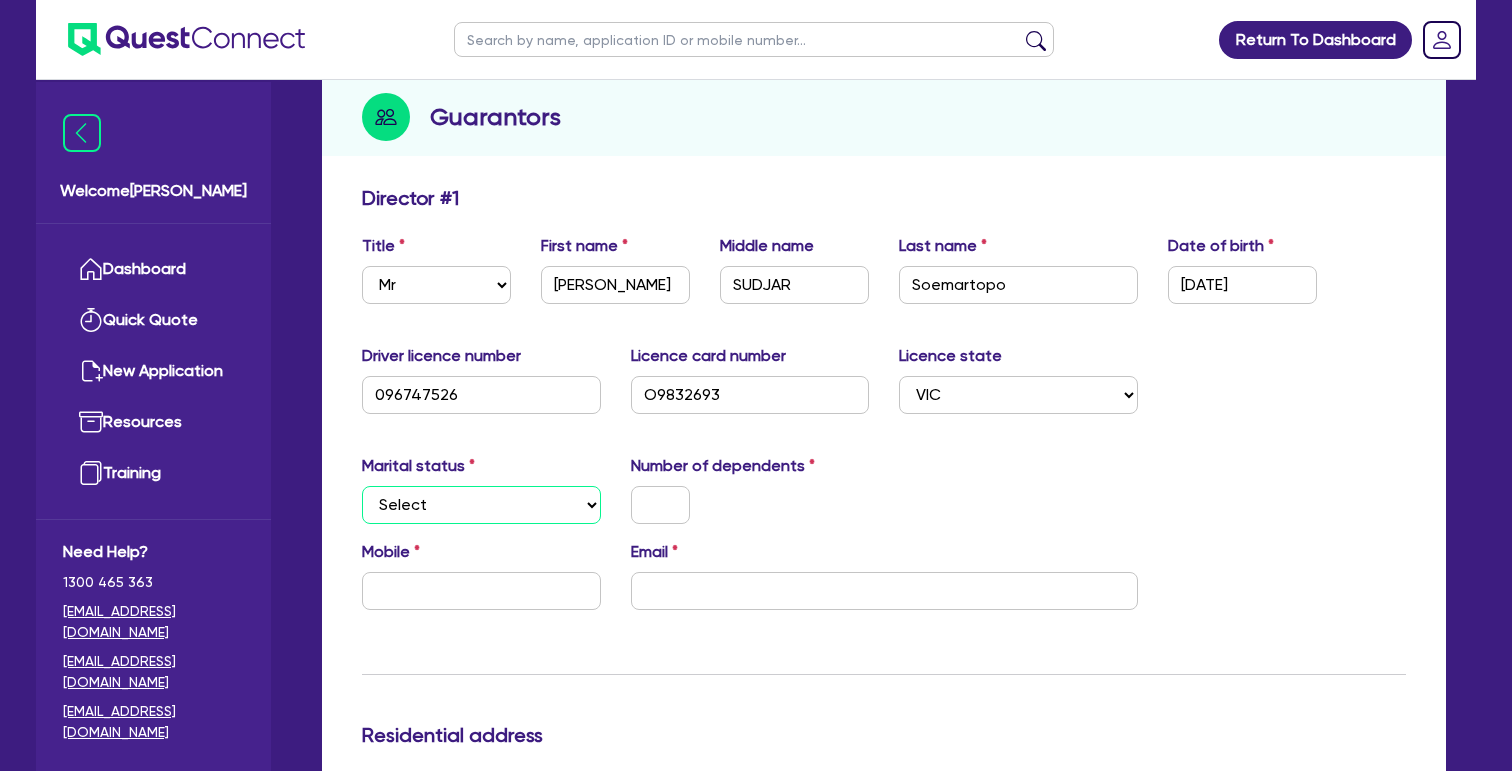 scroll, scrollTop: 247, scrollLeft: 0, axis: vertical 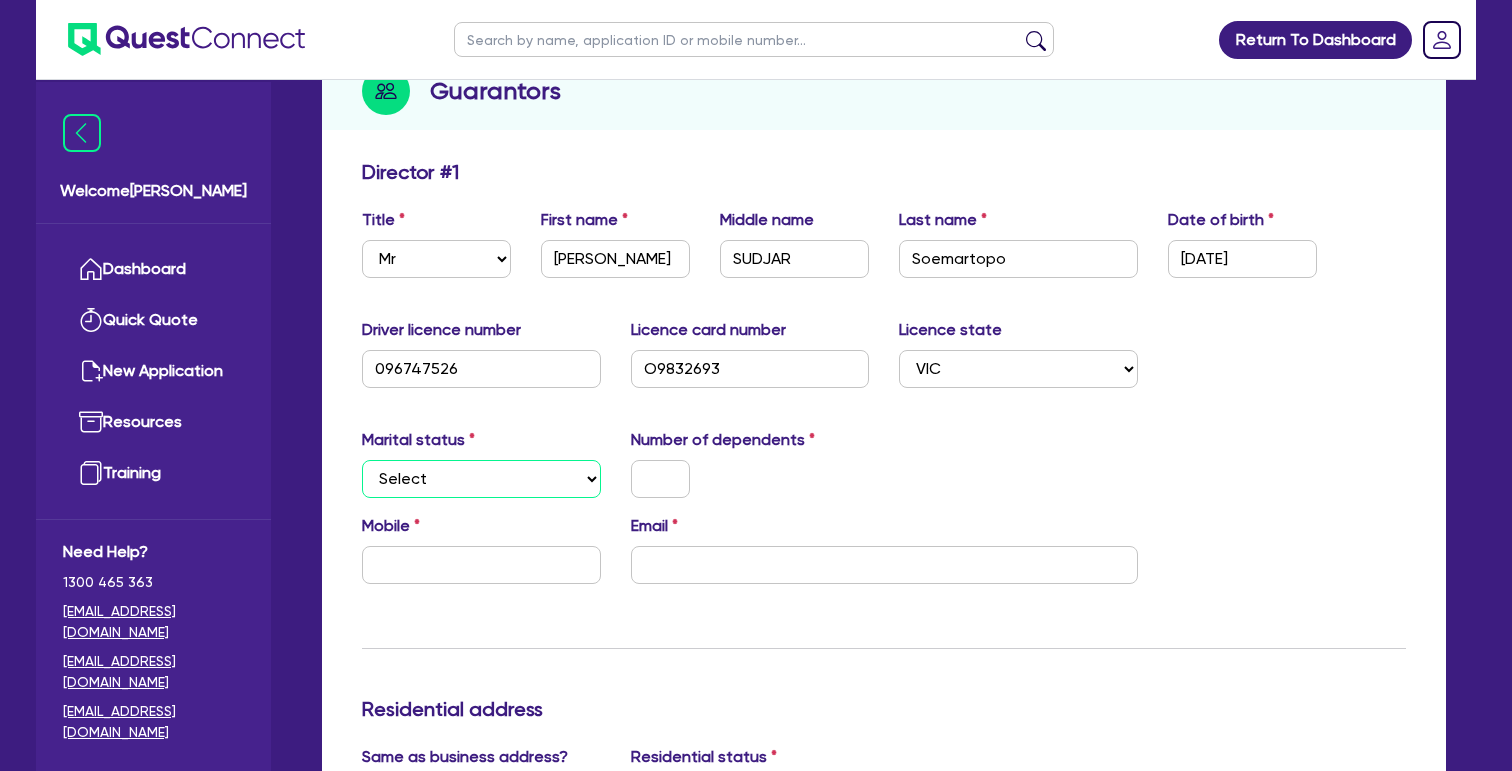 select on "MARRIED" 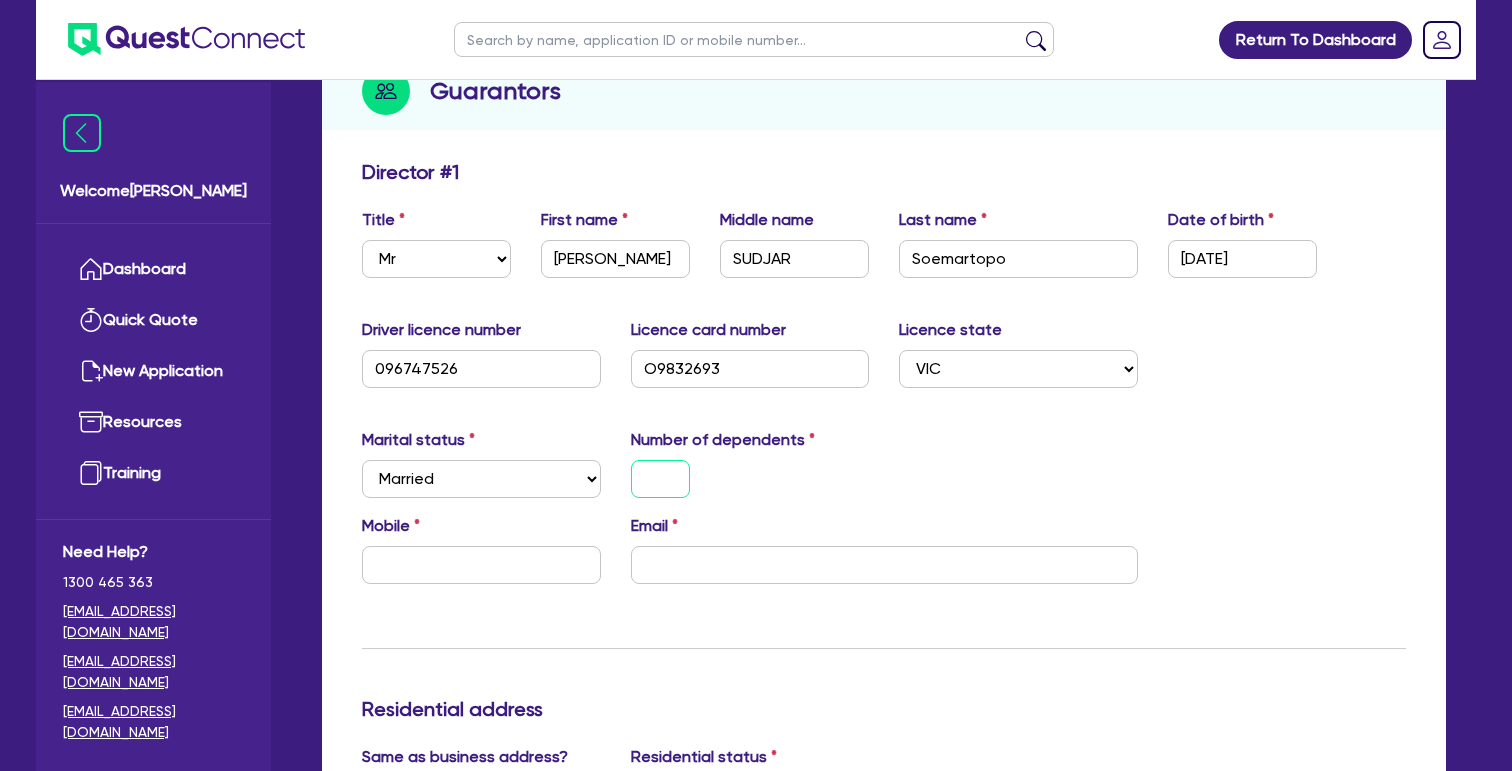 click at bounding box center (660, 479) 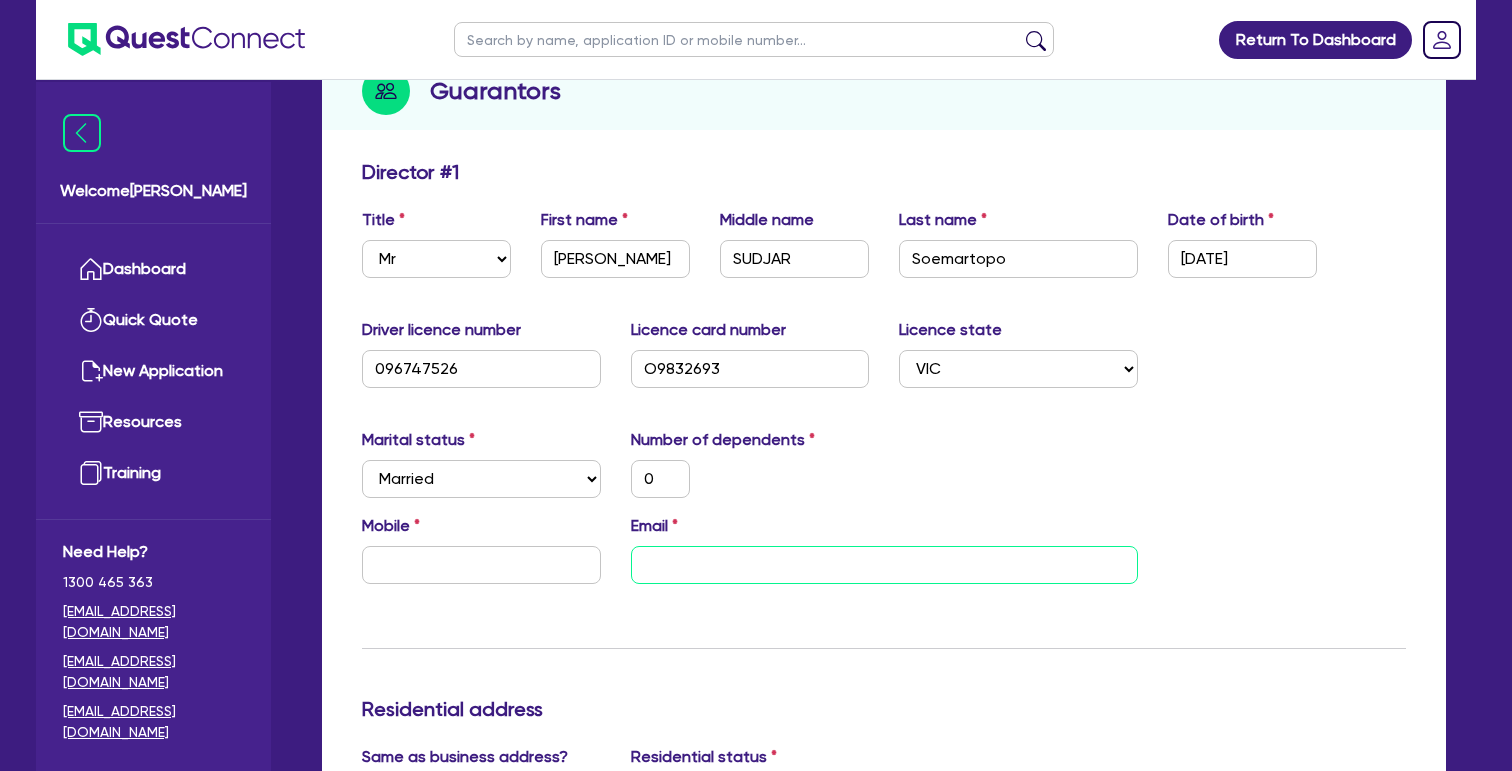 paste on "[PERSON_NAME][EMAIL_ADDRESS][DOMAIN_NAME]" 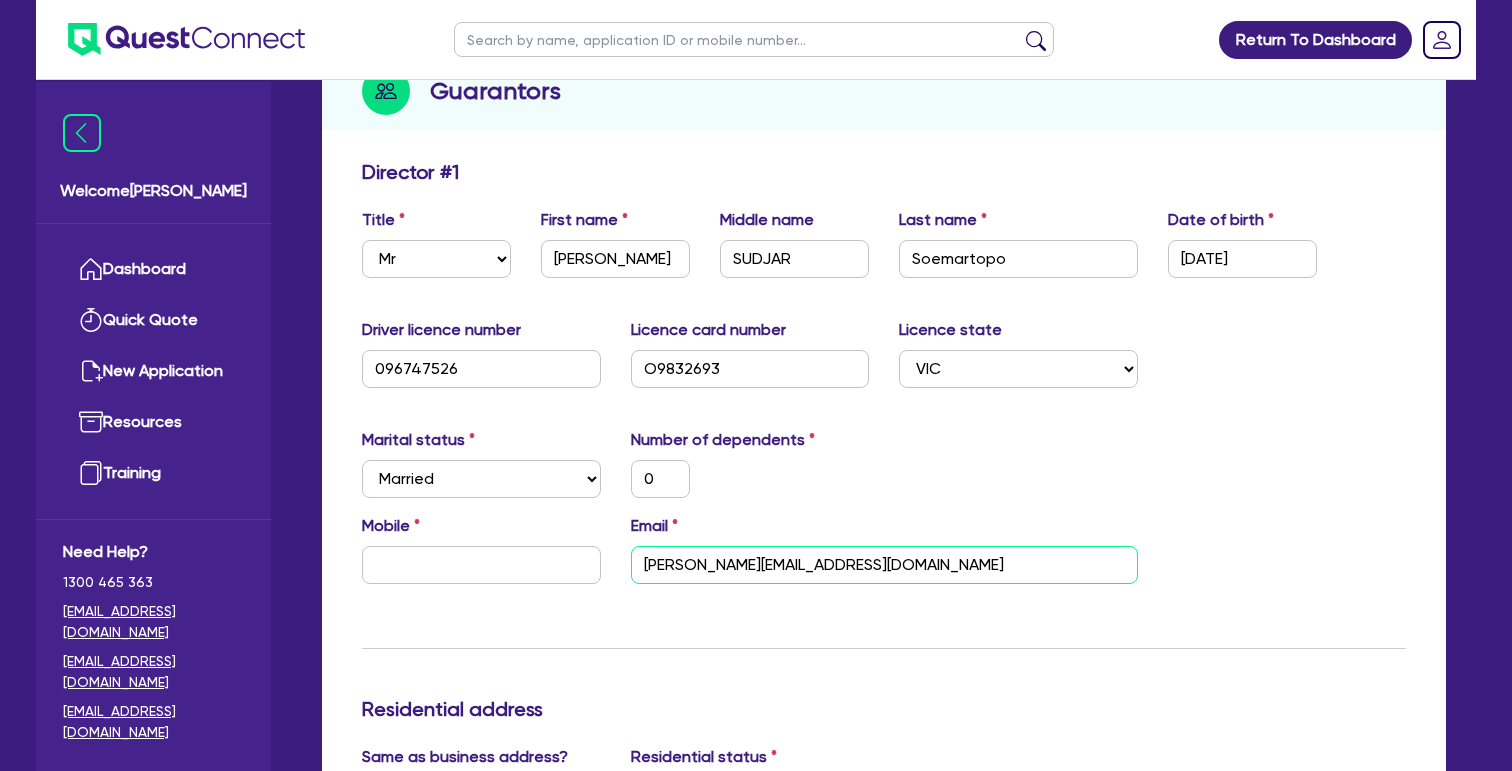 type on "[PERSON_NAME][EMAIL_ADDRESS][DOMAIN_NAME]" 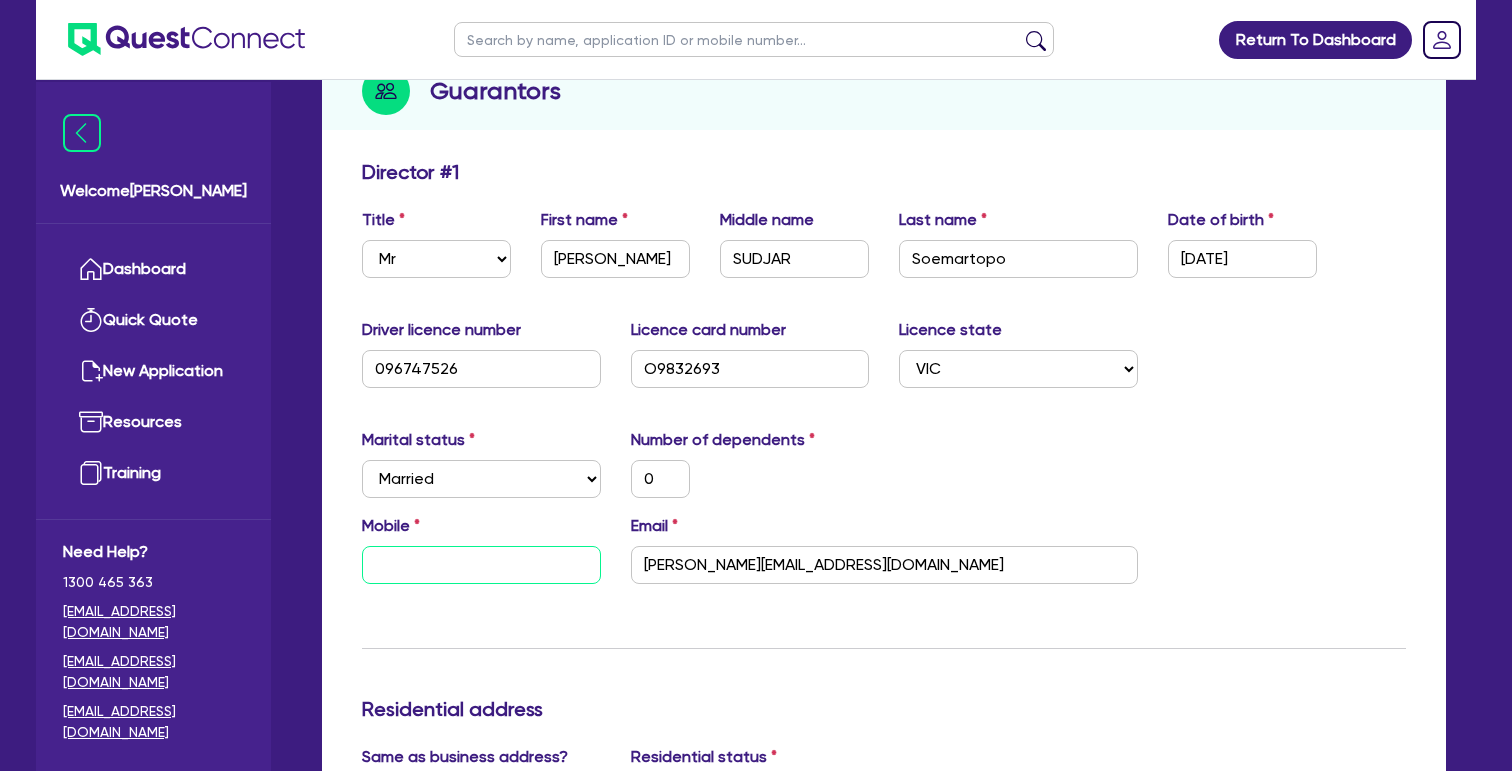 click at bounding box center [481, 565] 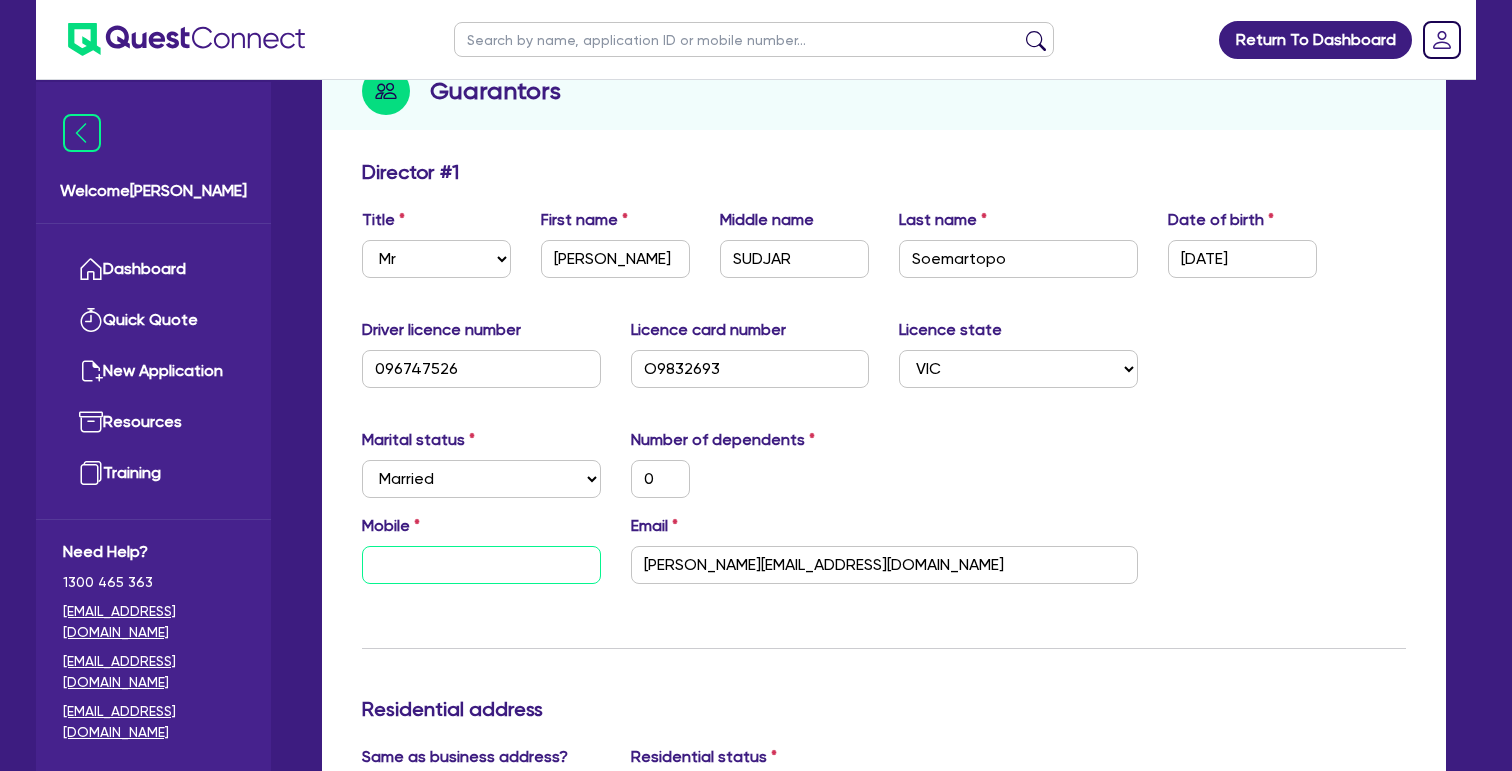 paste on "0487 568 757" 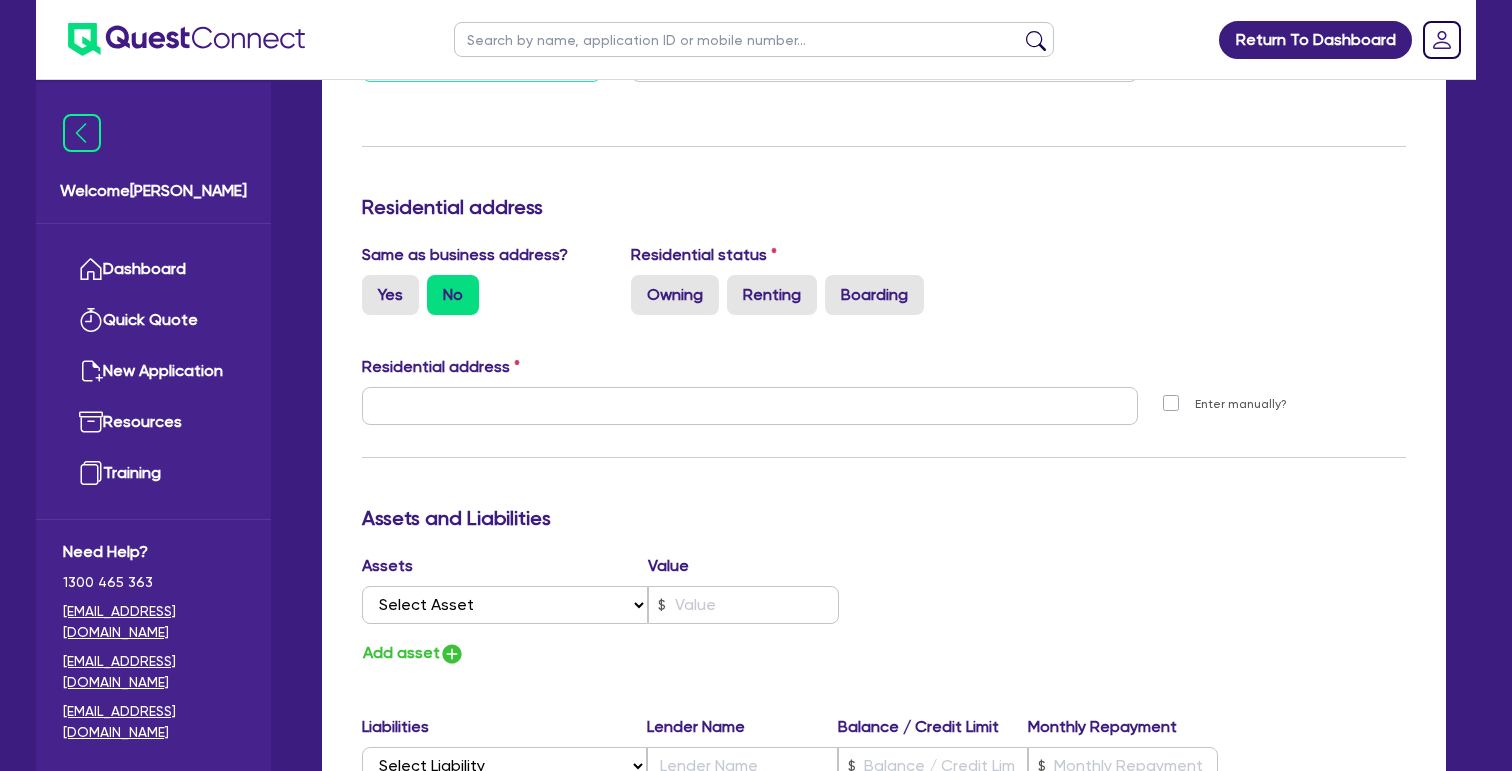 scroll, scrollTop: 755, scrollLeft: 0, axis: vertical 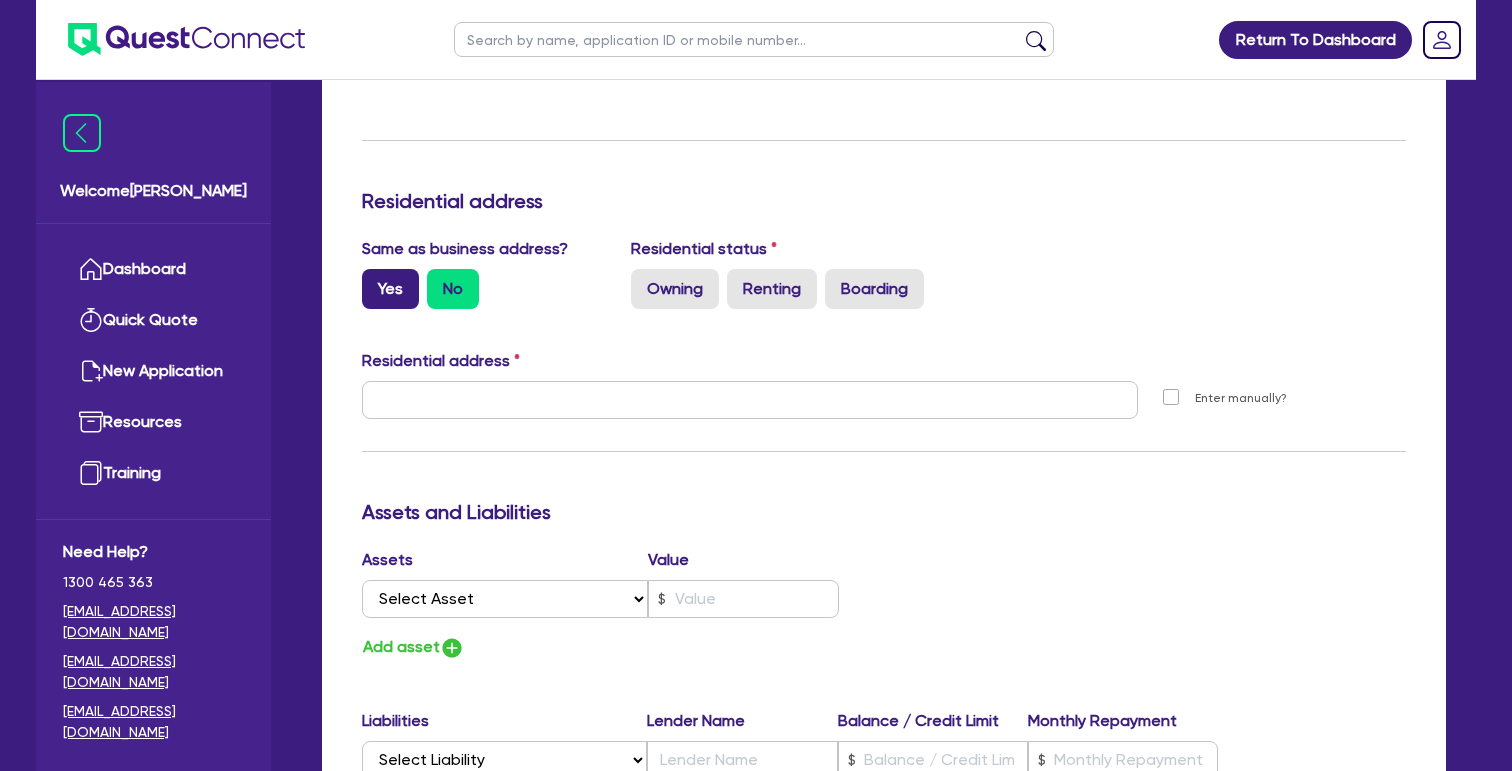 click on "Yes" at bounding box center (390, 289) 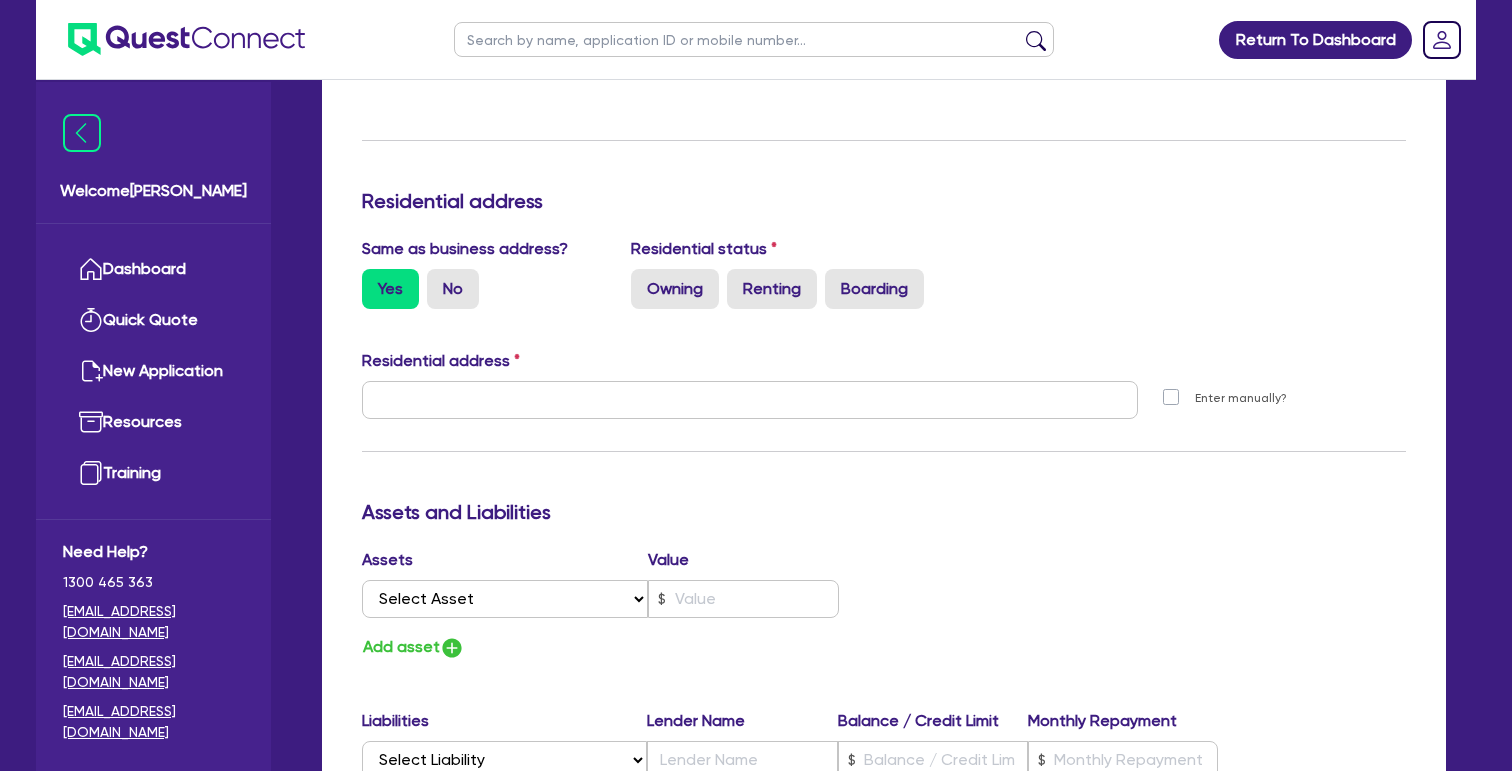 type on "0" 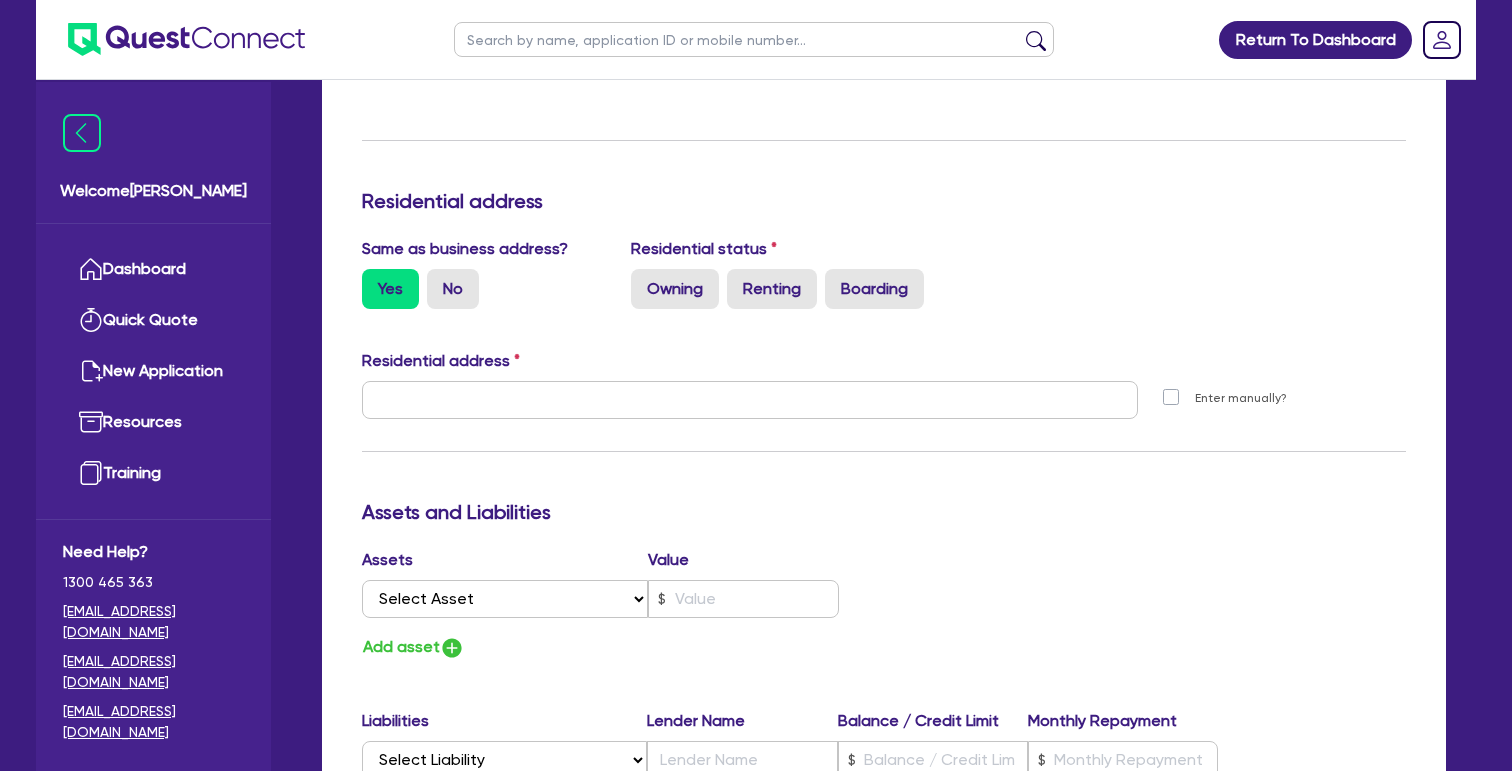 type on "0487 568 757" 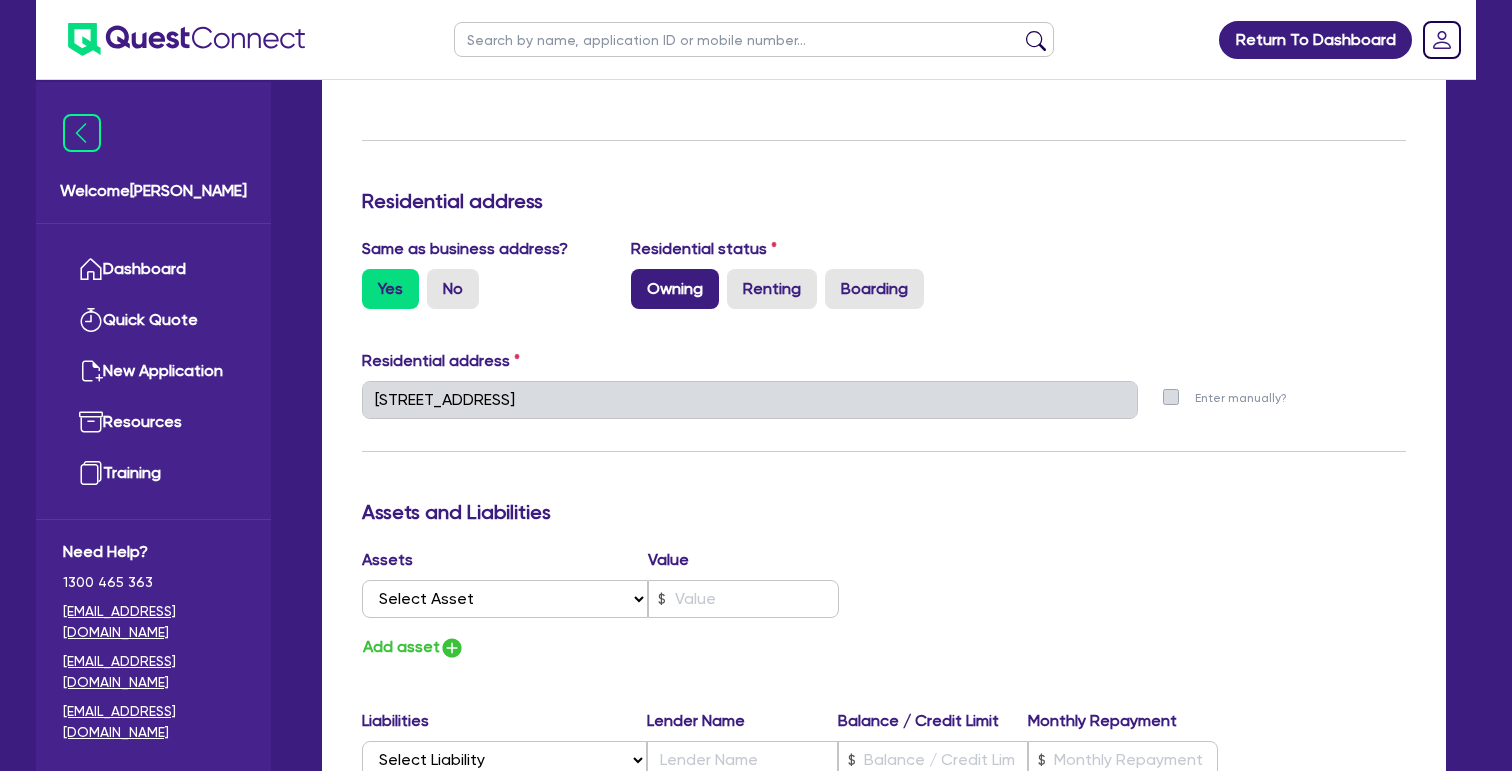 click on "Owning" at bounding box center [675, 289] 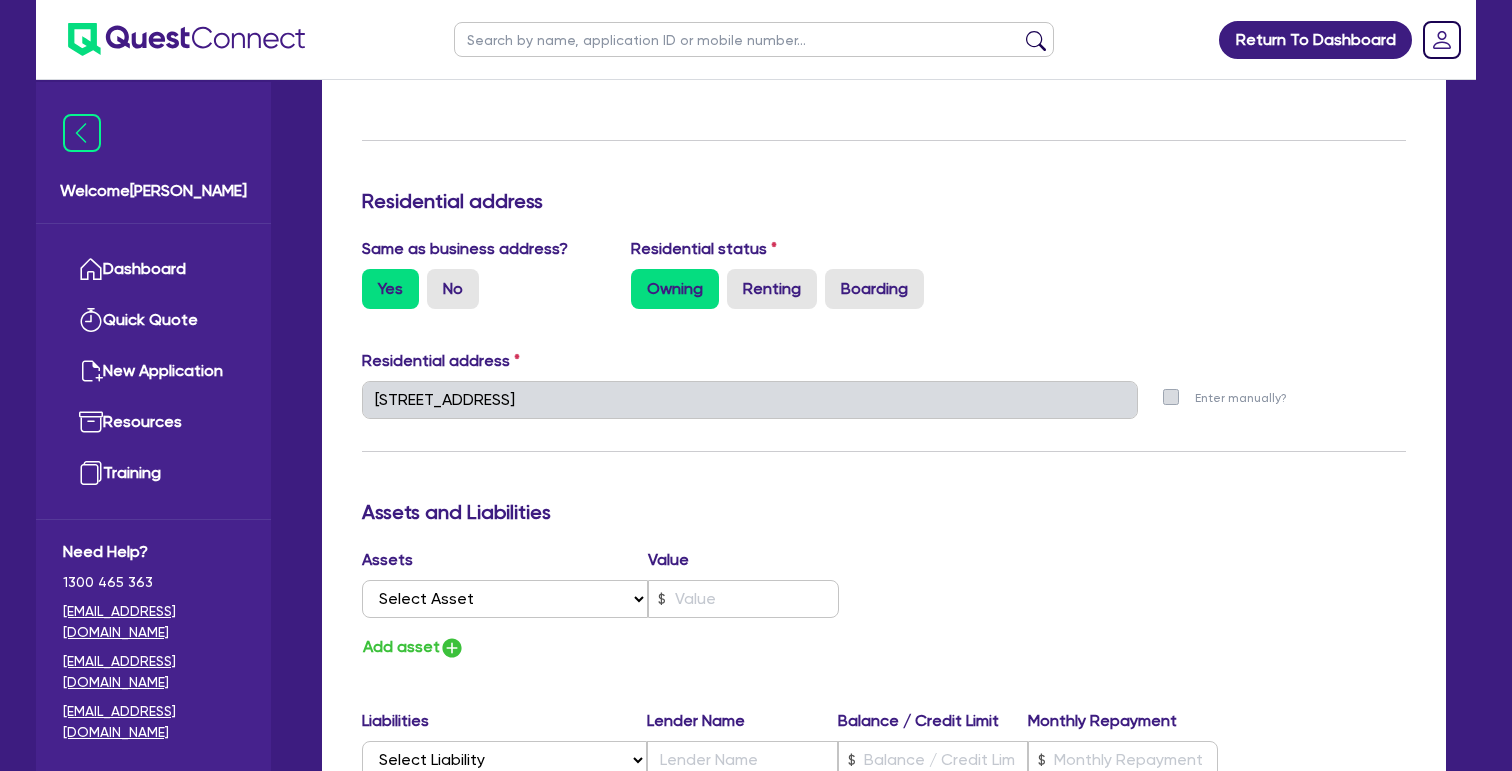 type on "0" 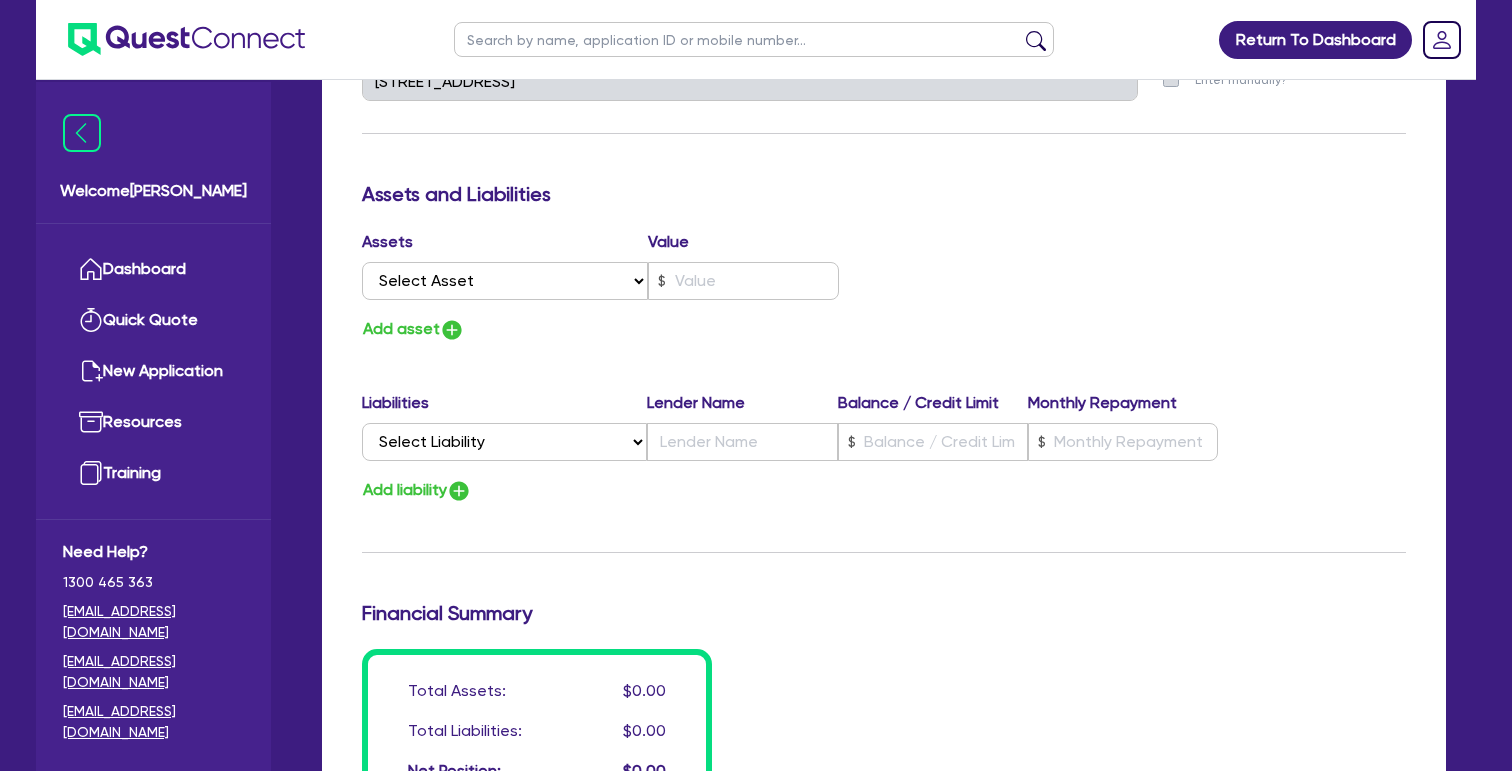 scroll, scrollTop: 1074, scrollLeft: 0, axis: vertical 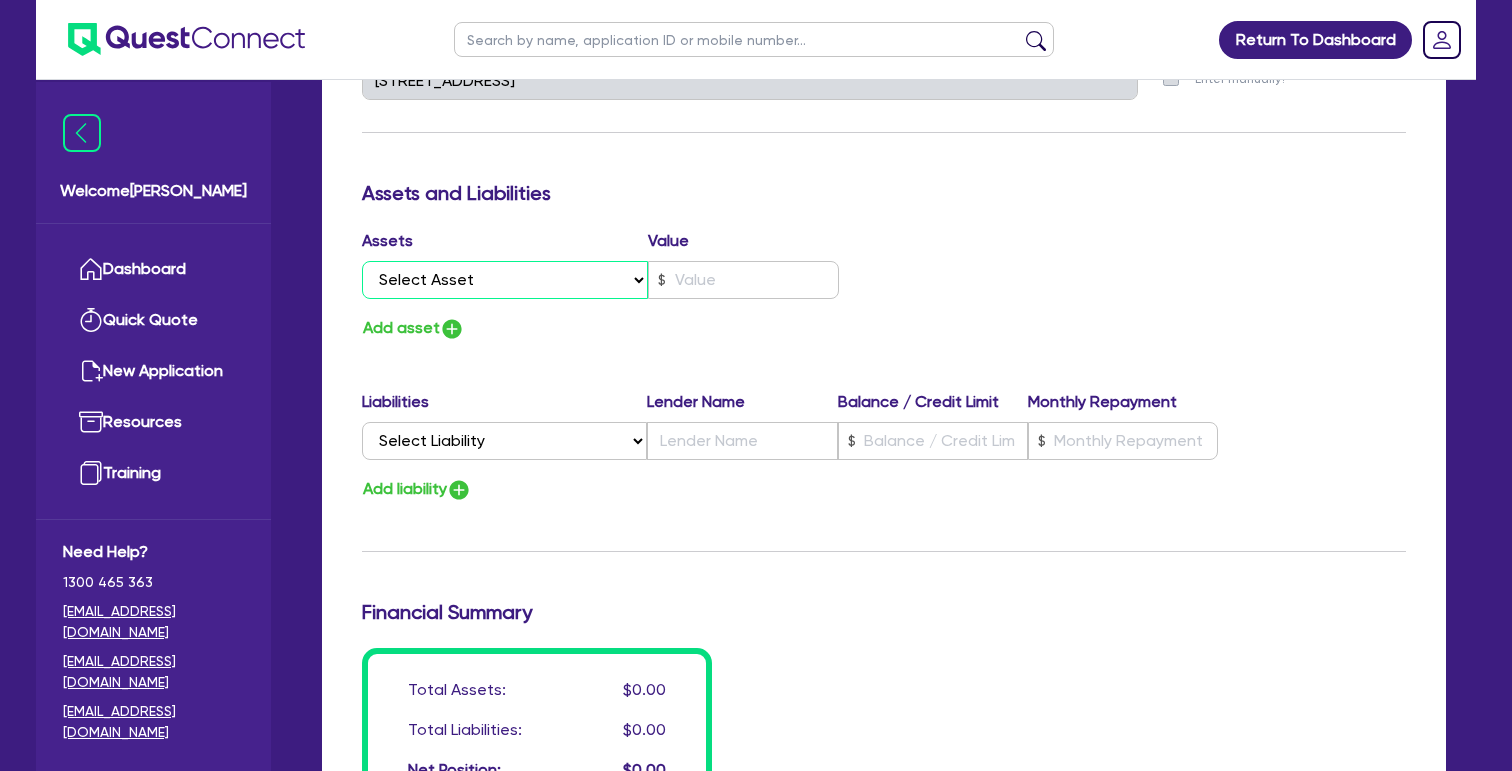select on "PROPERTY" 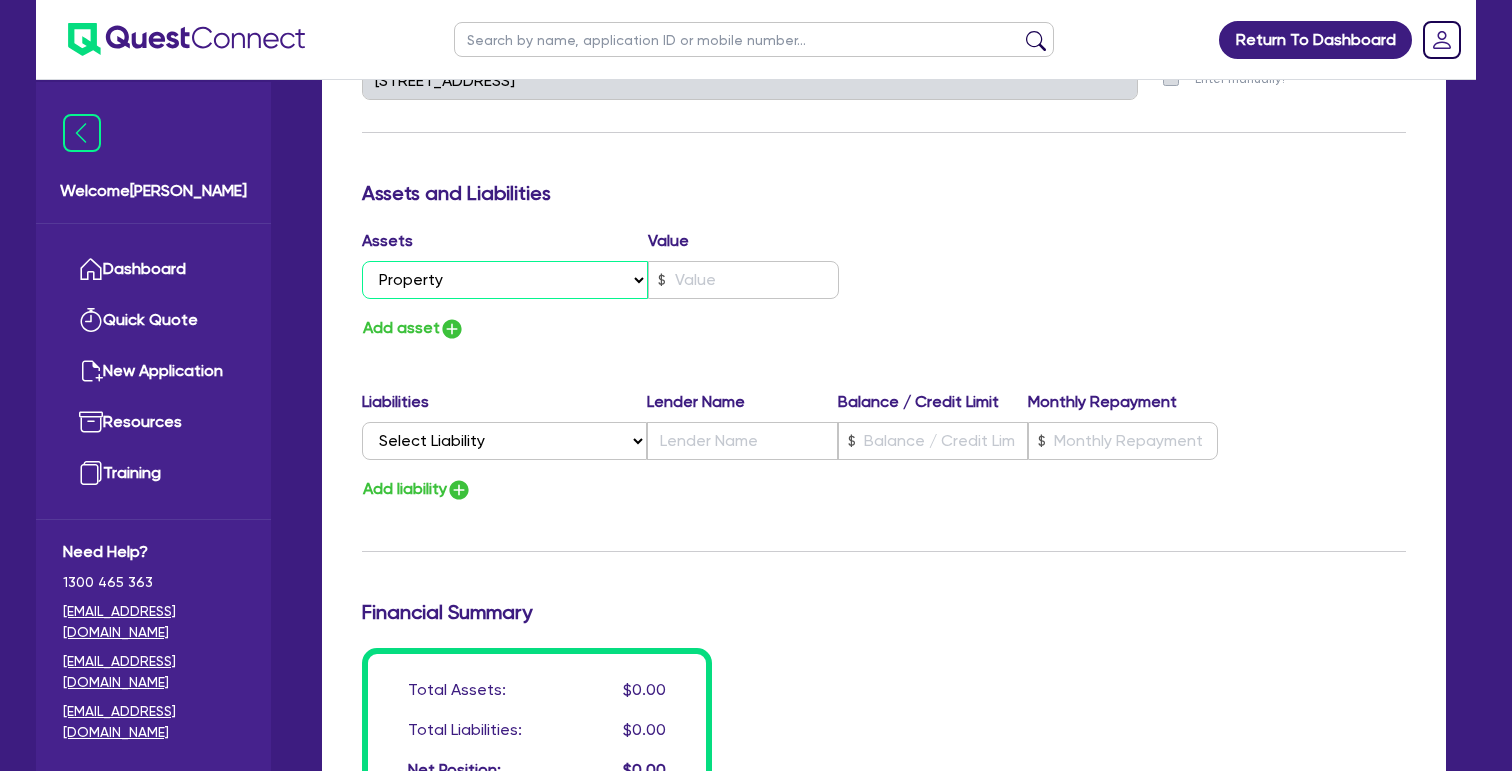 type on "0" 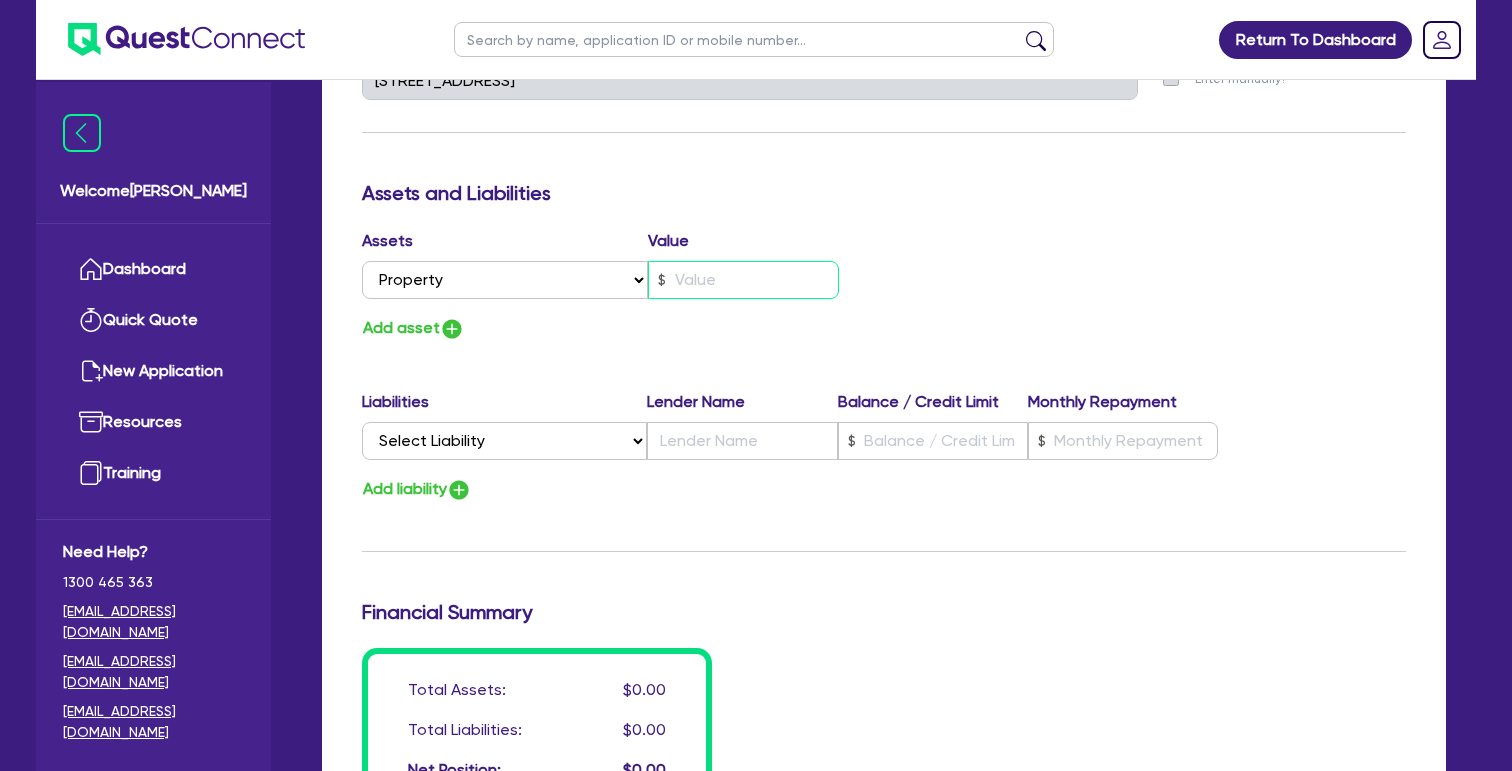 click at bounding box center (743, 280) 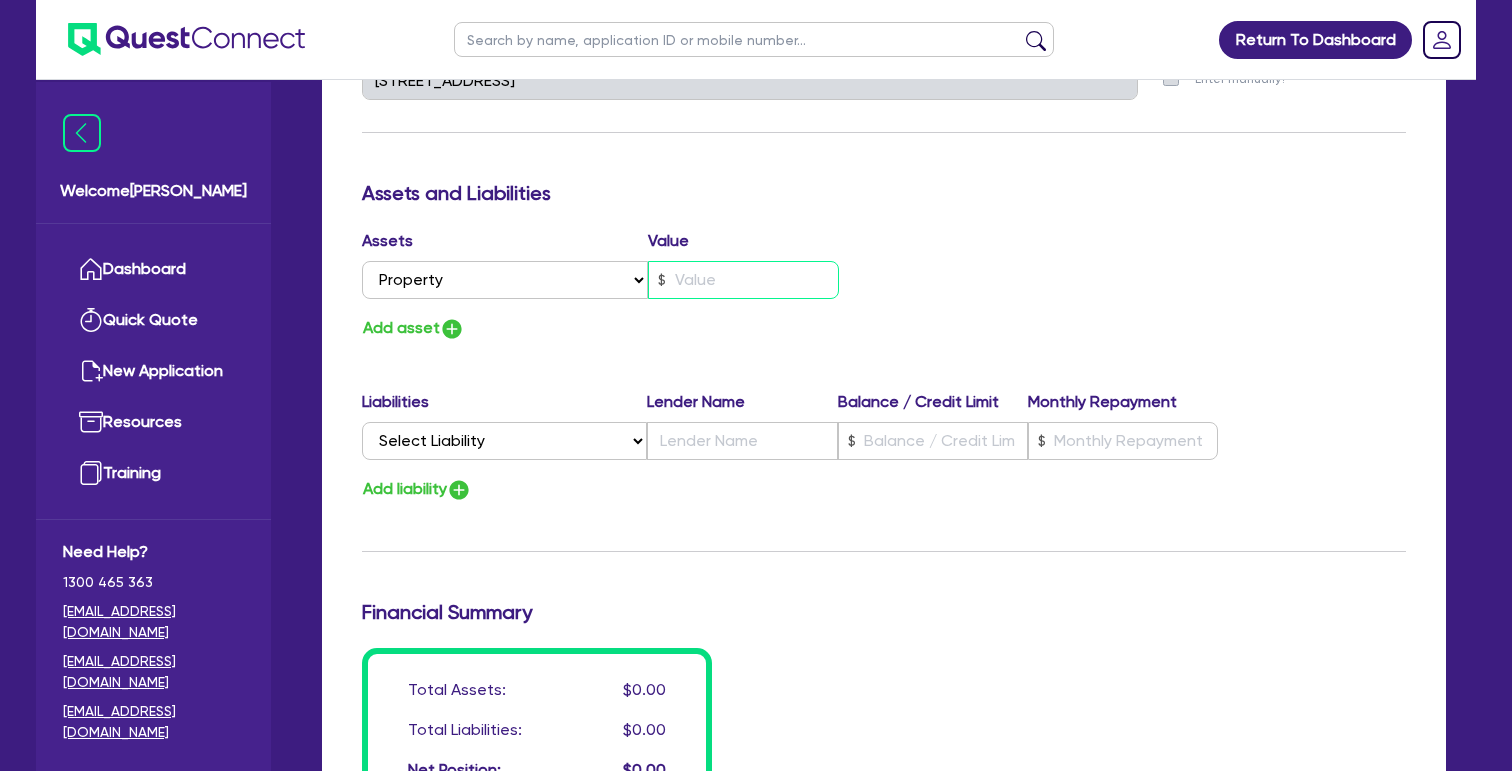 type on "0" 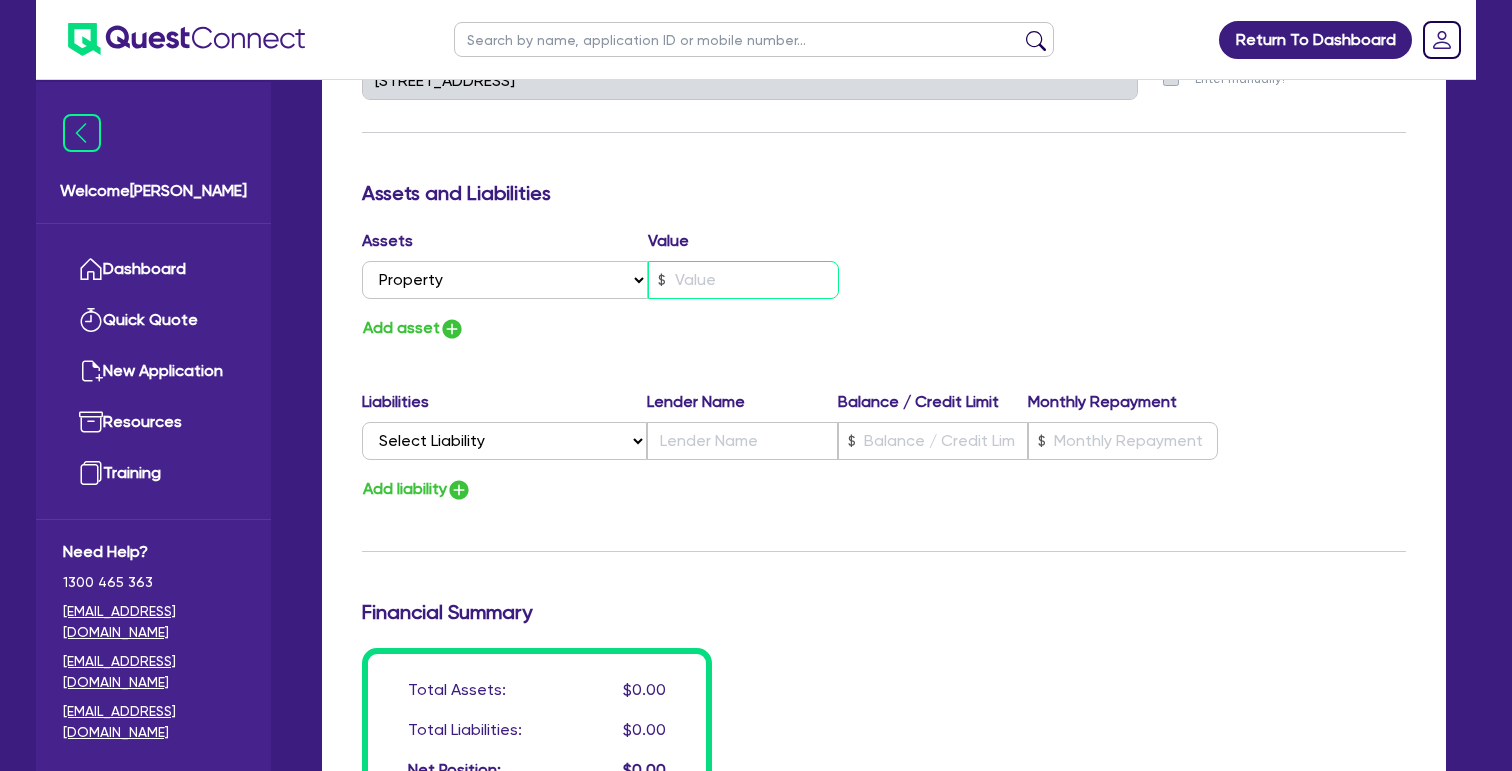 type on "0487 568 757" 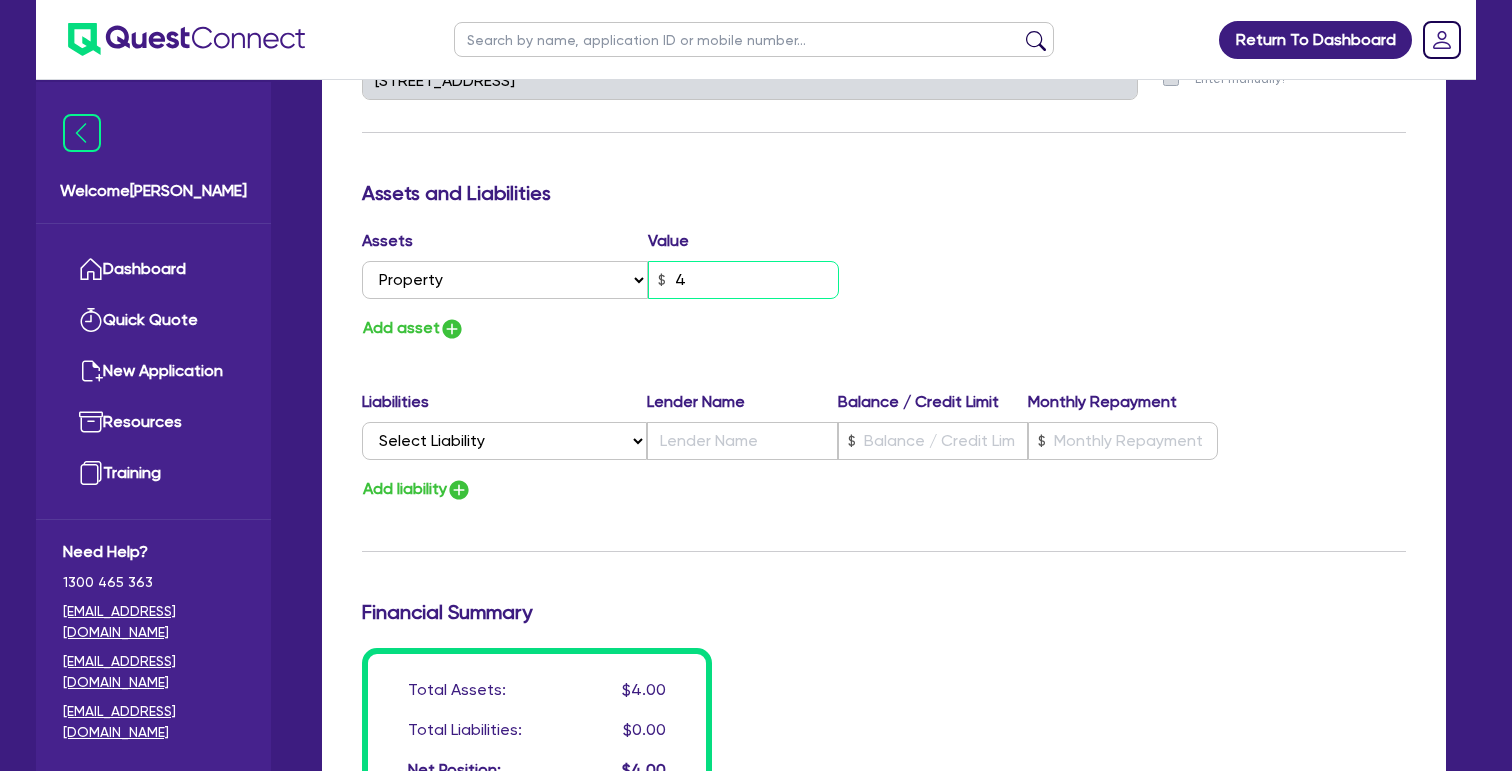 type on "0" 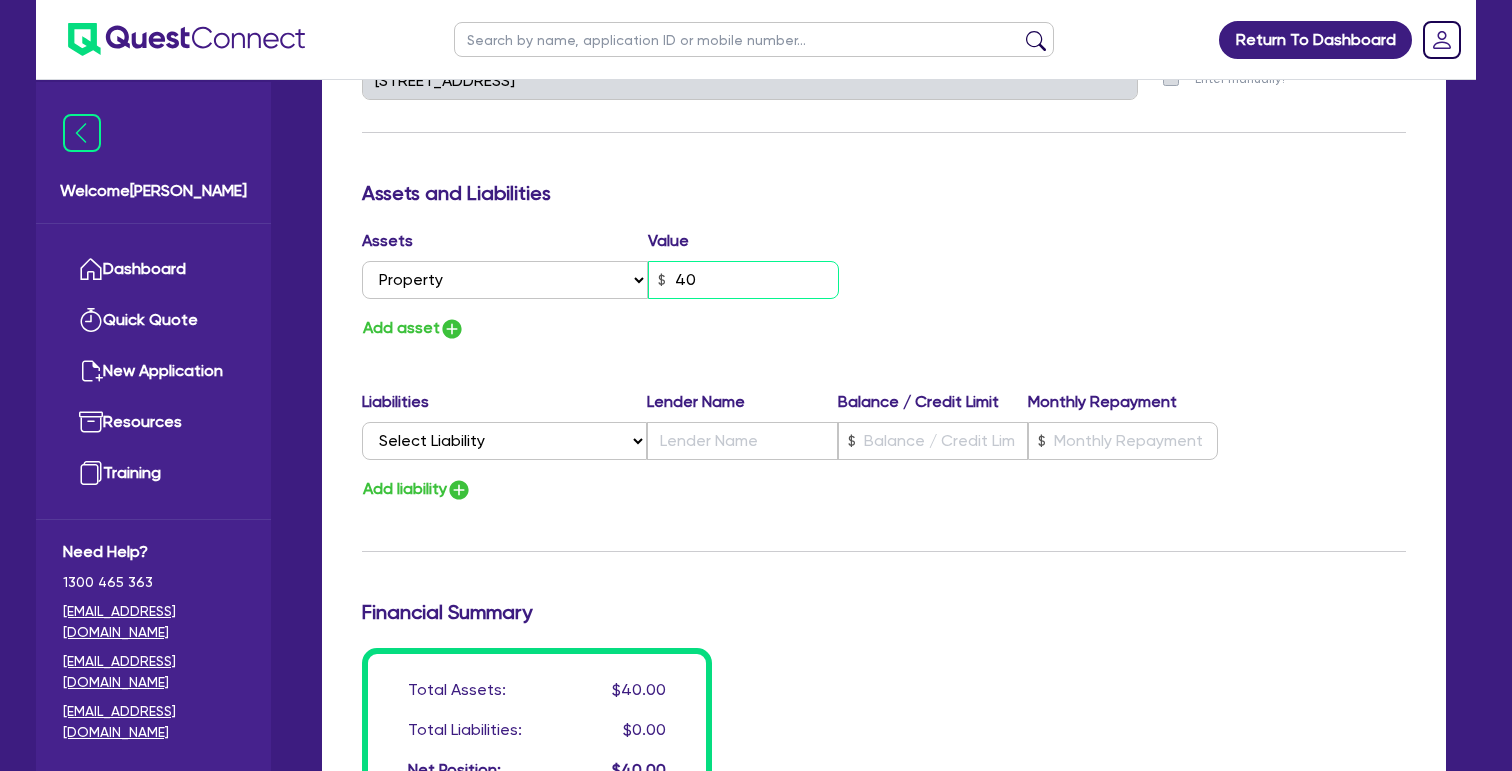 type on "0" 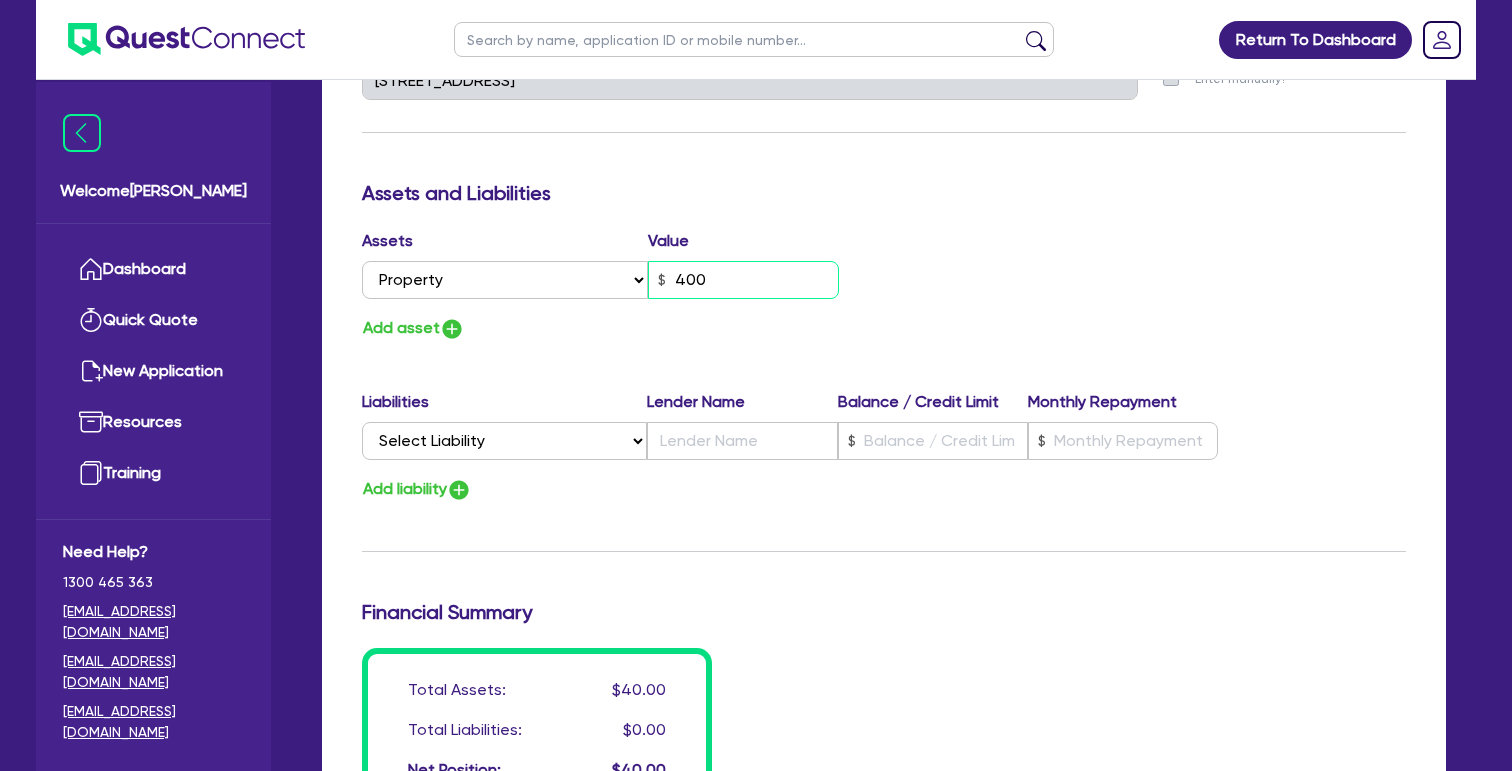 type on "0" 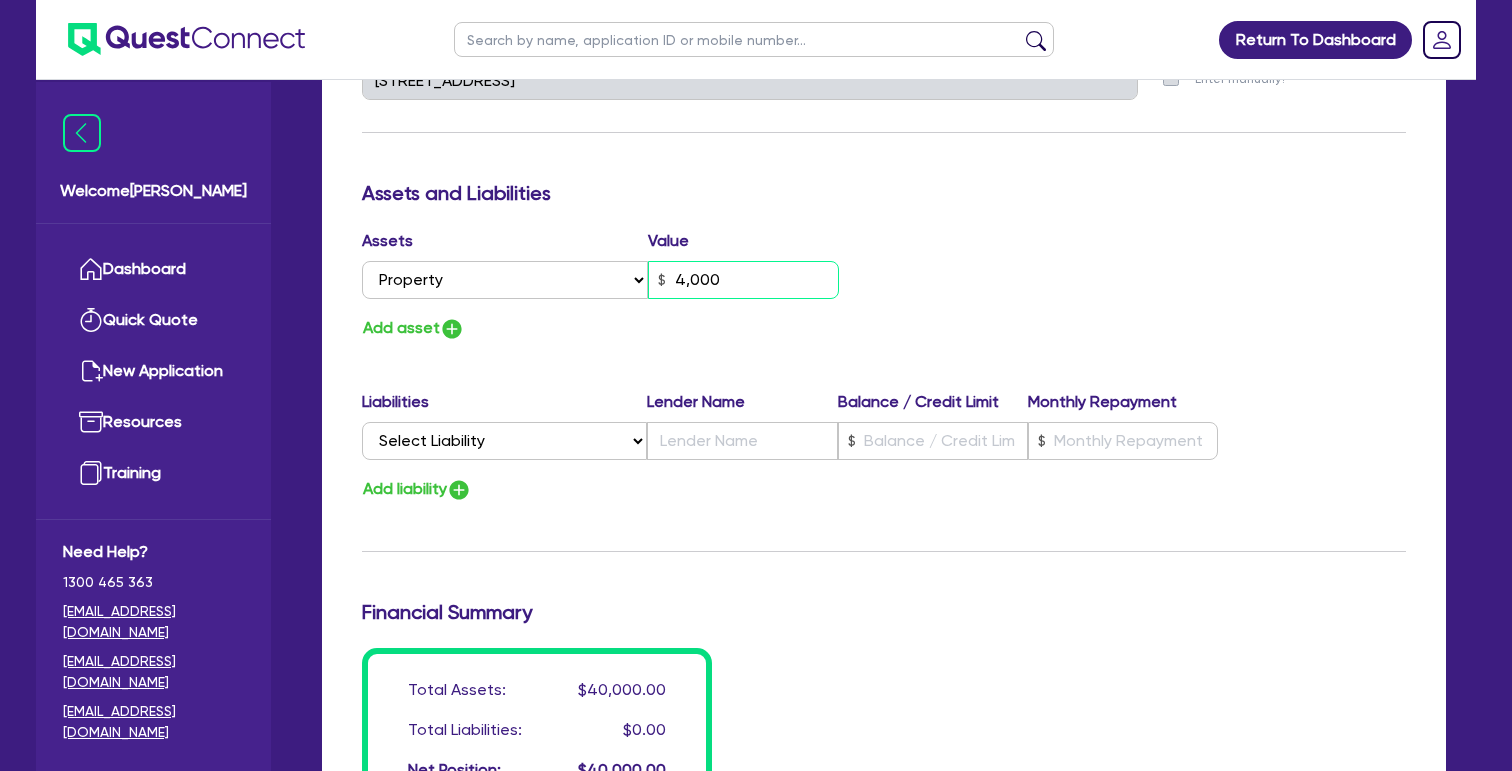 type on "0" 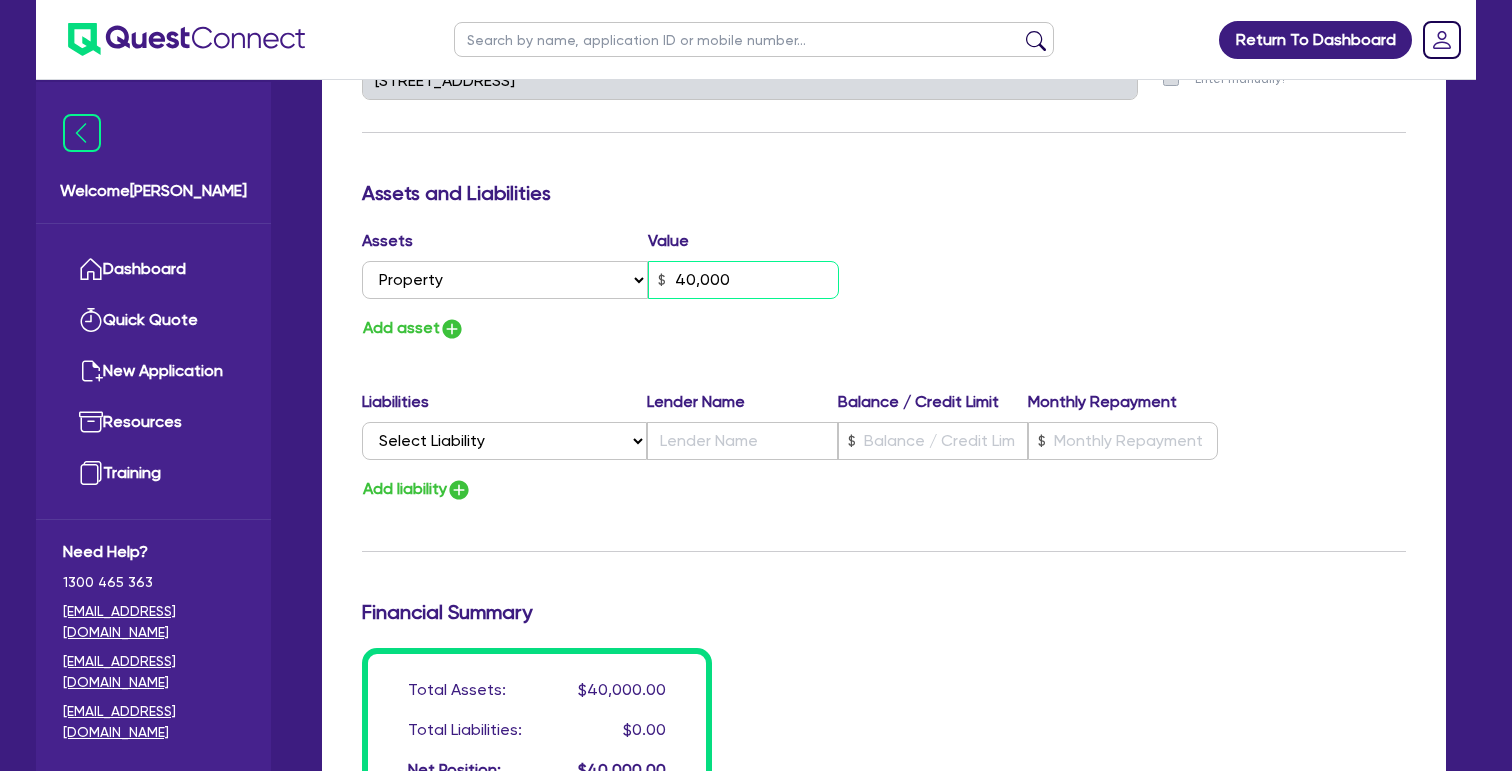 type on "0" 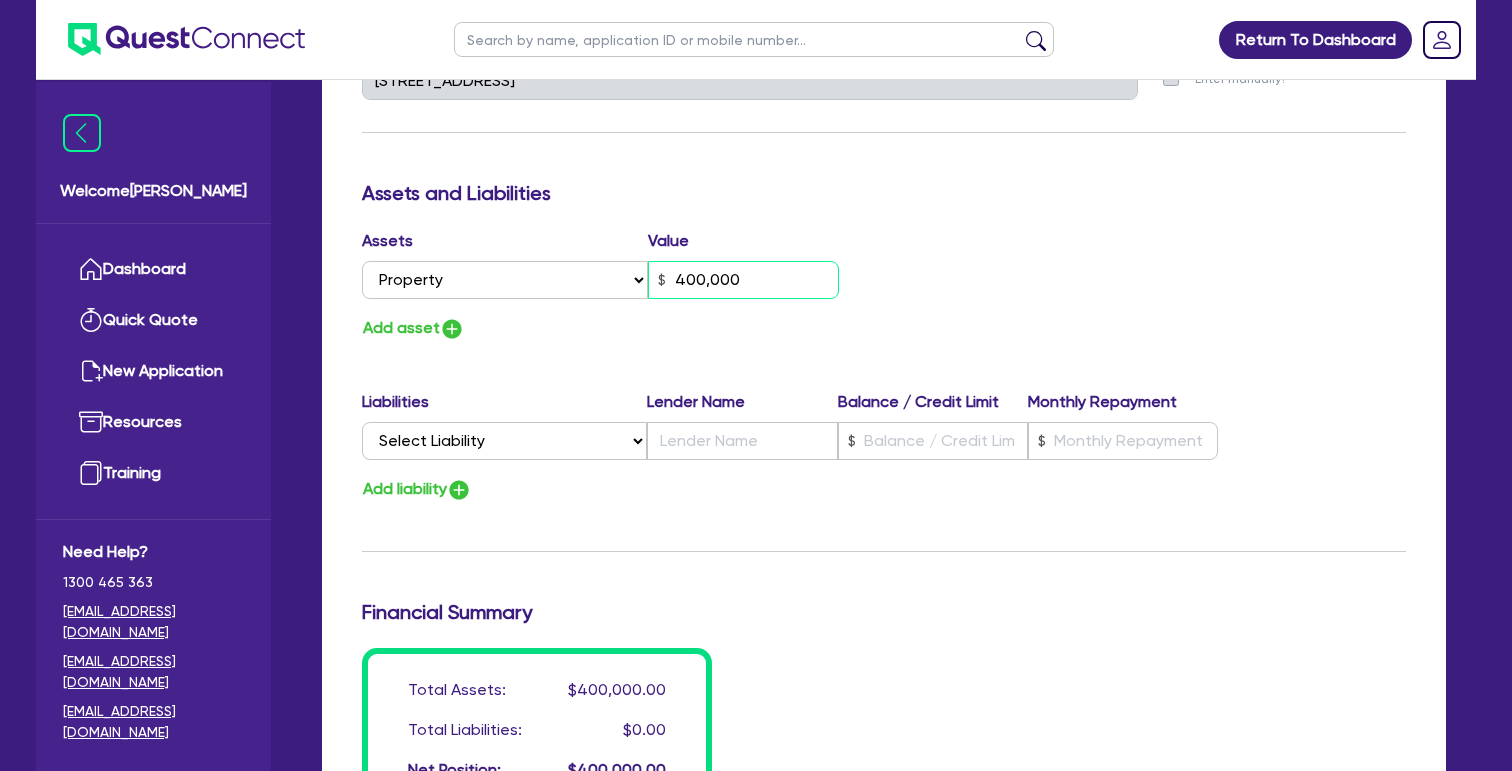 type on "0" 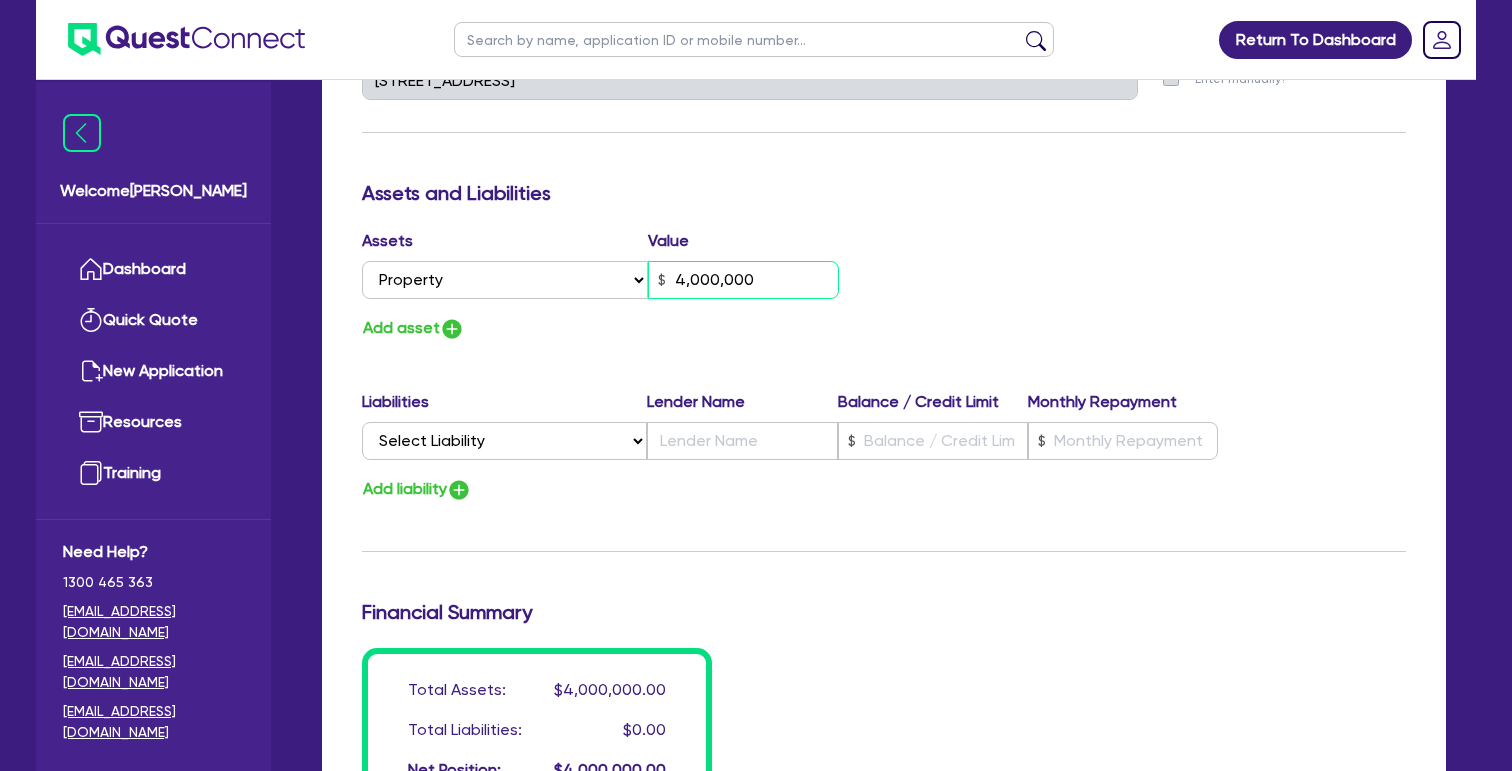 type on "0" 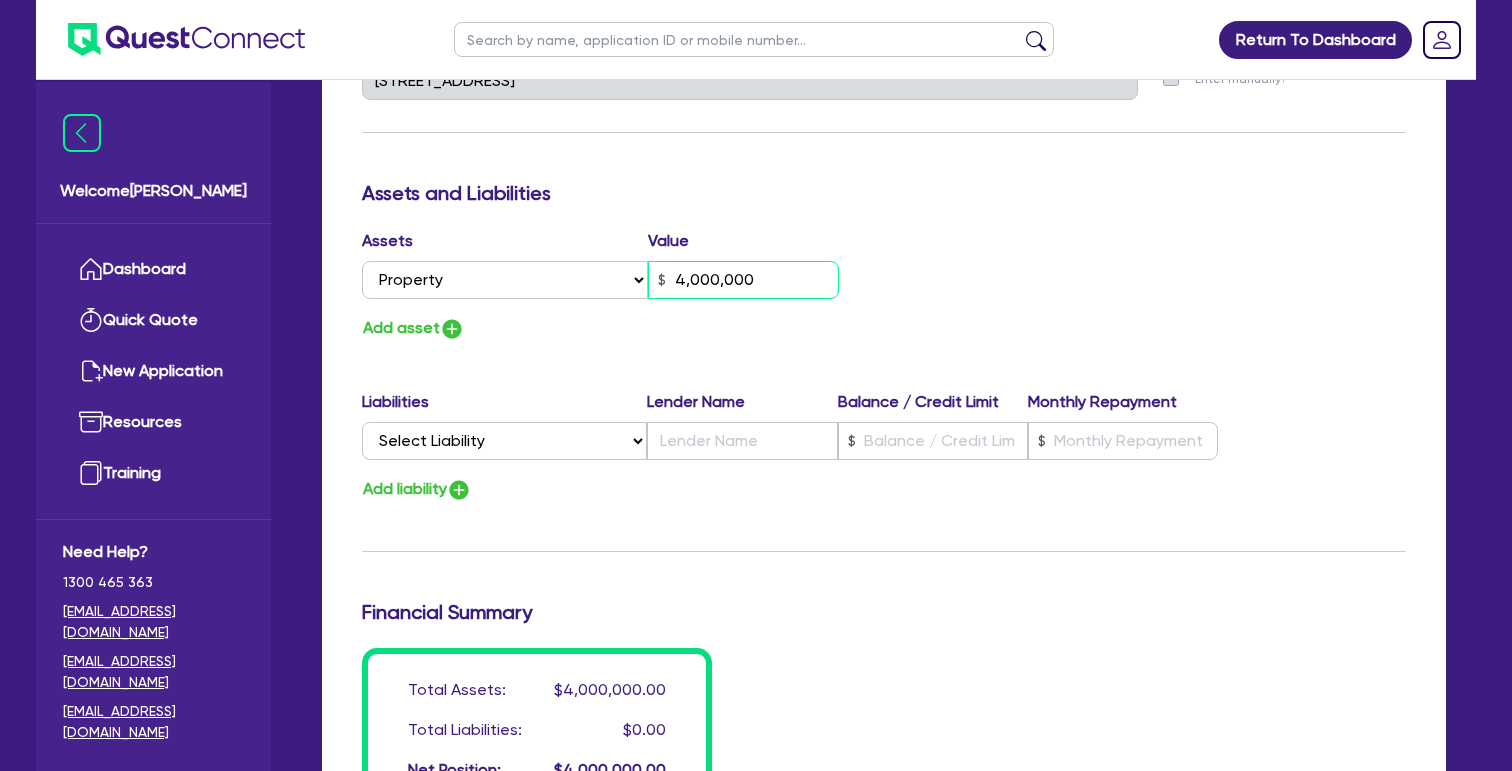 type on "0487 568 757" 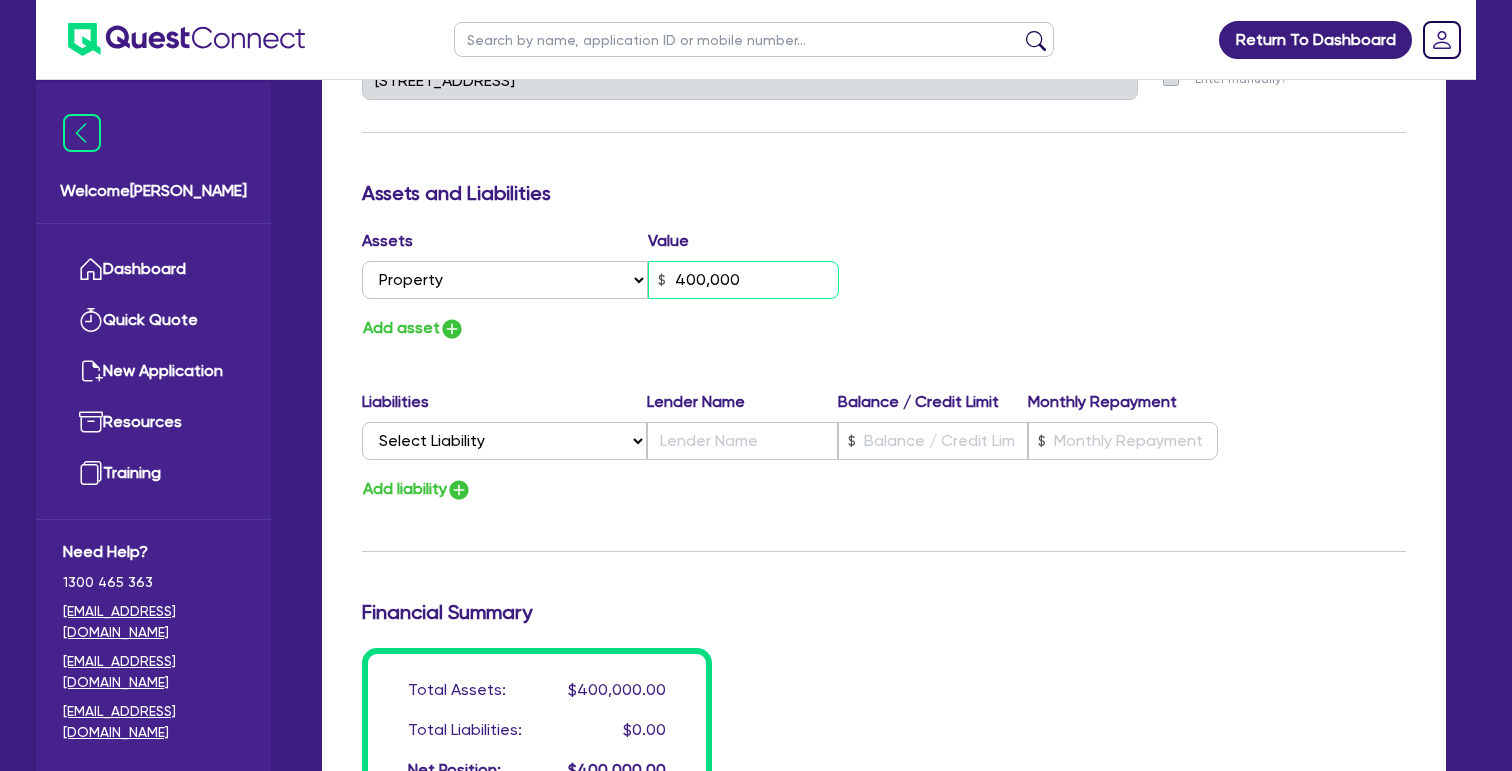 type on "0" 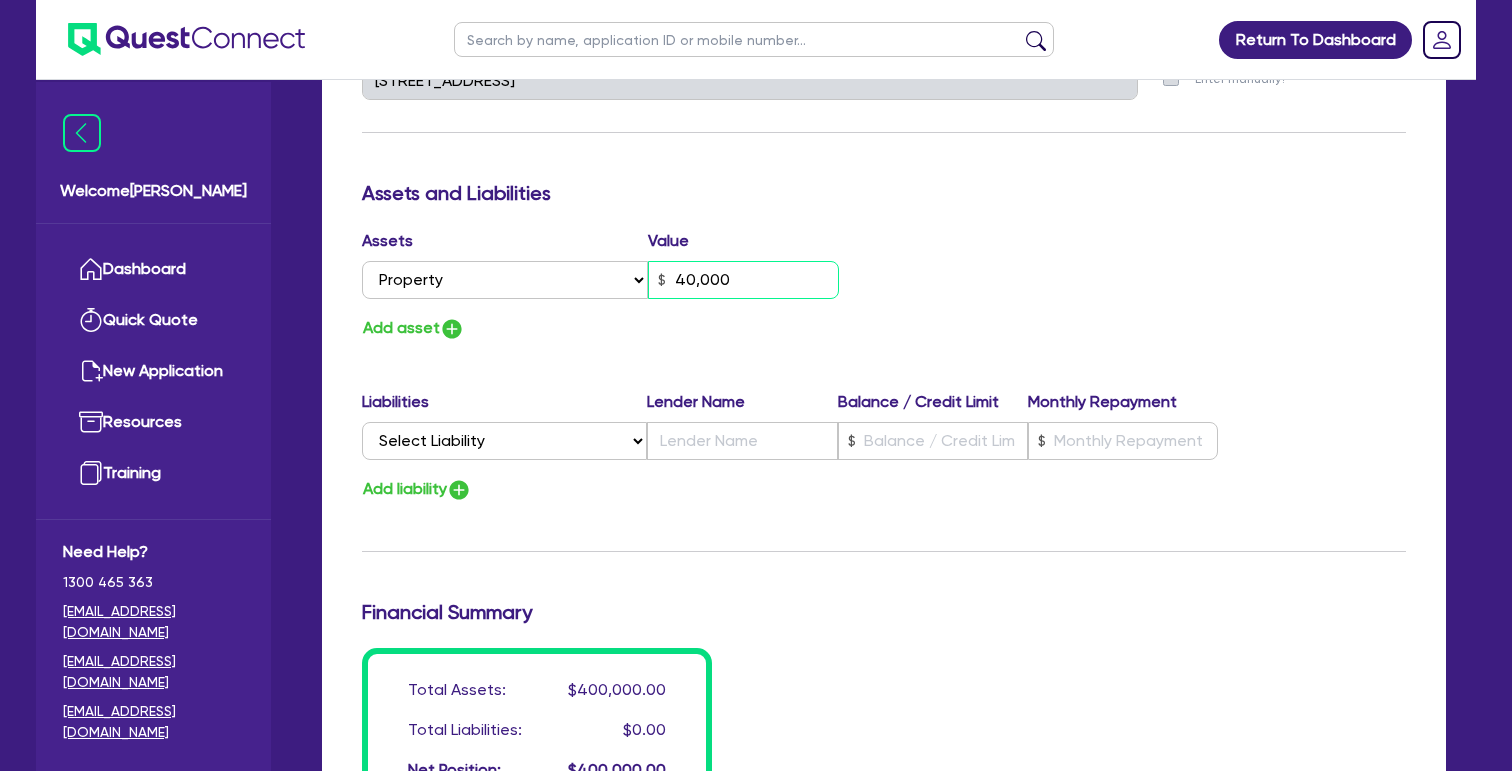 type on "0" 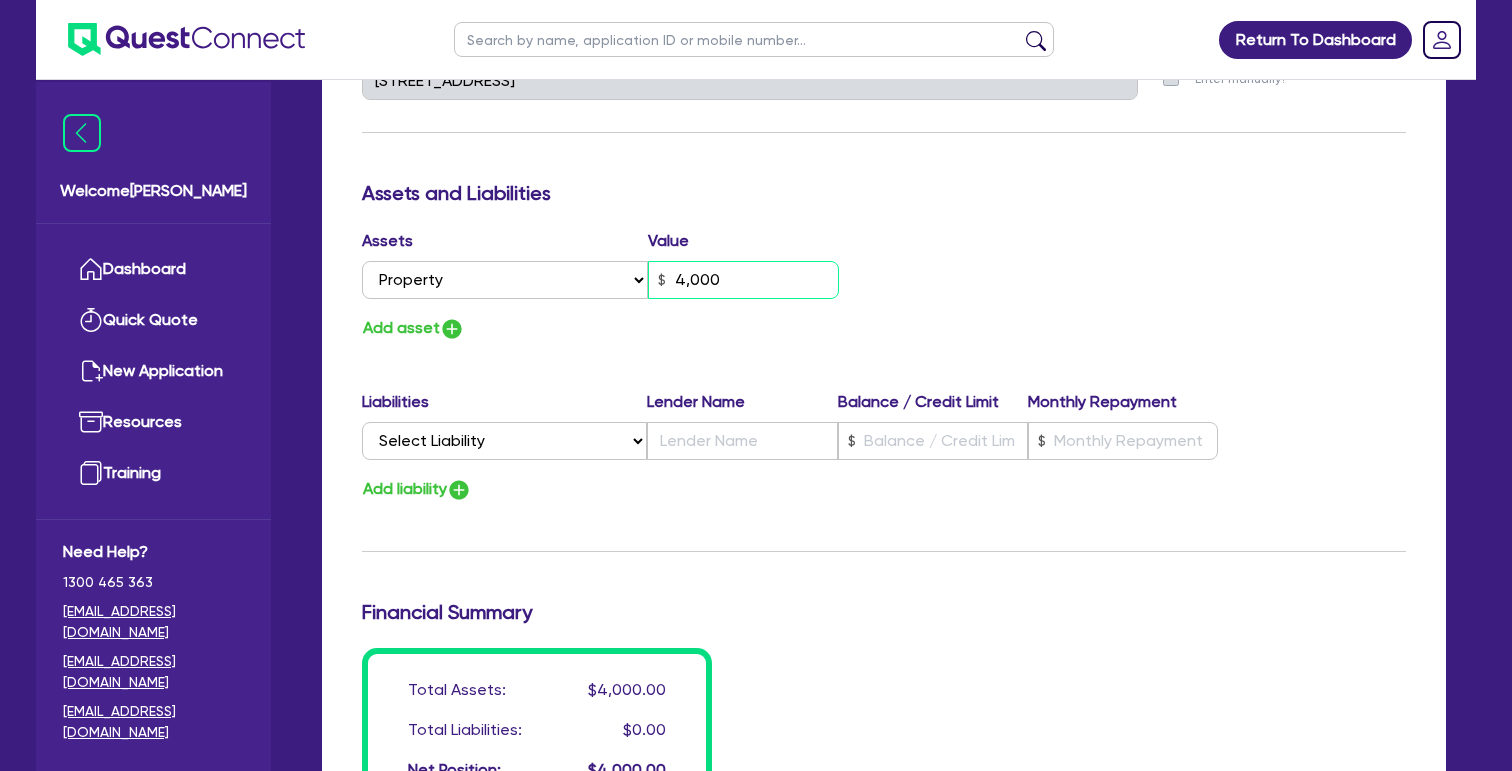 type on "0" 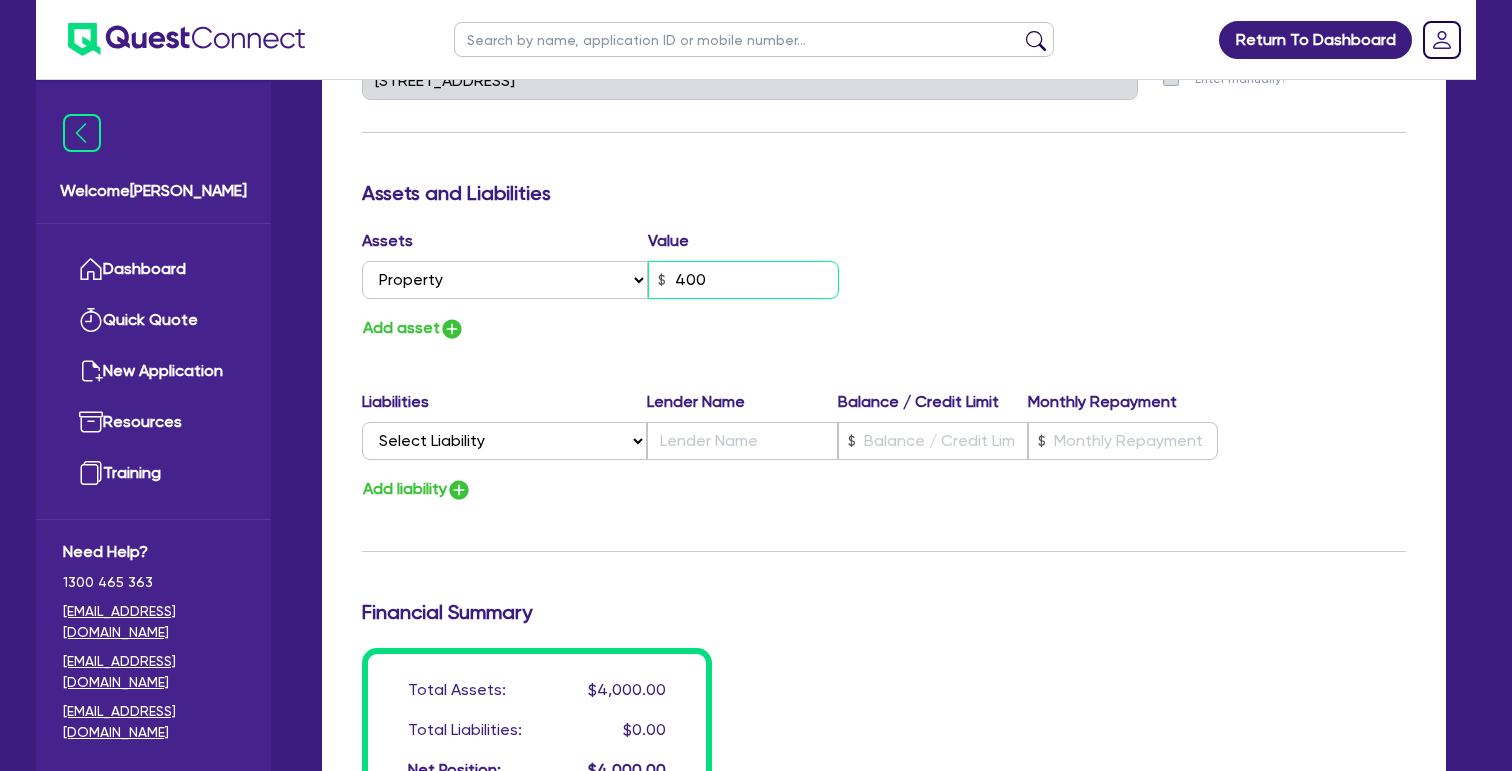 type on "0" 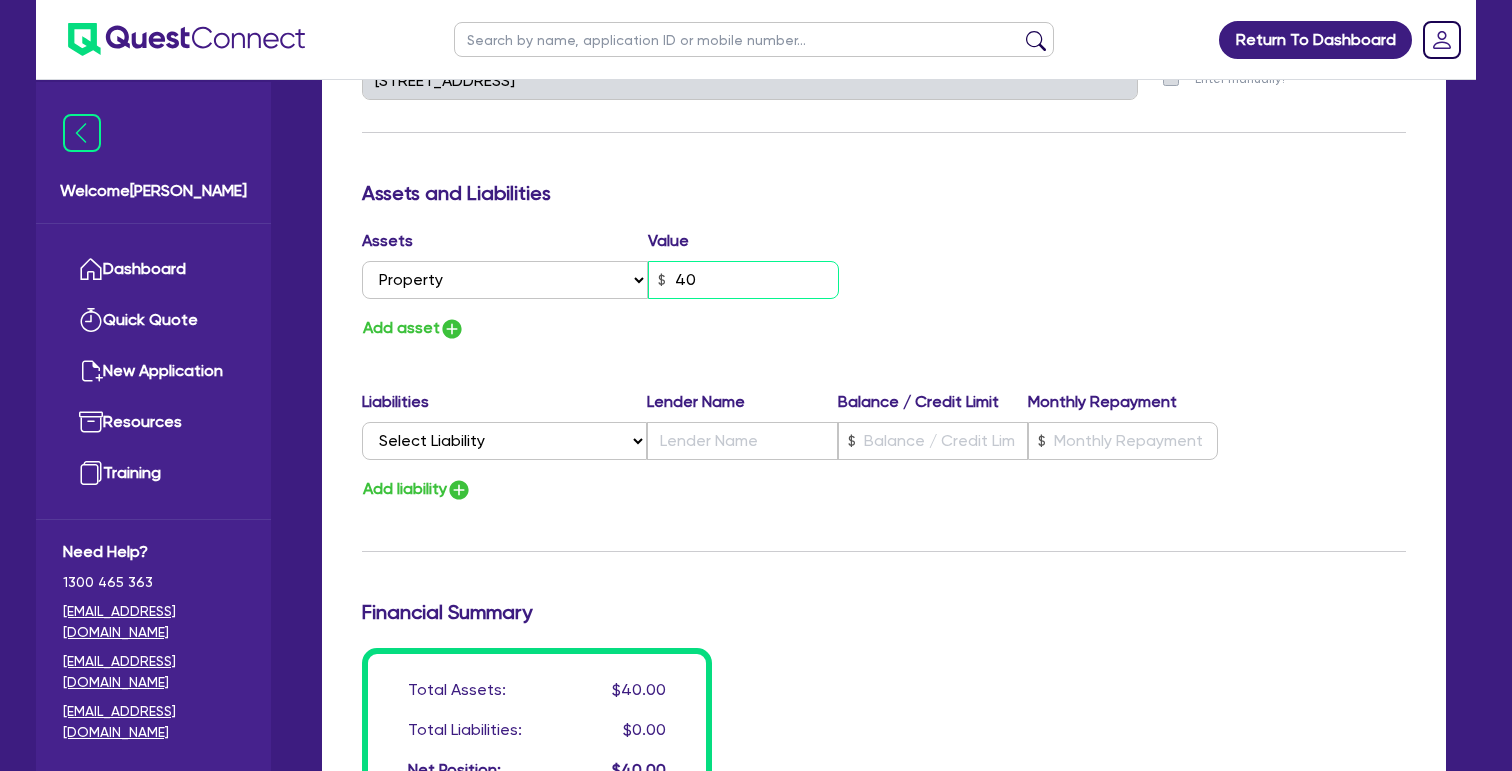 type on "0" 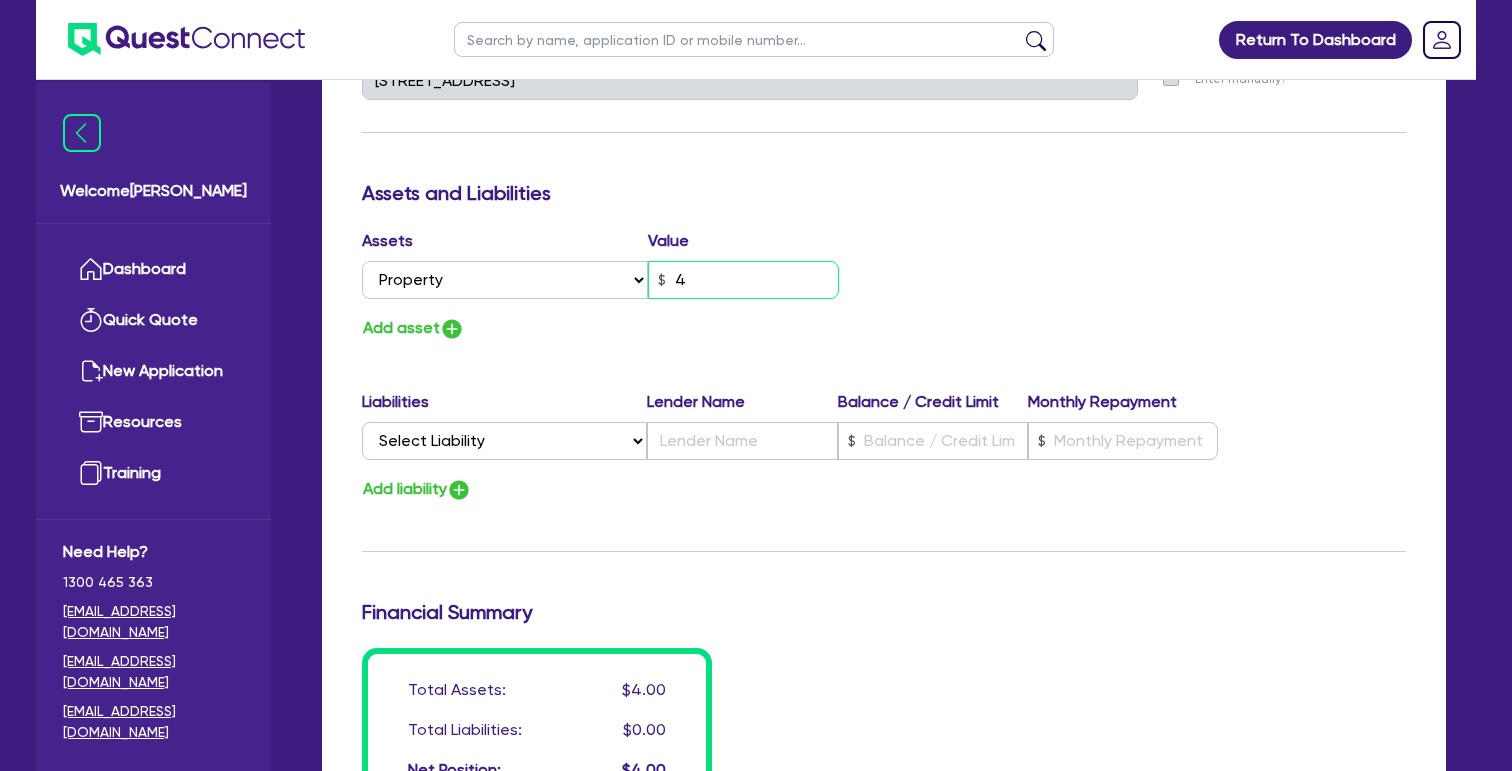 type on "0" 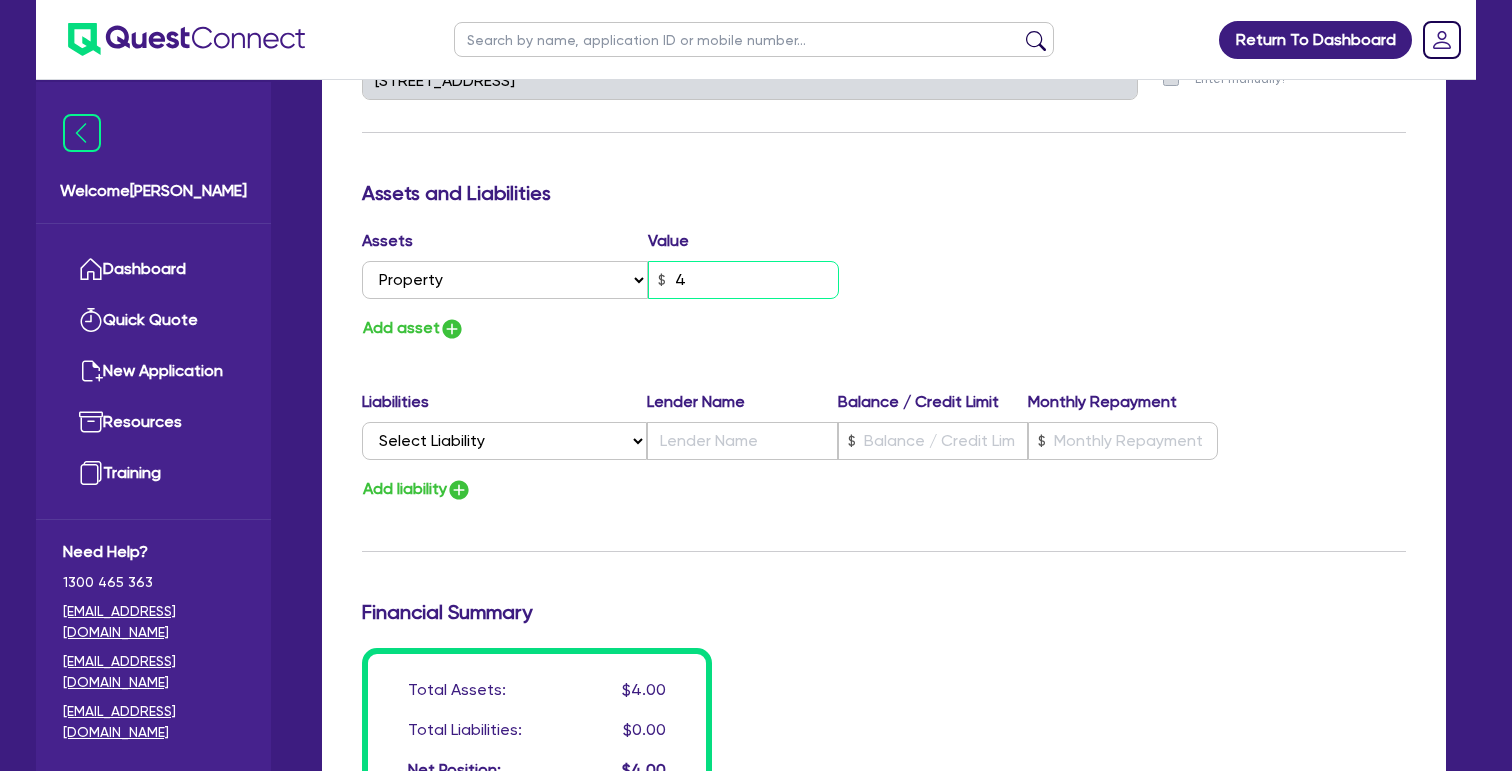 type on "0487 568 757" 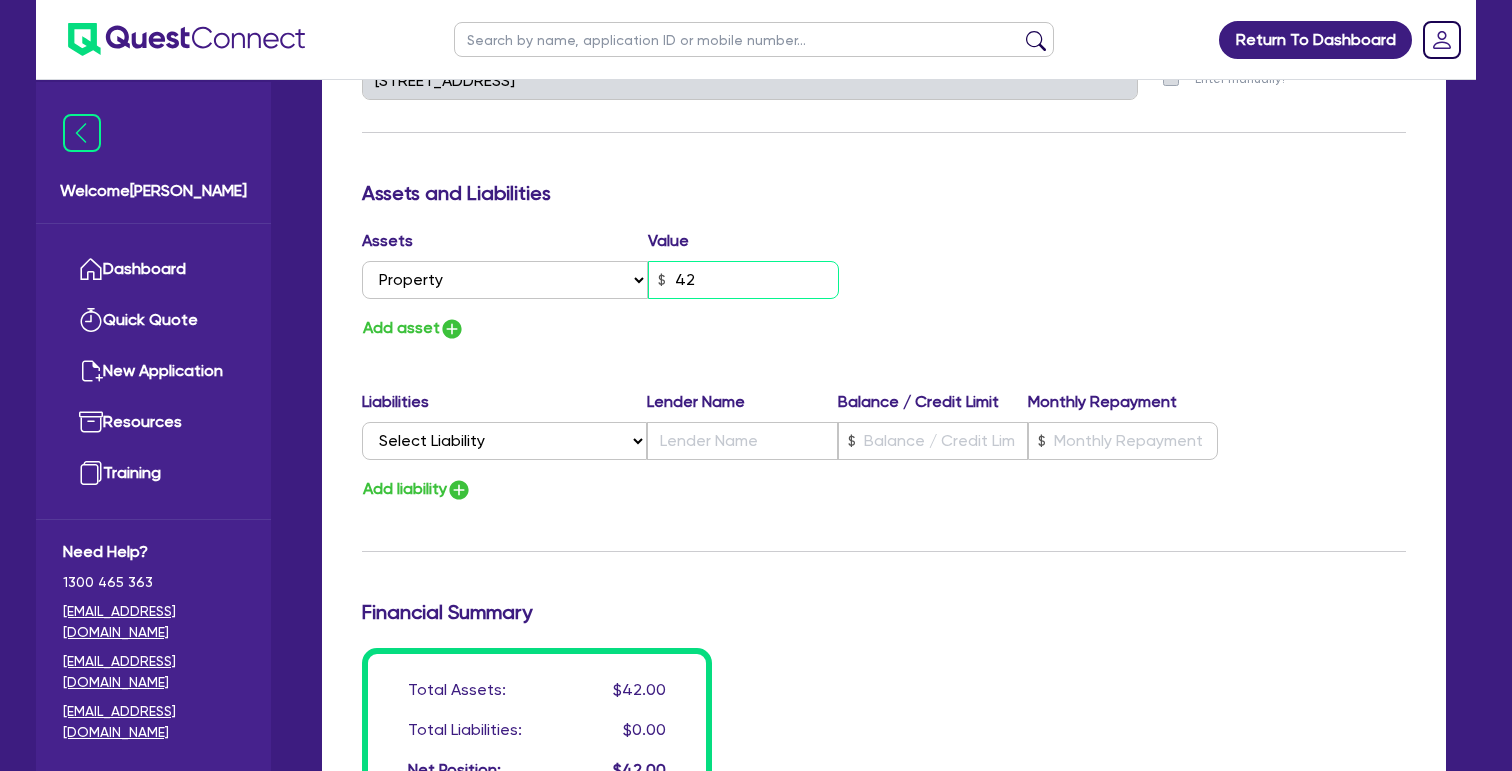 type on "0" 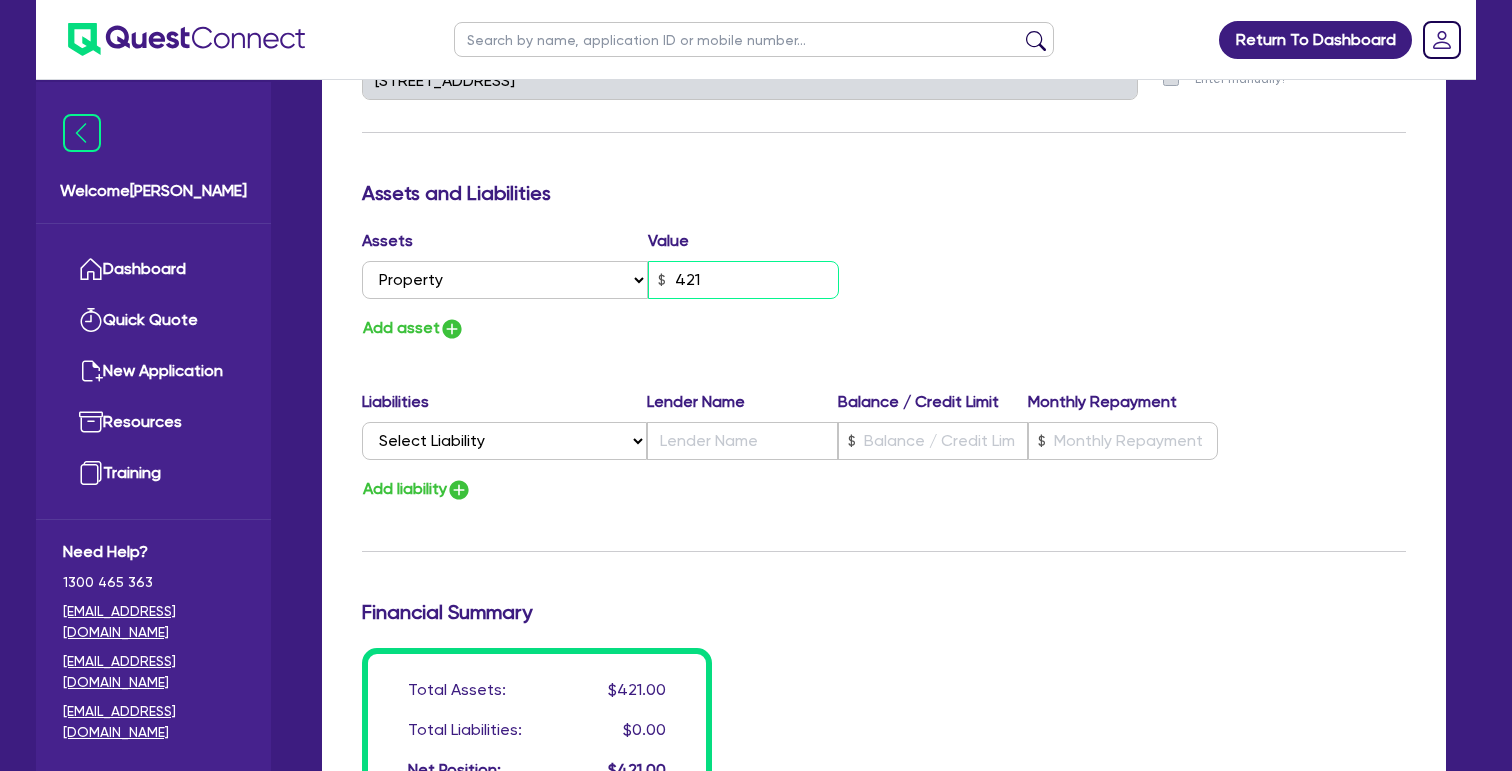 type on "0" 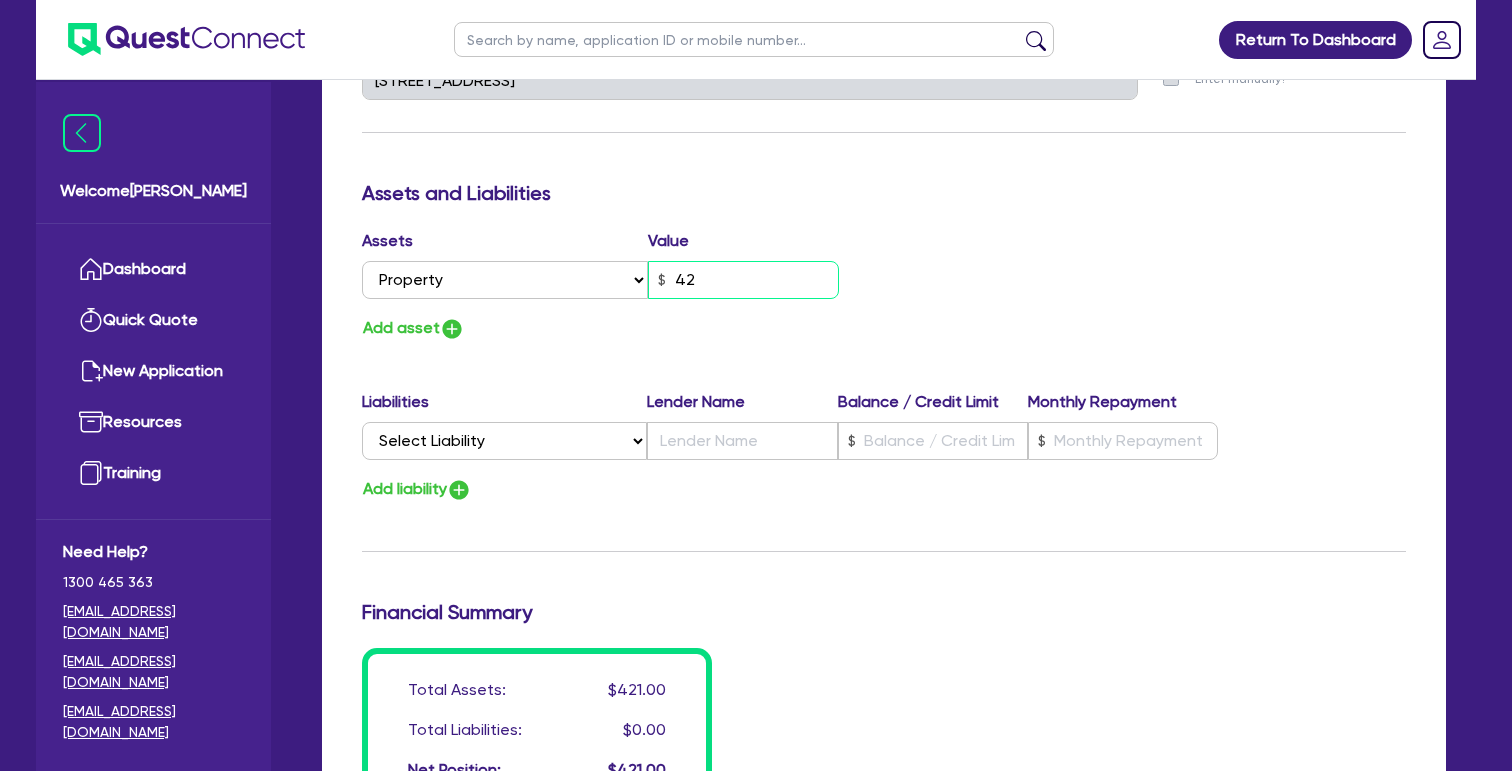type on "0" 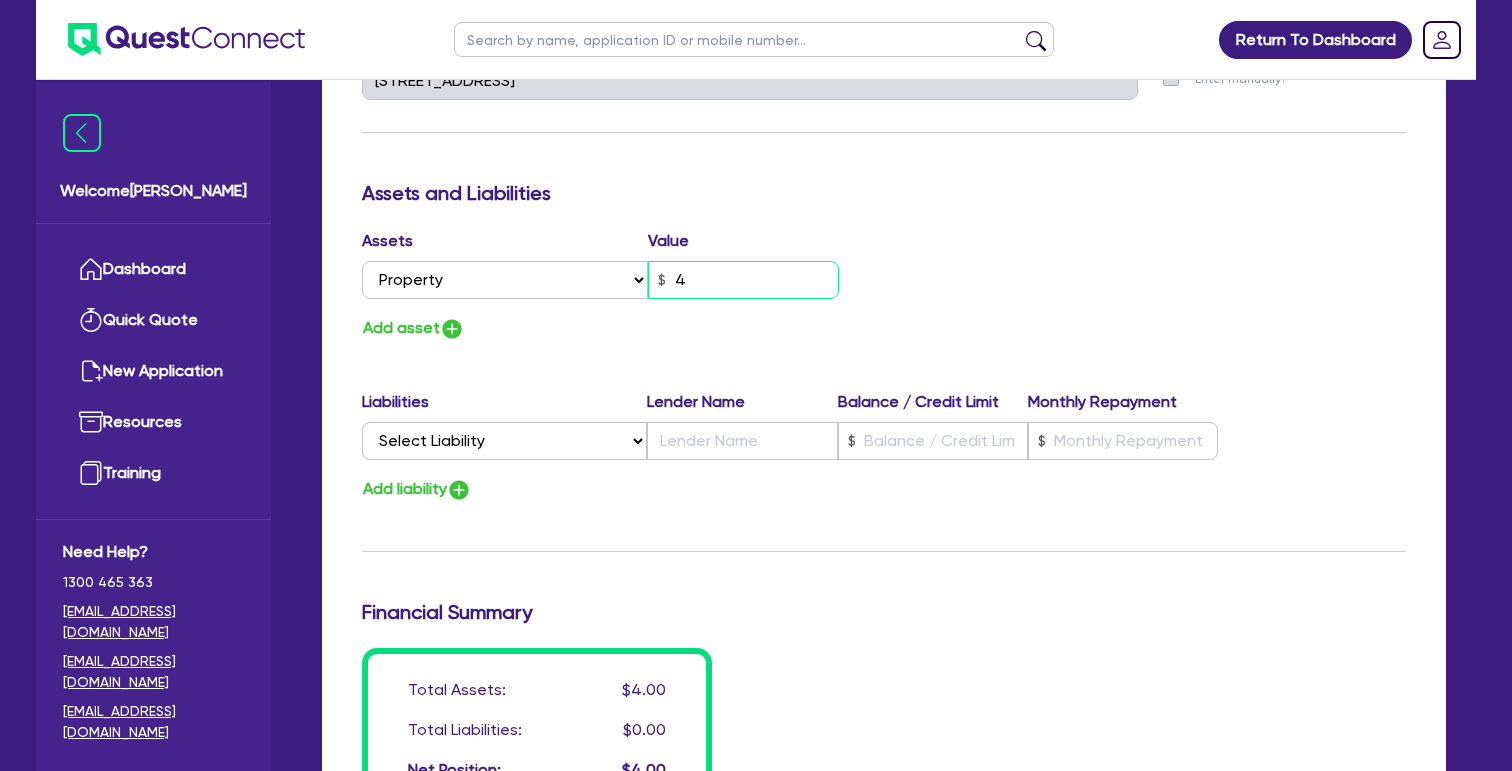 type on "0" 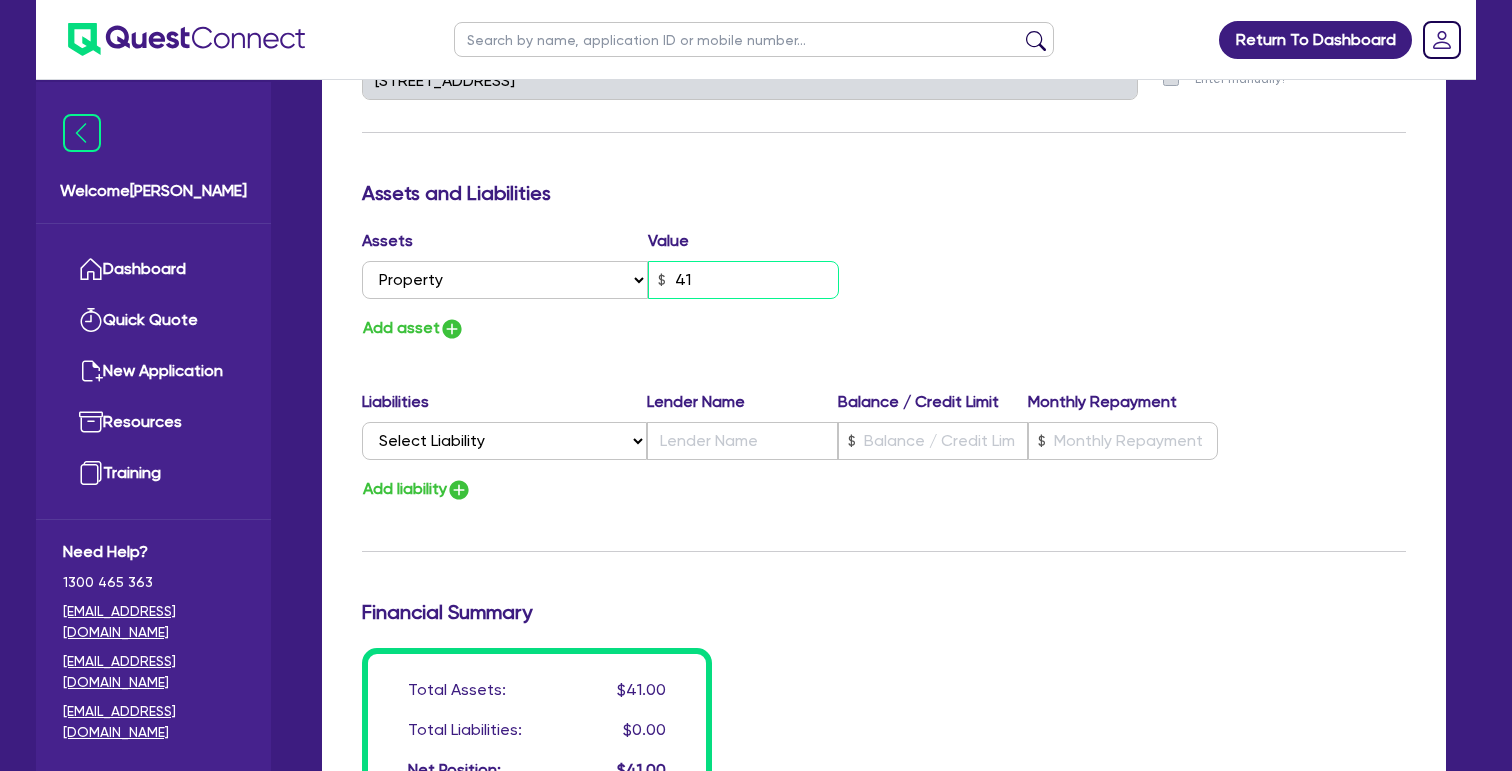 type on "0" 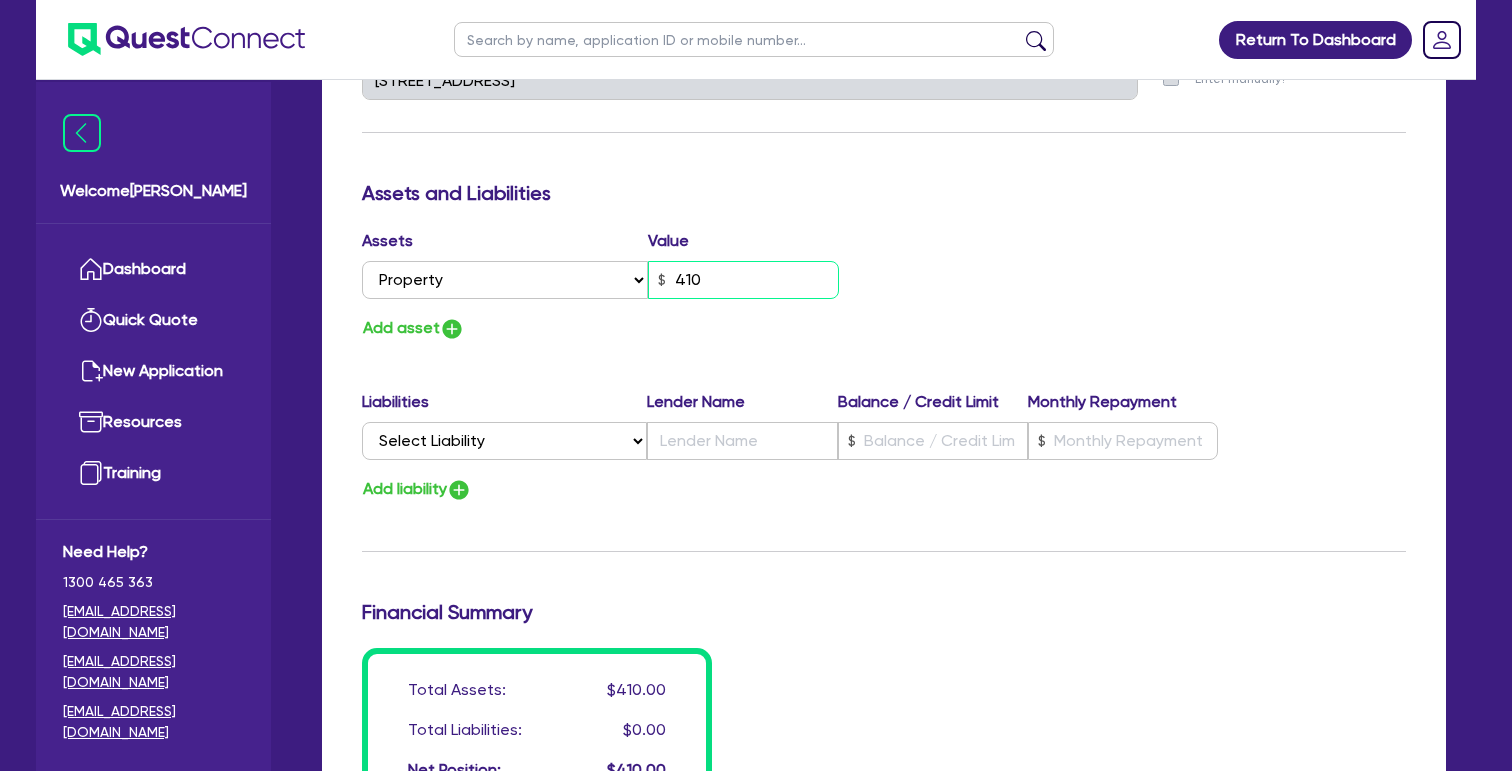 type on "0" 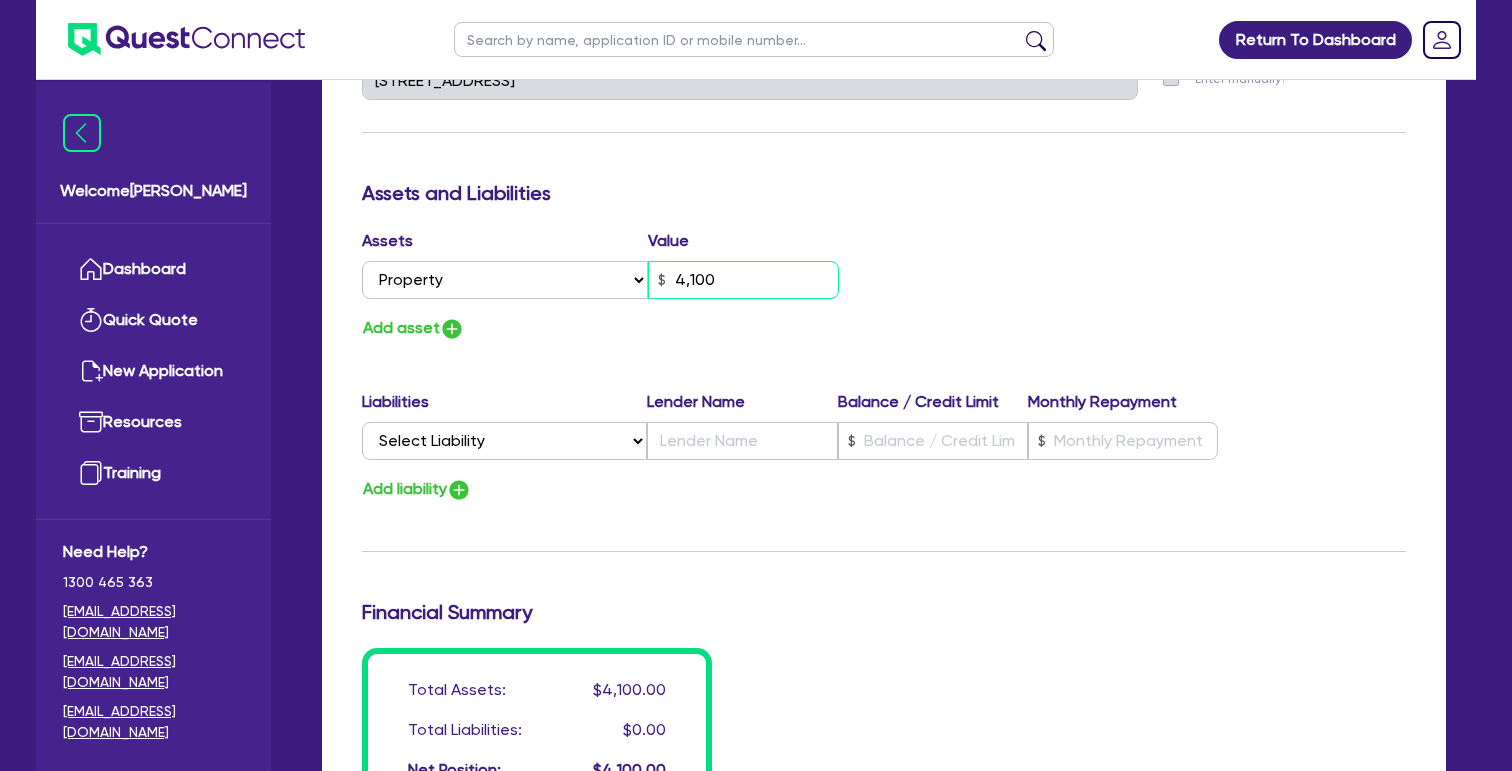 type on "0" 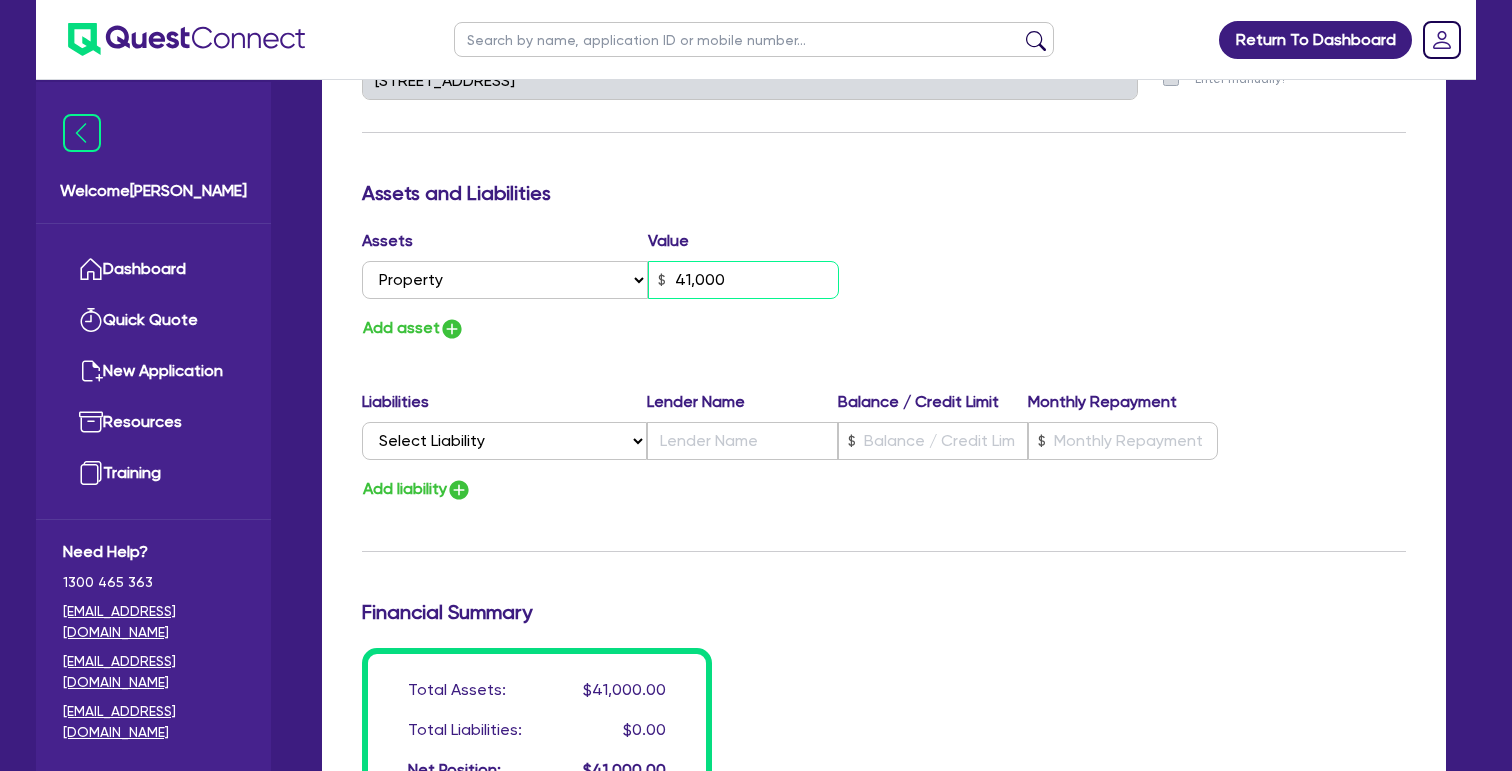 type on "0" 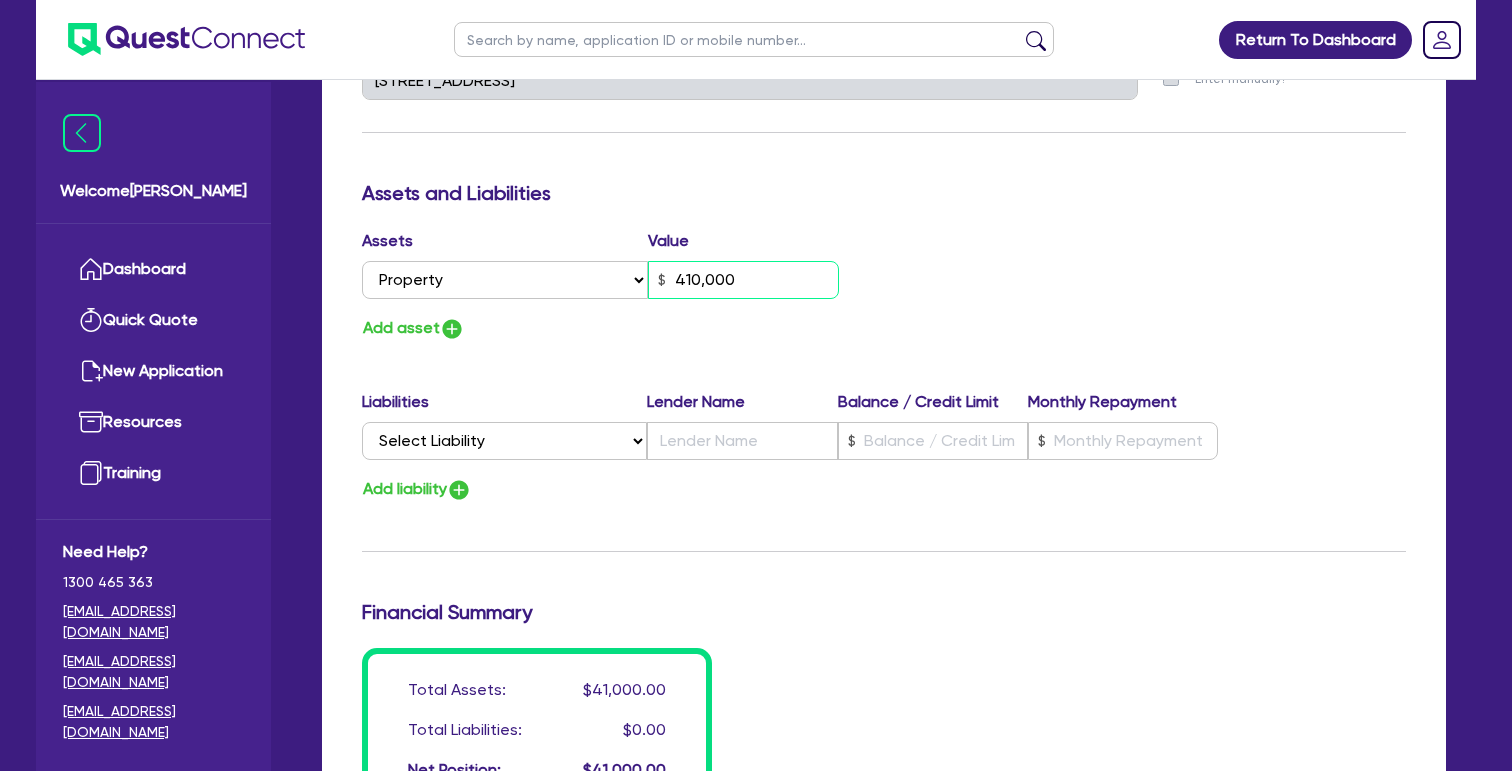 type on "0" 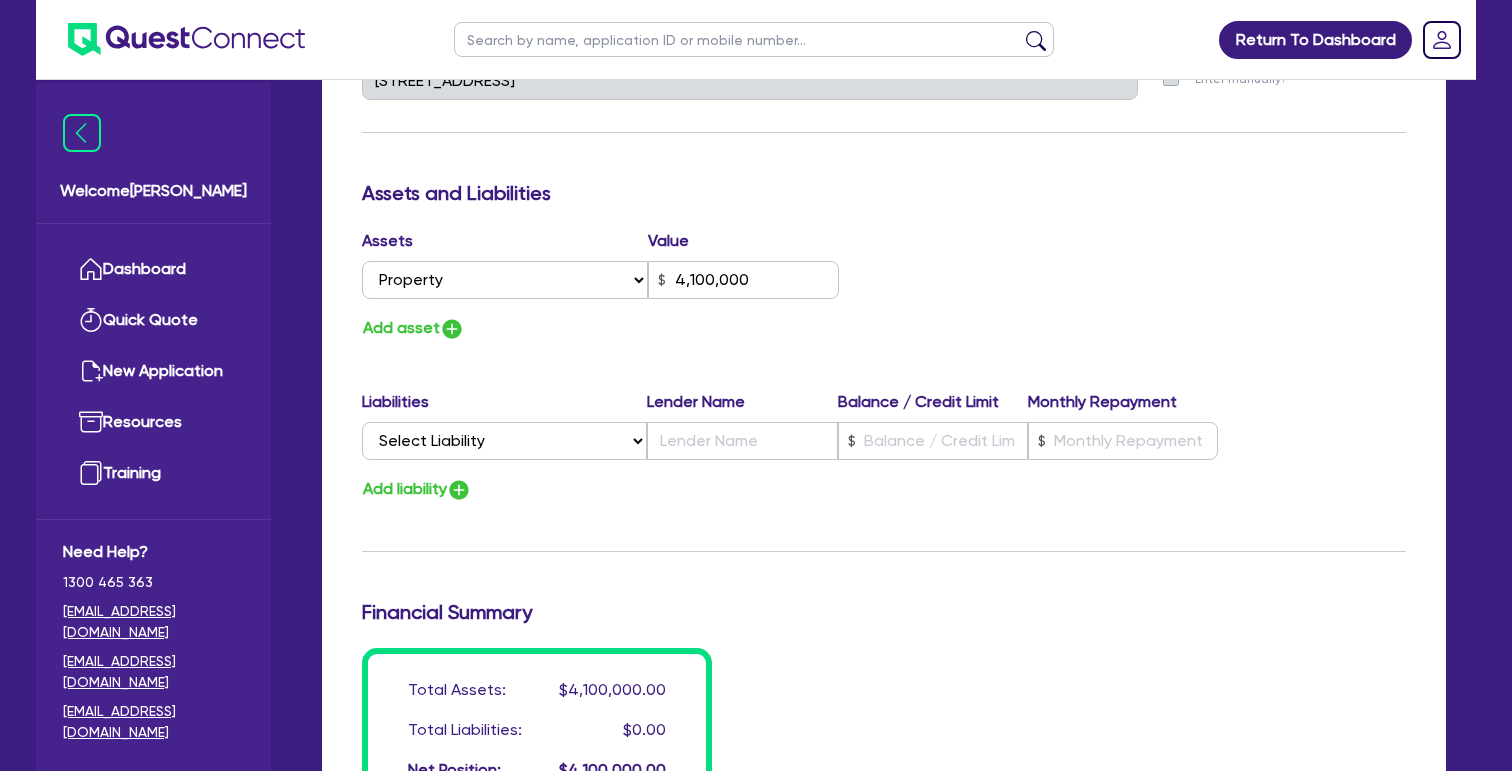 click on "Liabilities Lender Name Balance / Credit Limit Monthly Repayment Select Liability Credit card Mortgage Investment property loan Vehicle loan Truck loan Trailer loan Equipment loan Personal loan Other loan" at bounding box center (884, 429) 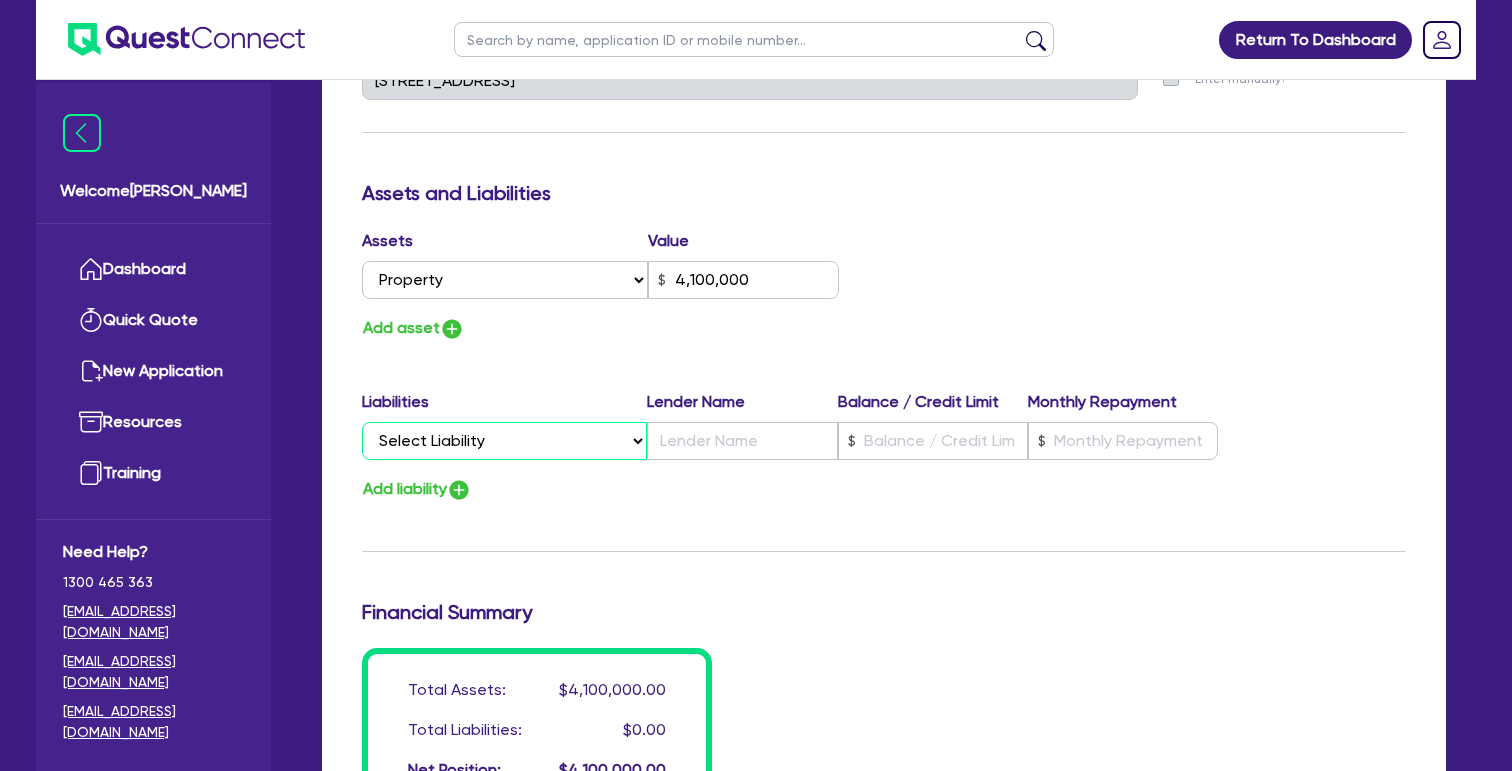 select on "CREDIT_CARD" 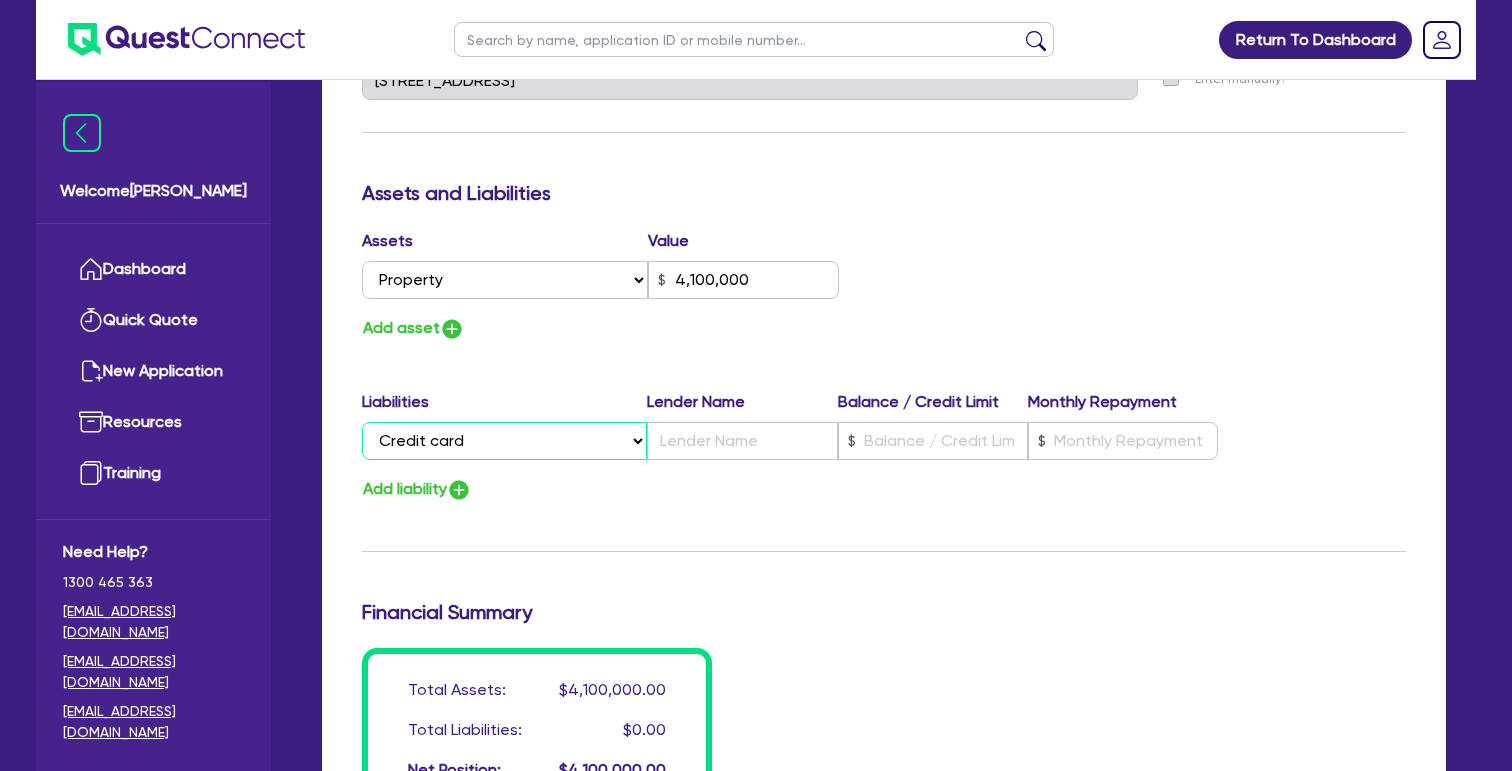 type on "0" 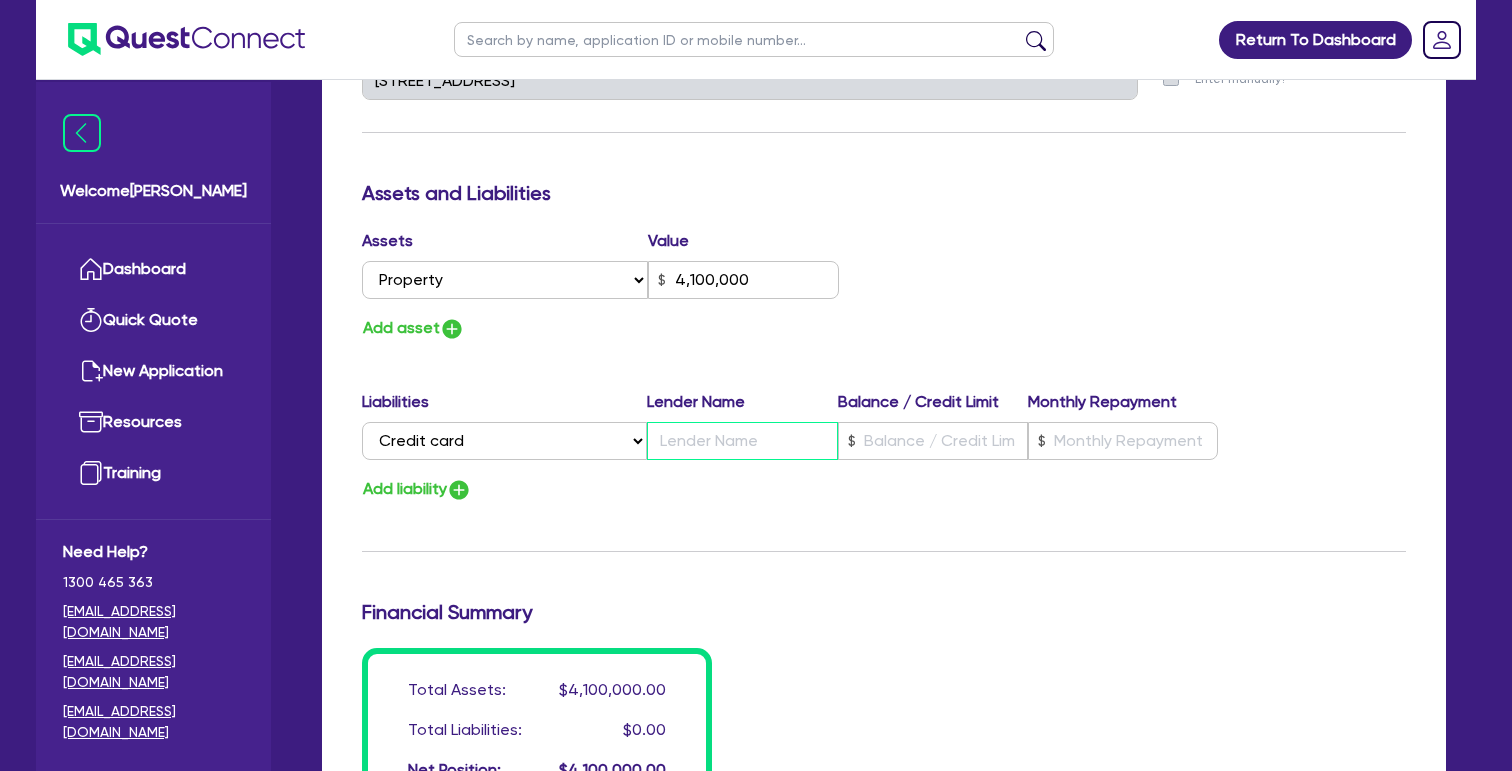 click at bounding box center [742, 441] 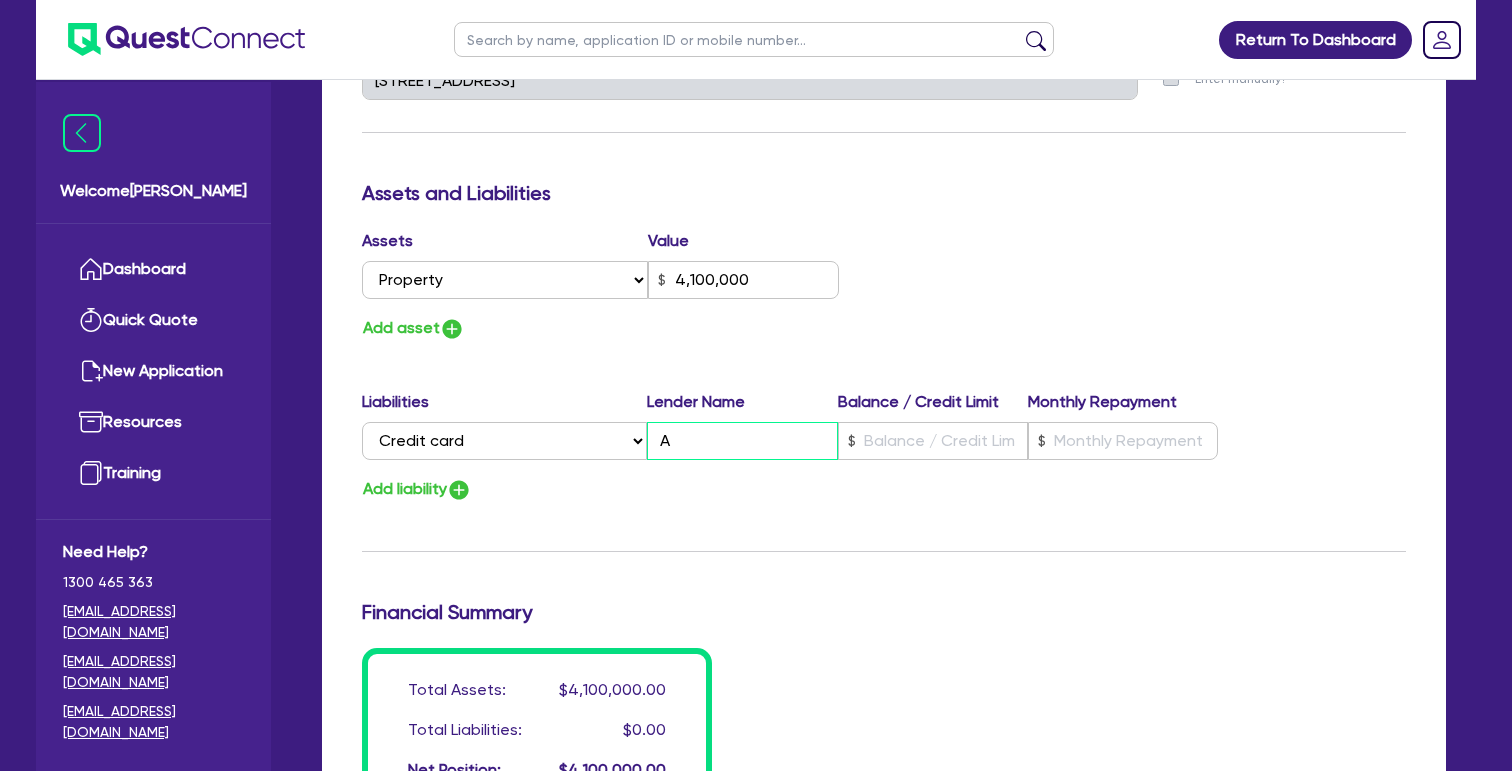 type on "0" 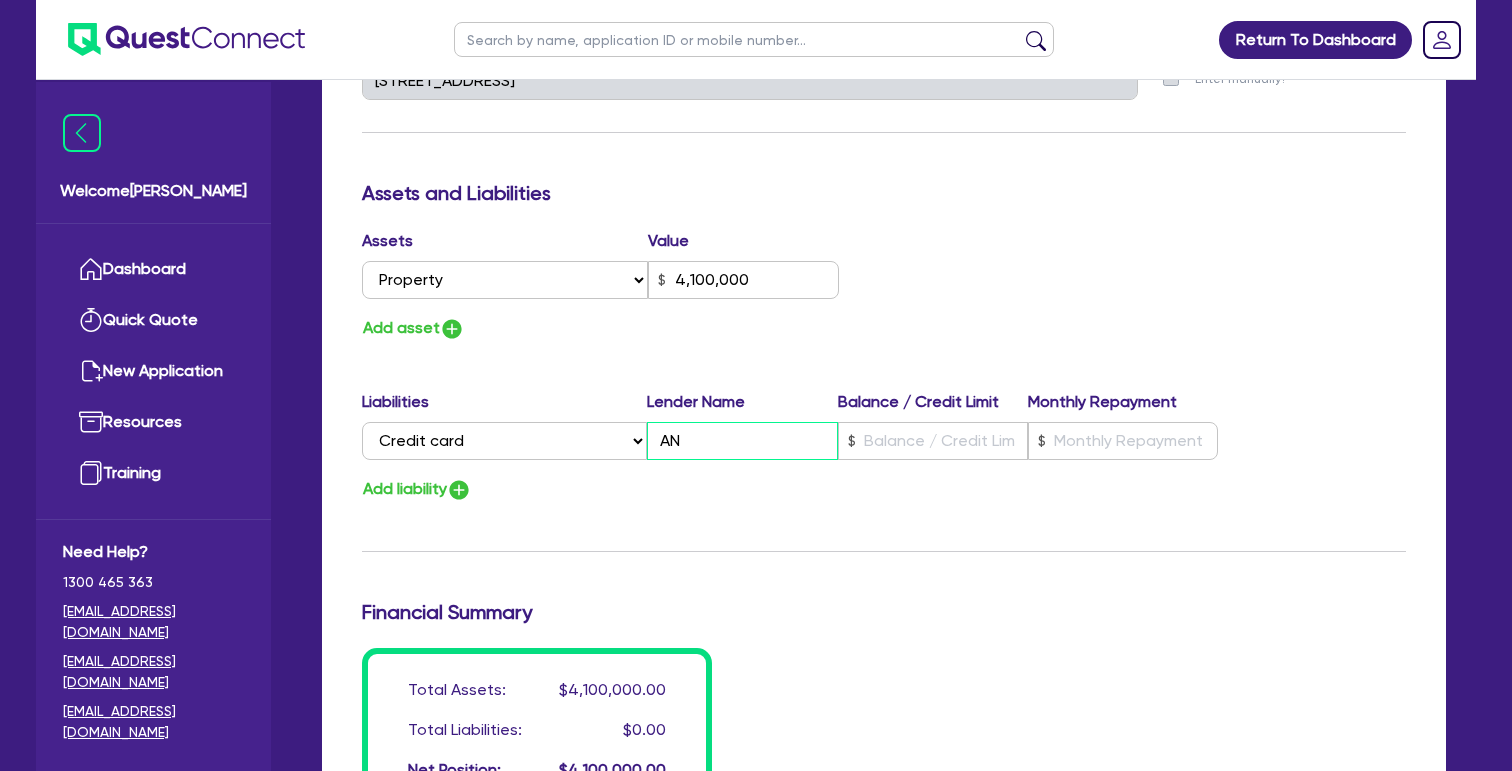 type on "0" 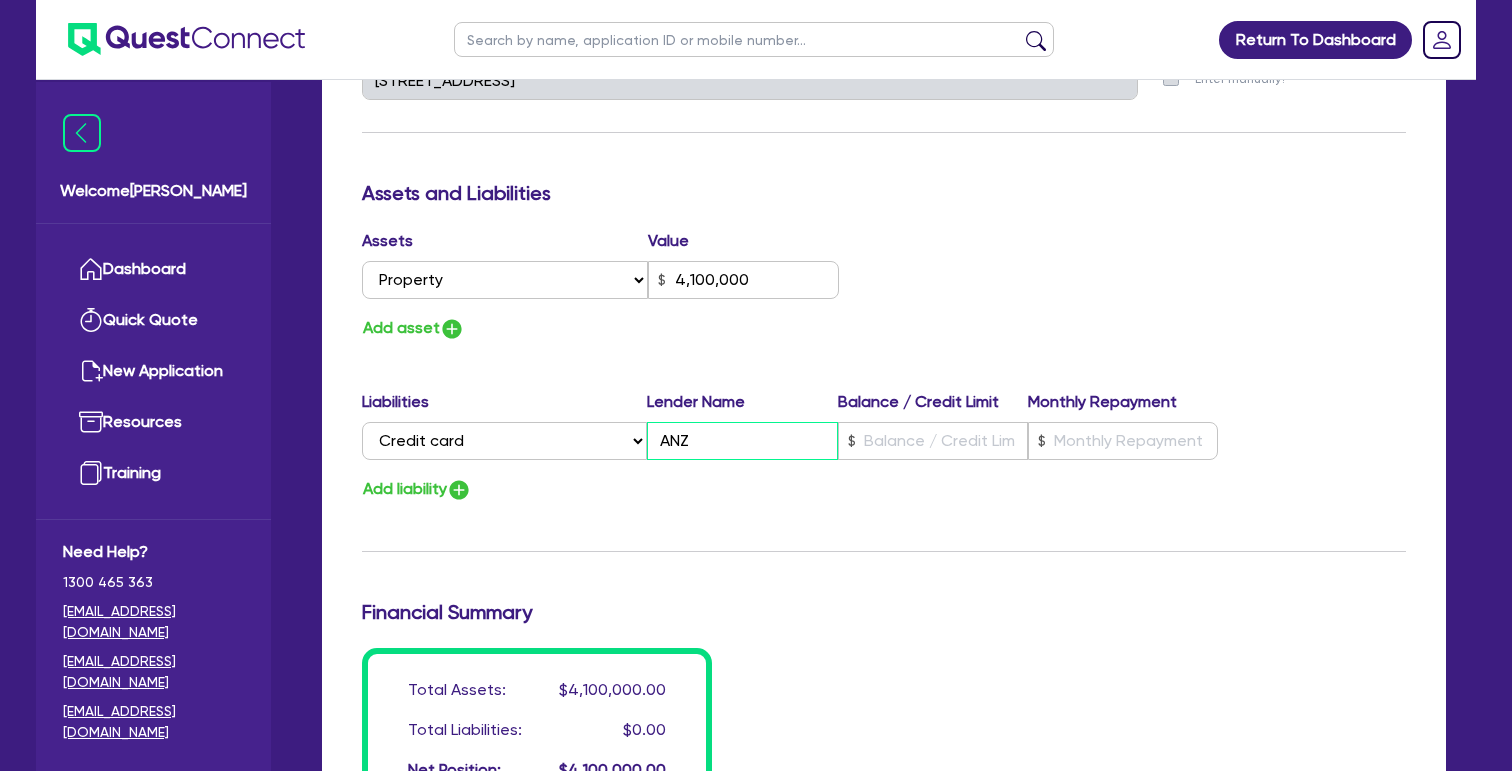type on "ANZ" 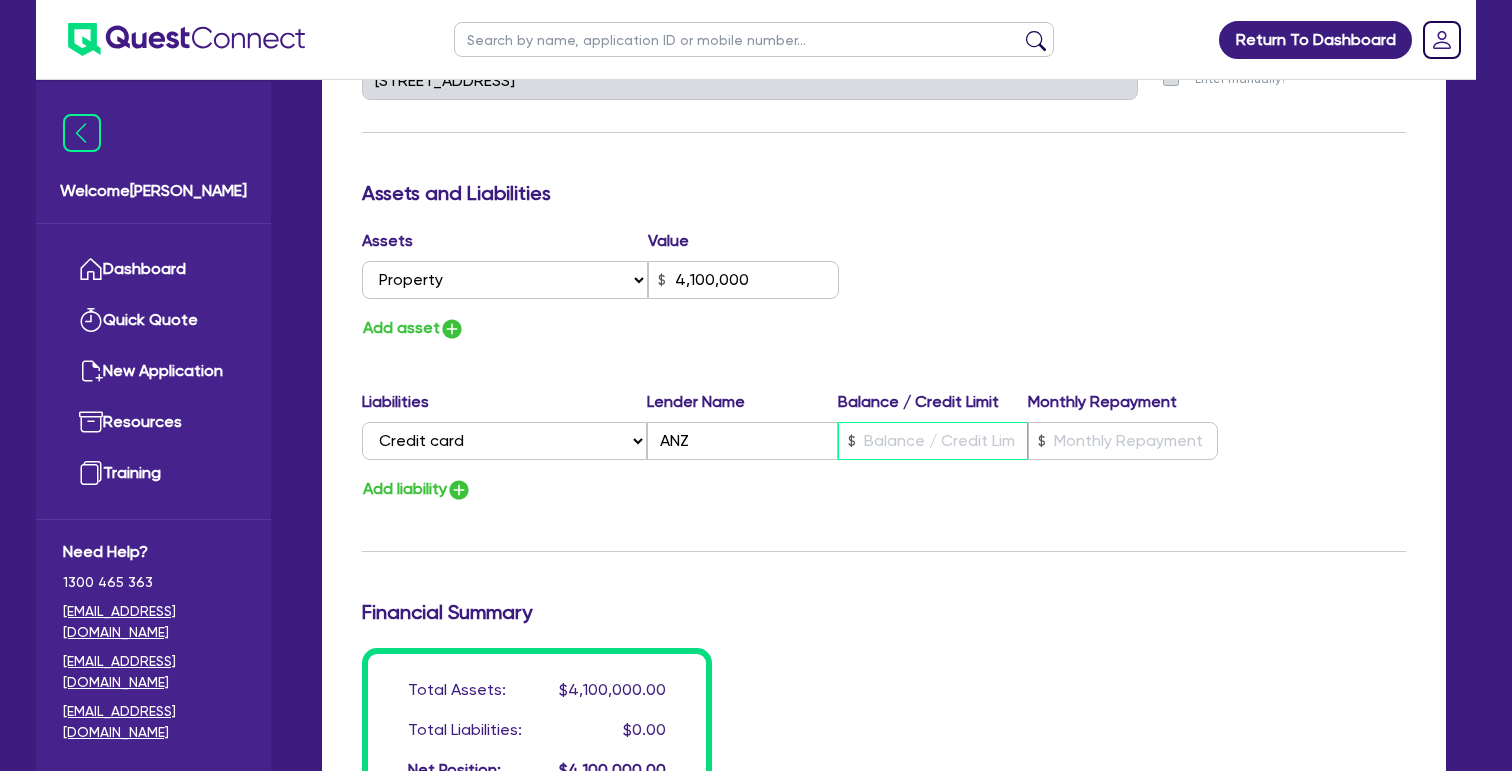 type on "0" 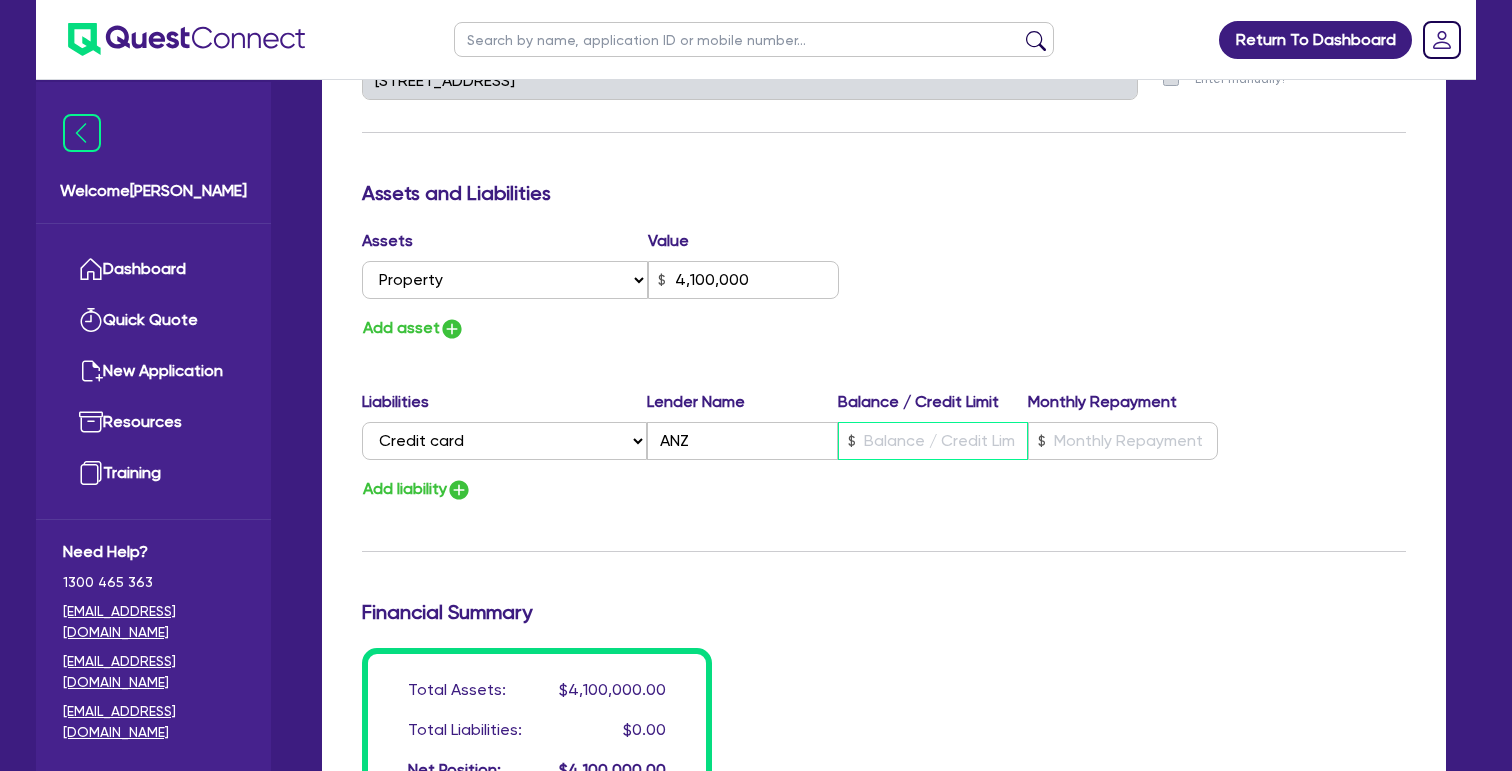type on "0487 568 757" 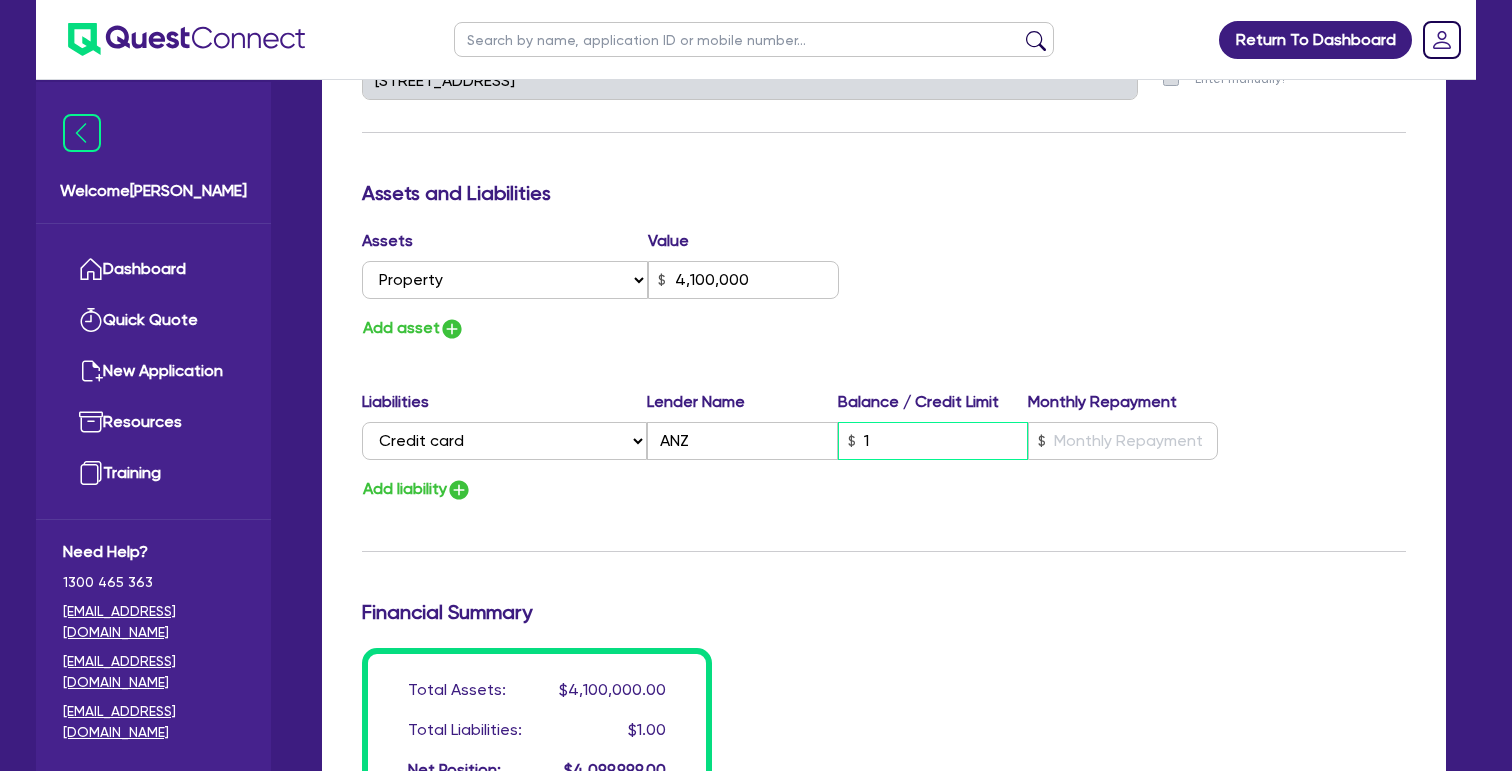 type on "0" 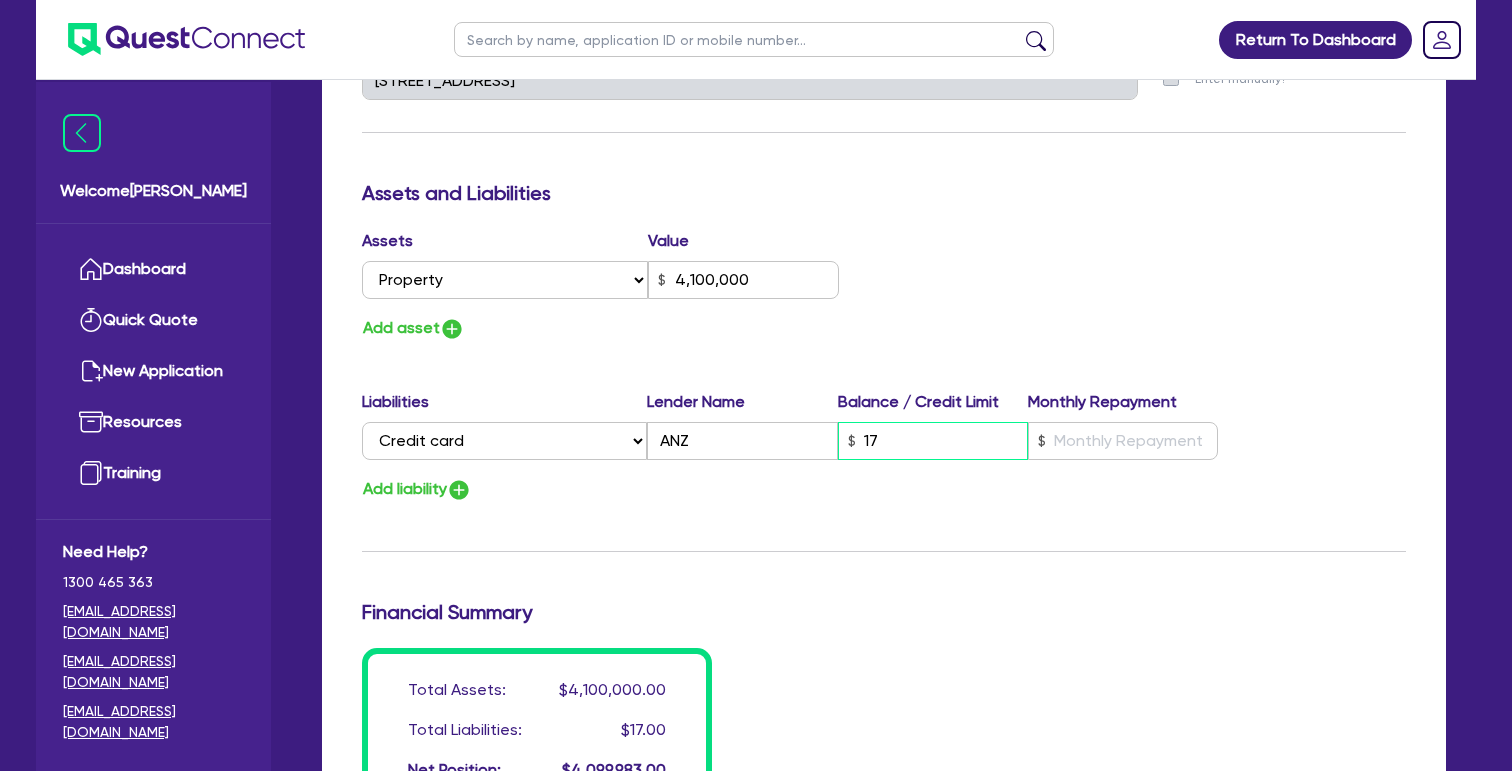 type on "0" 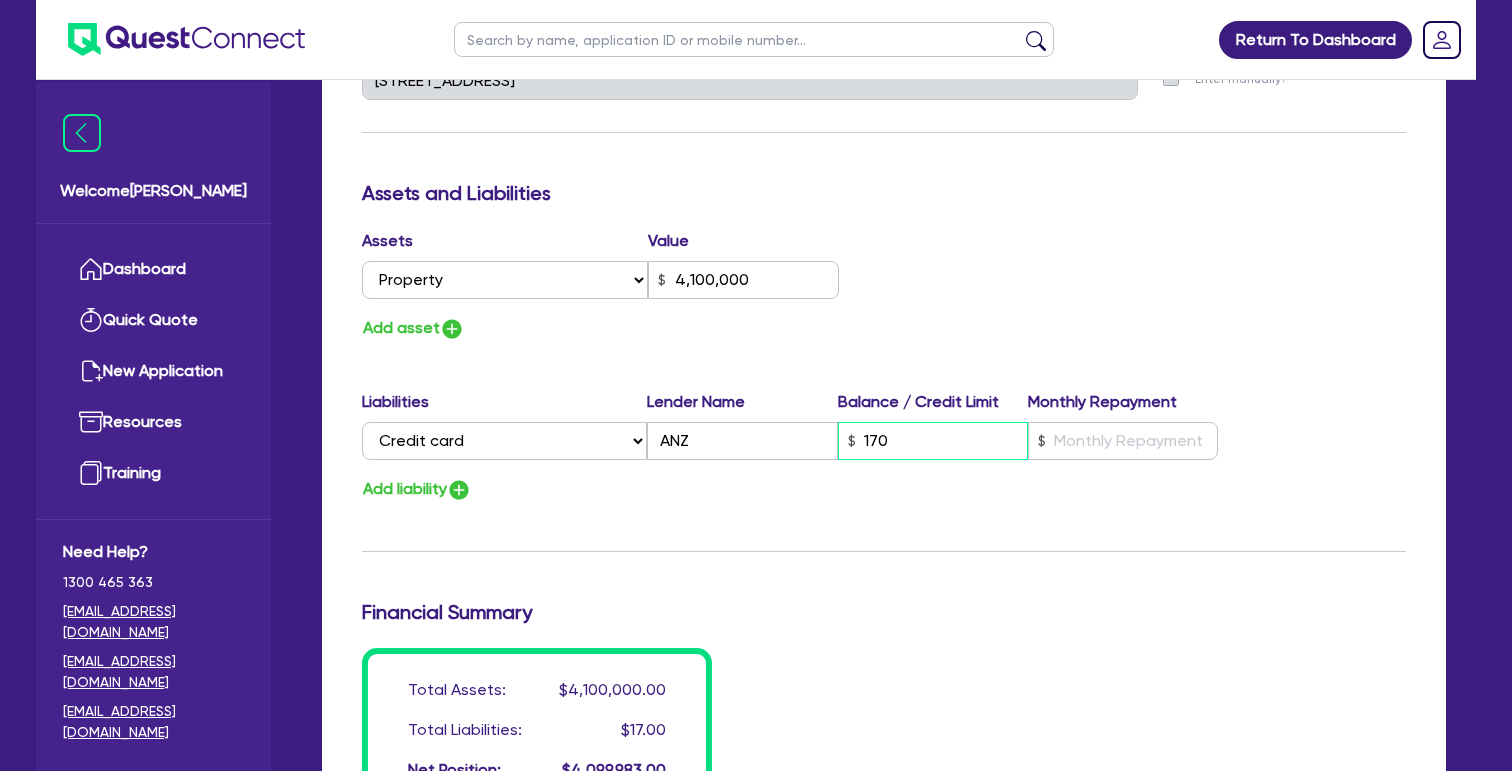 type on "0" 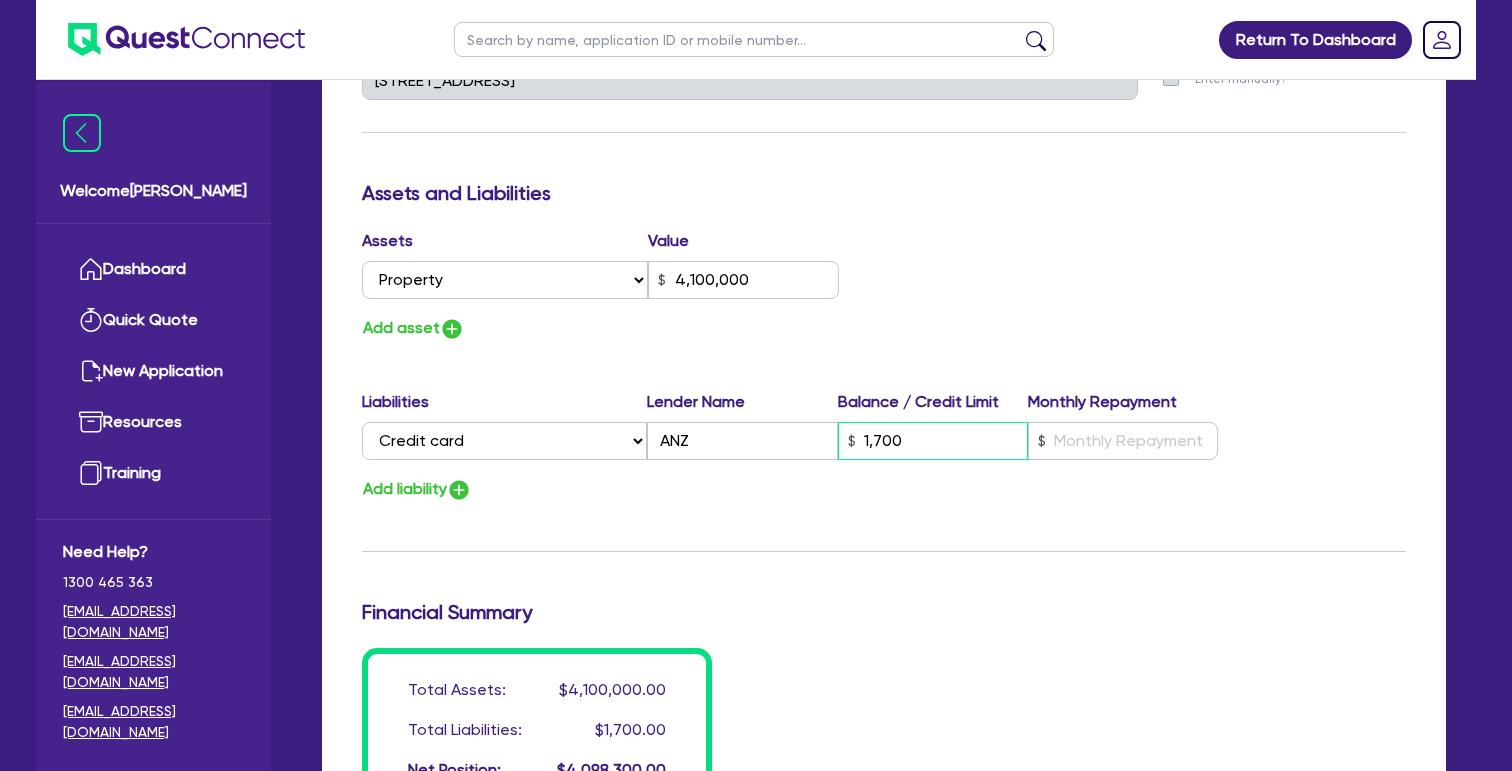 type on "0" 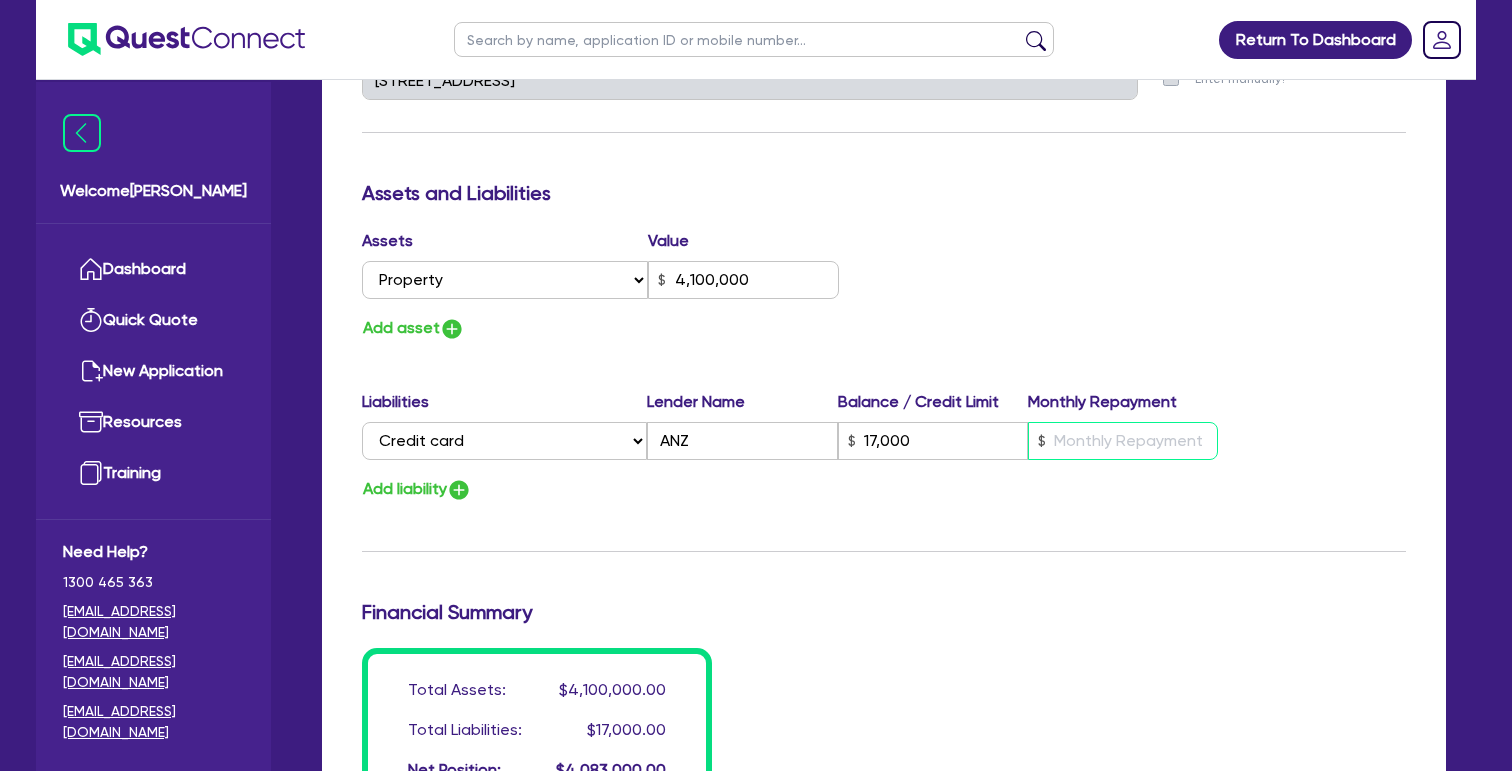 paste on "646" 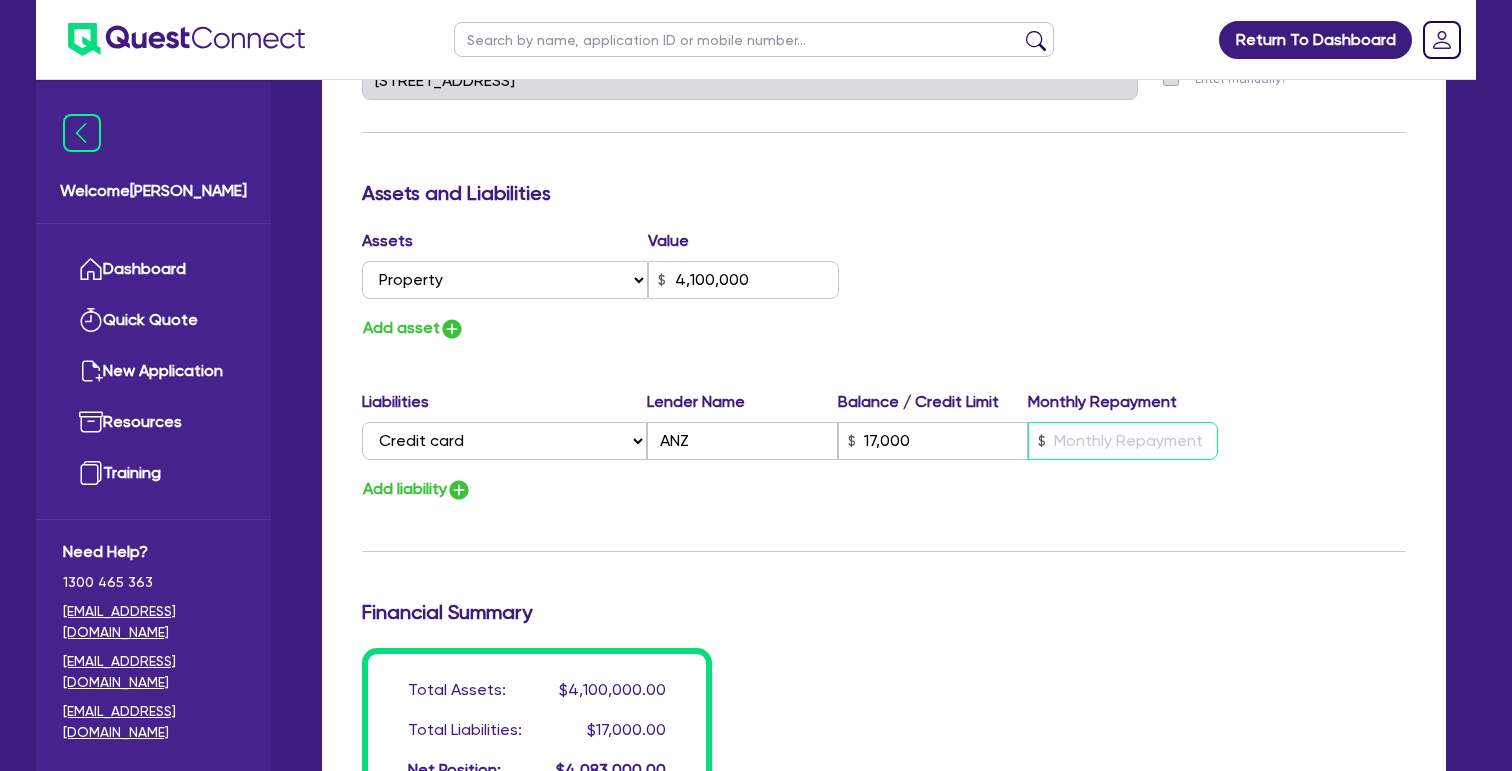 type on "0" 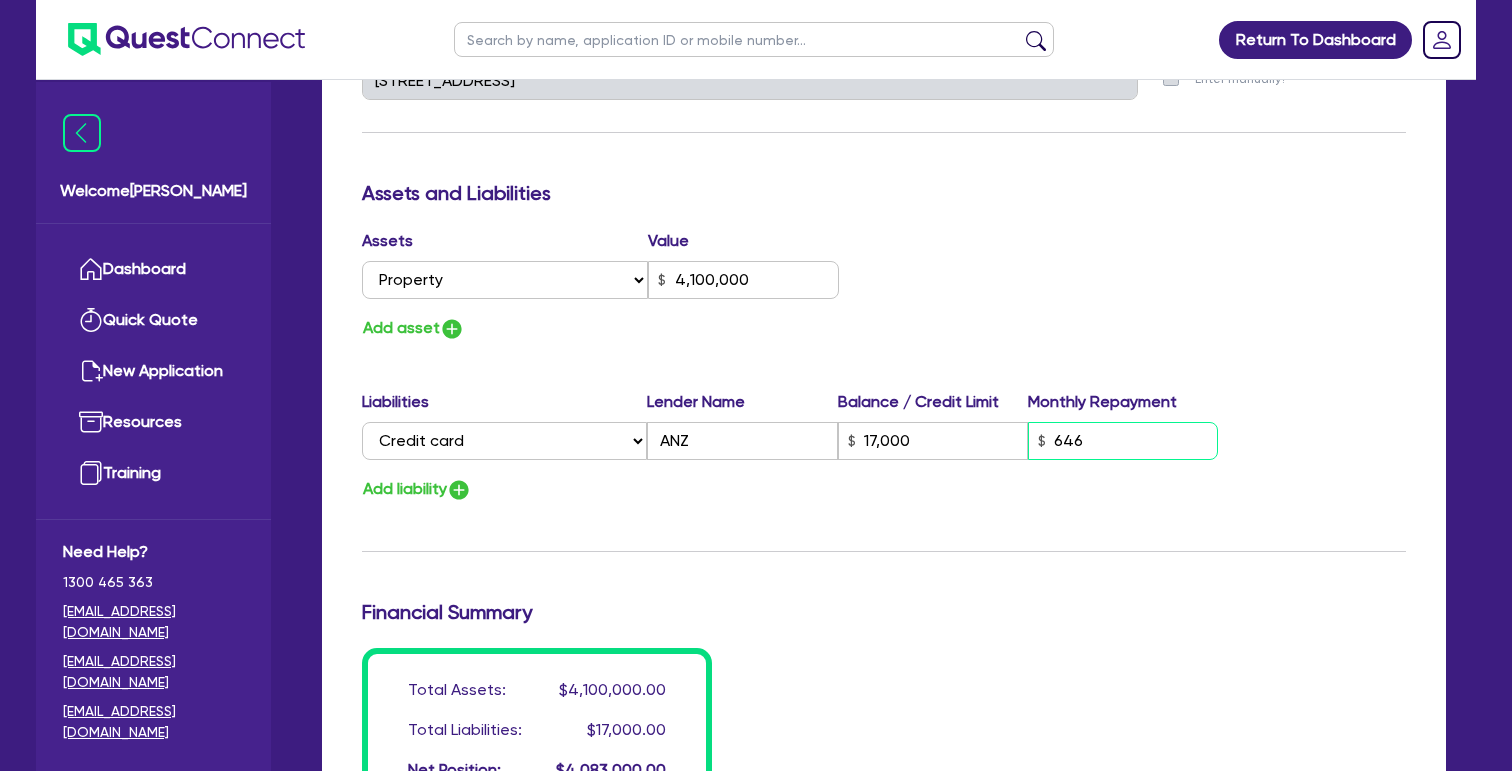 type on "646" 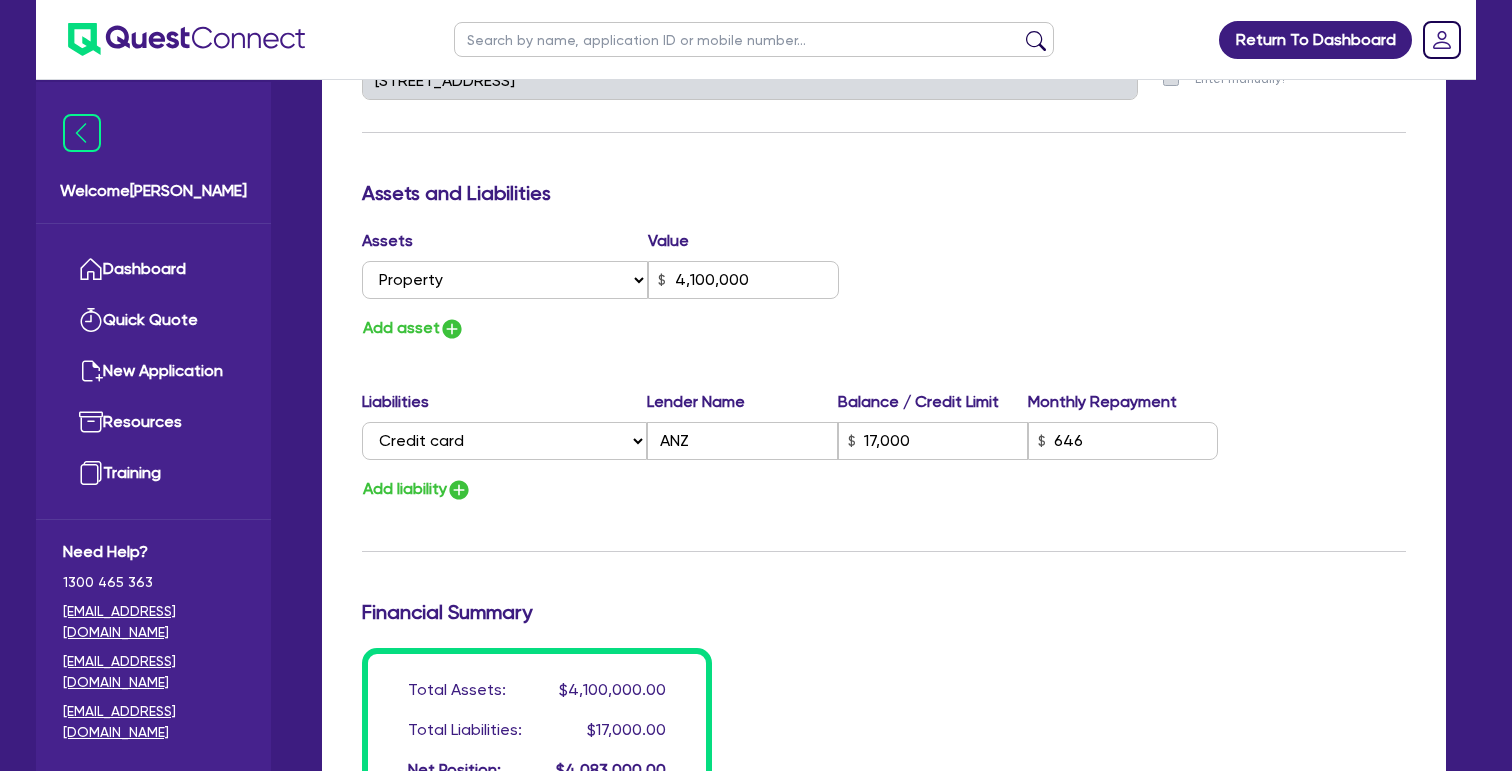 click on "Add liability" at bounding box center [417, 489] 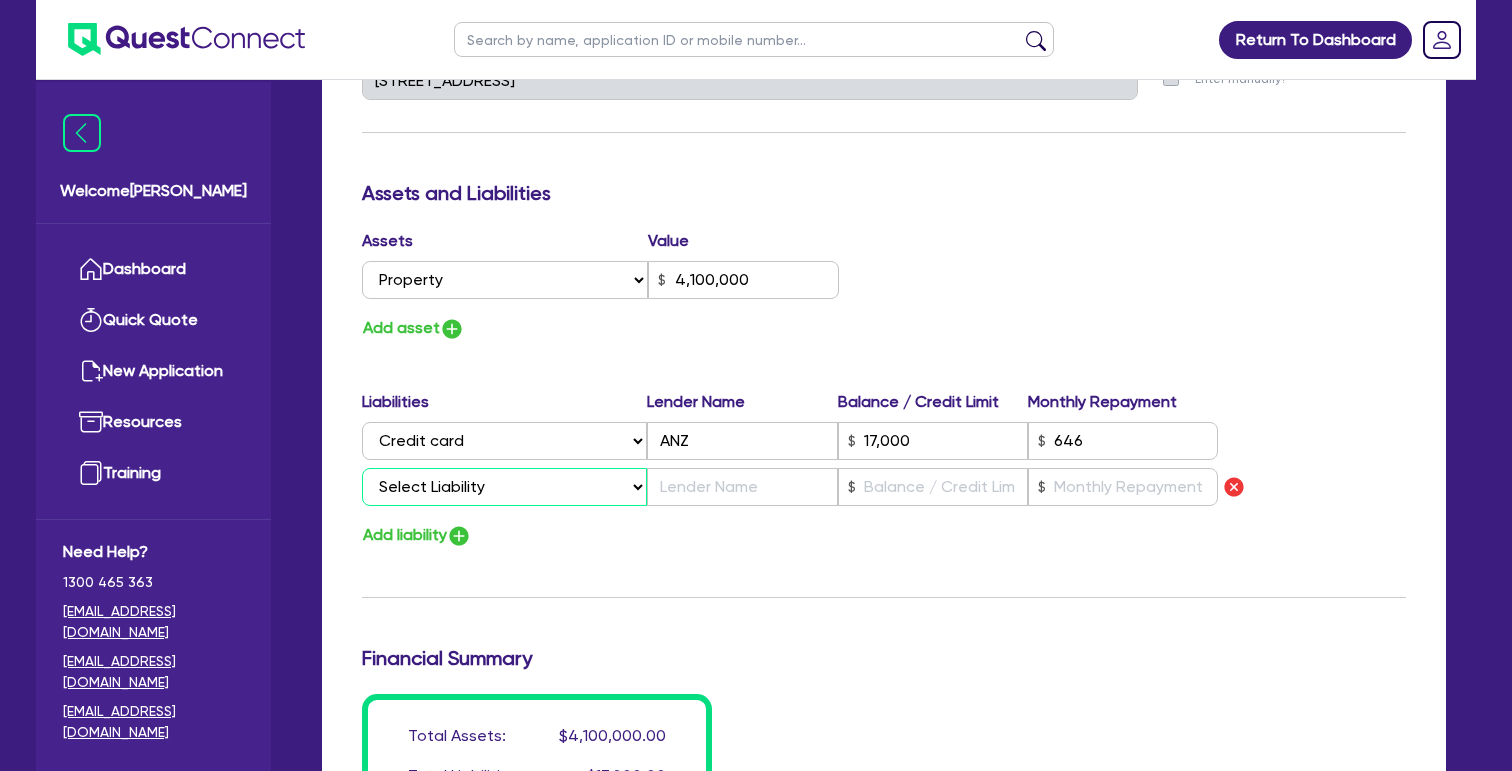 select on "OTHER" 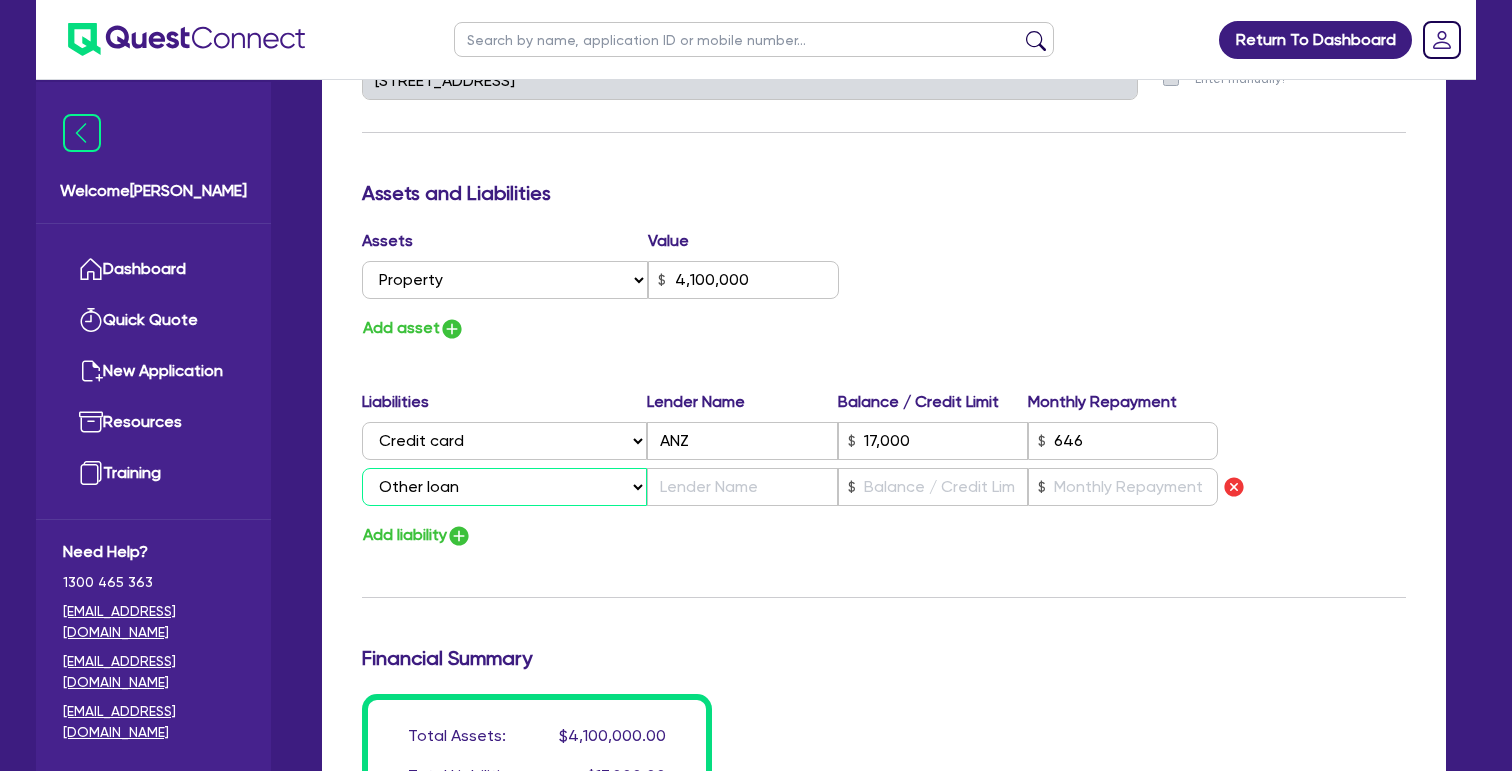 type on "0" 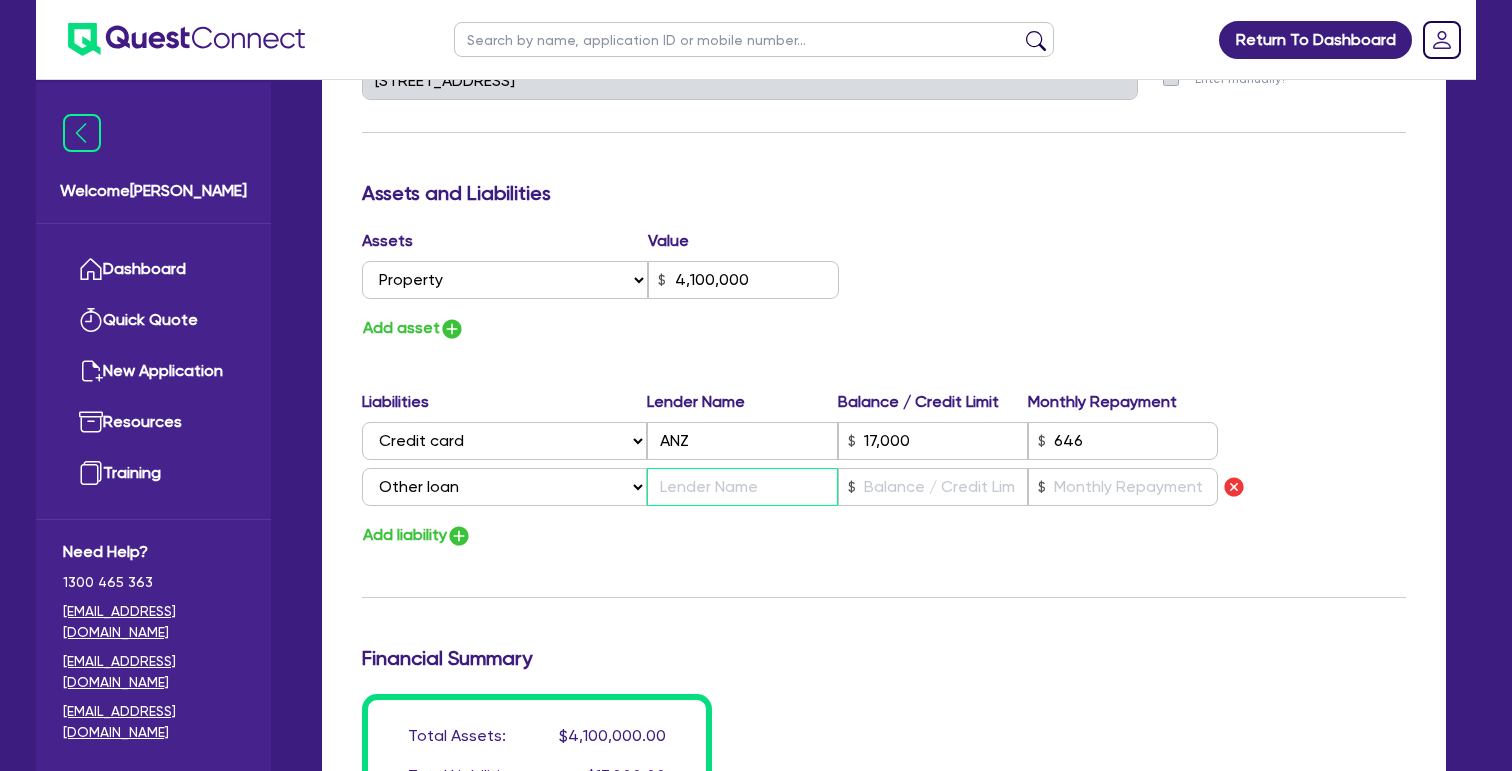 type on "0" 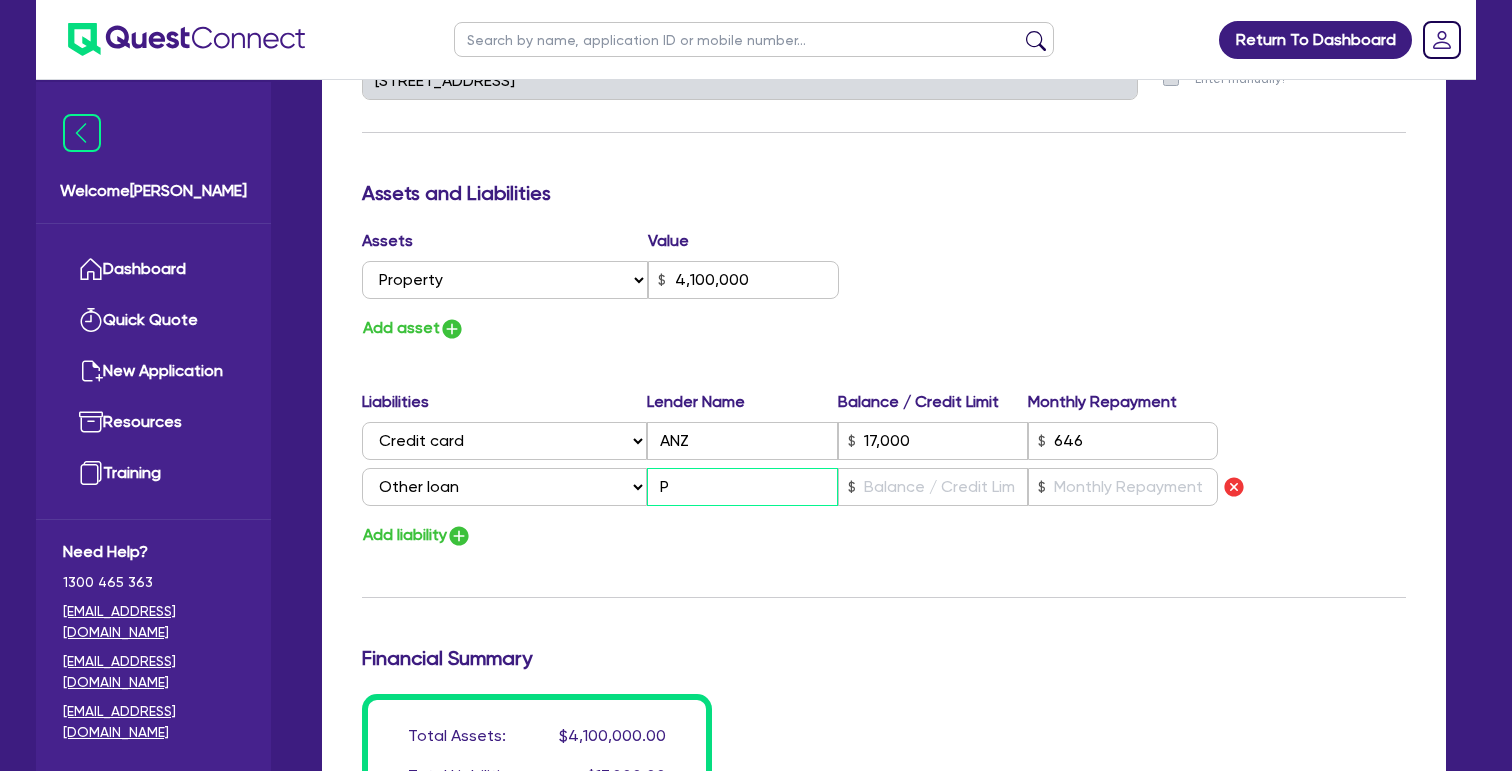 type on "0" 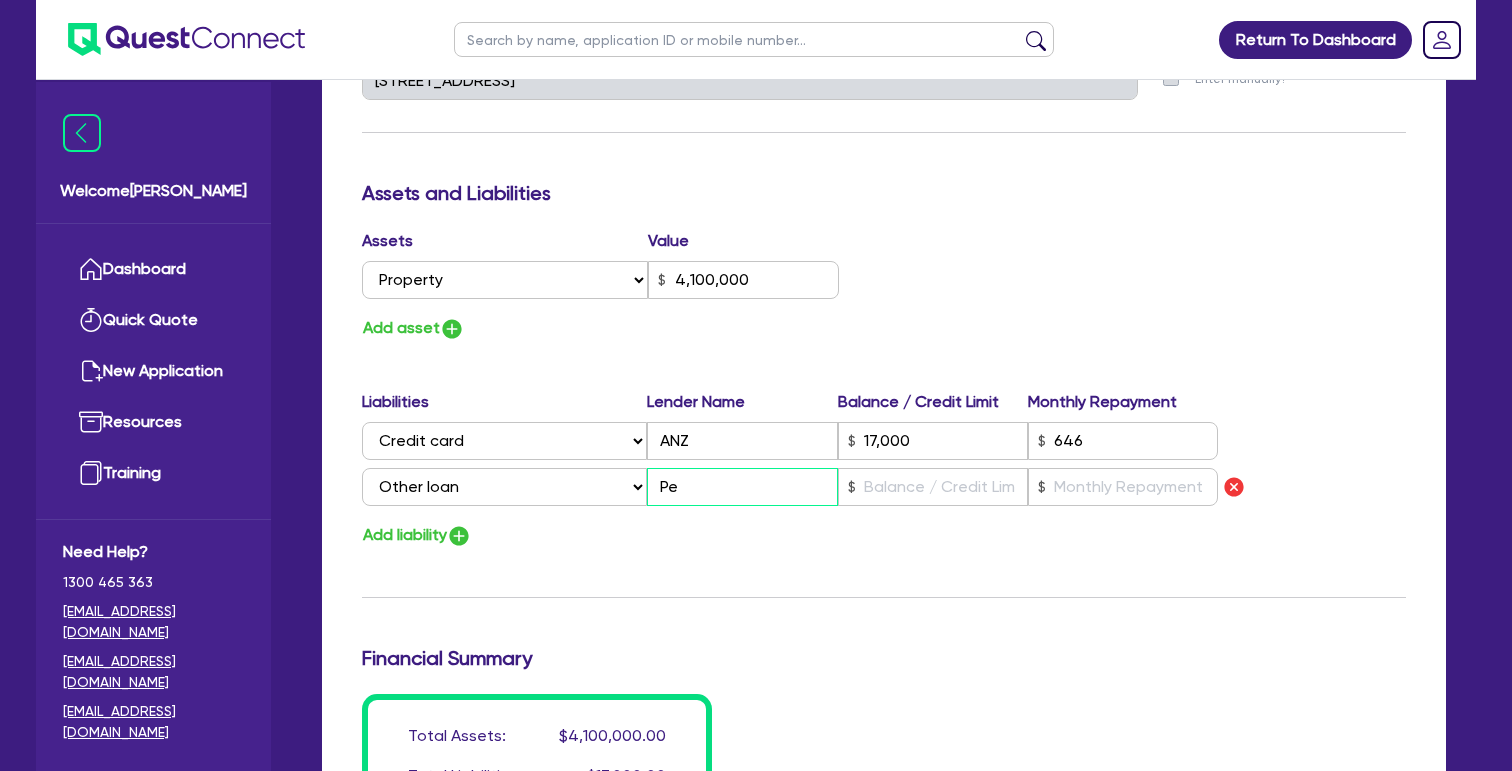 type on "0" 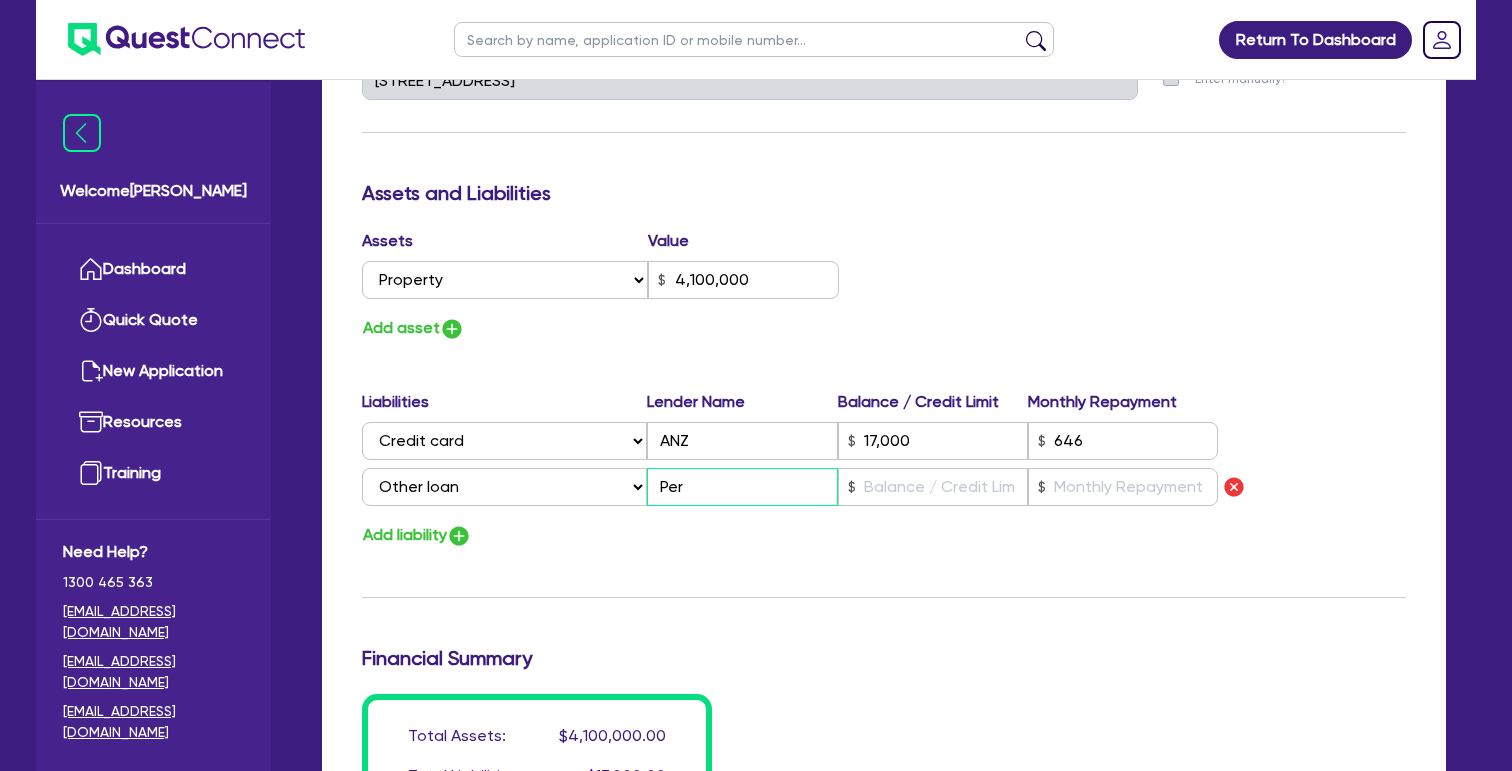 type on "0" 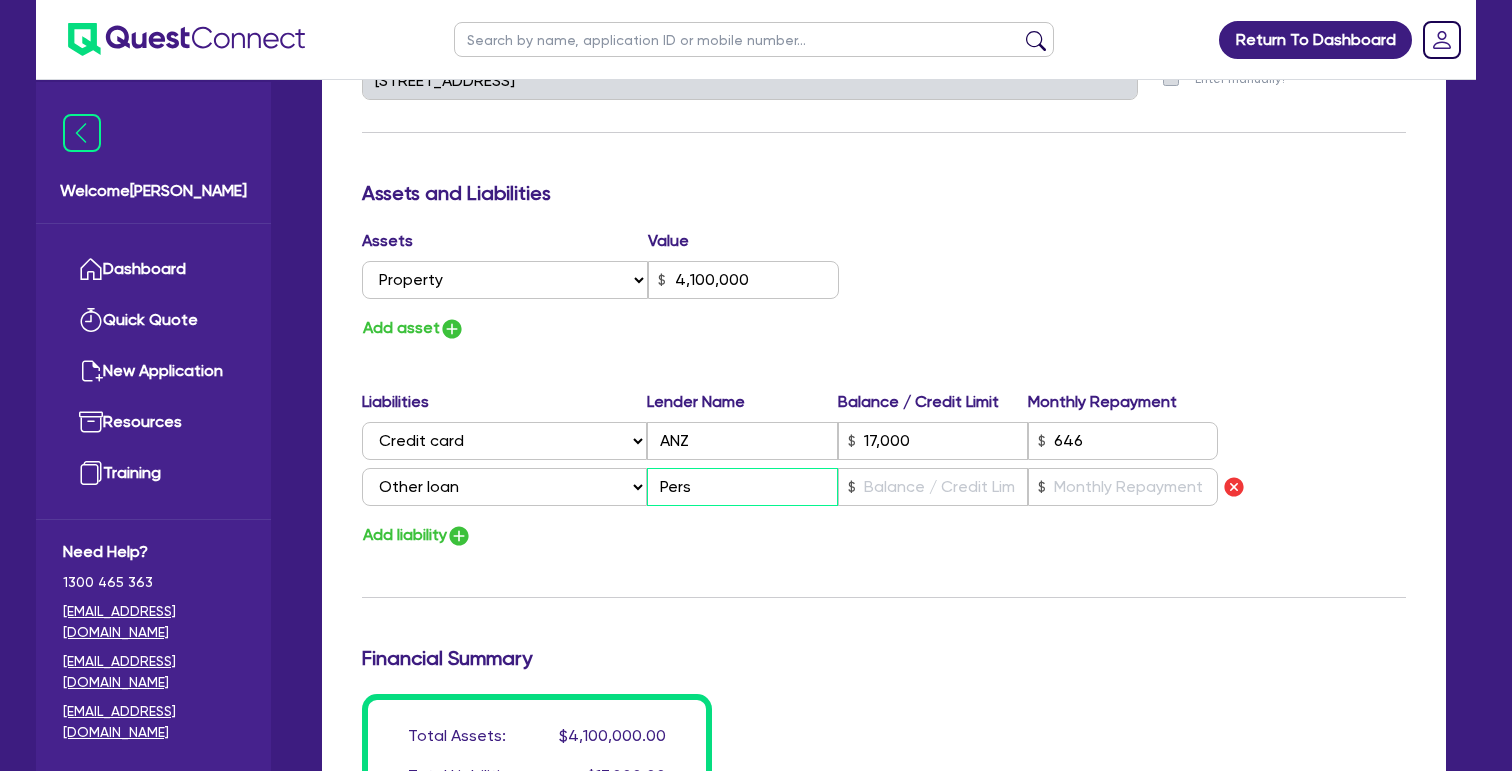 type on "0" 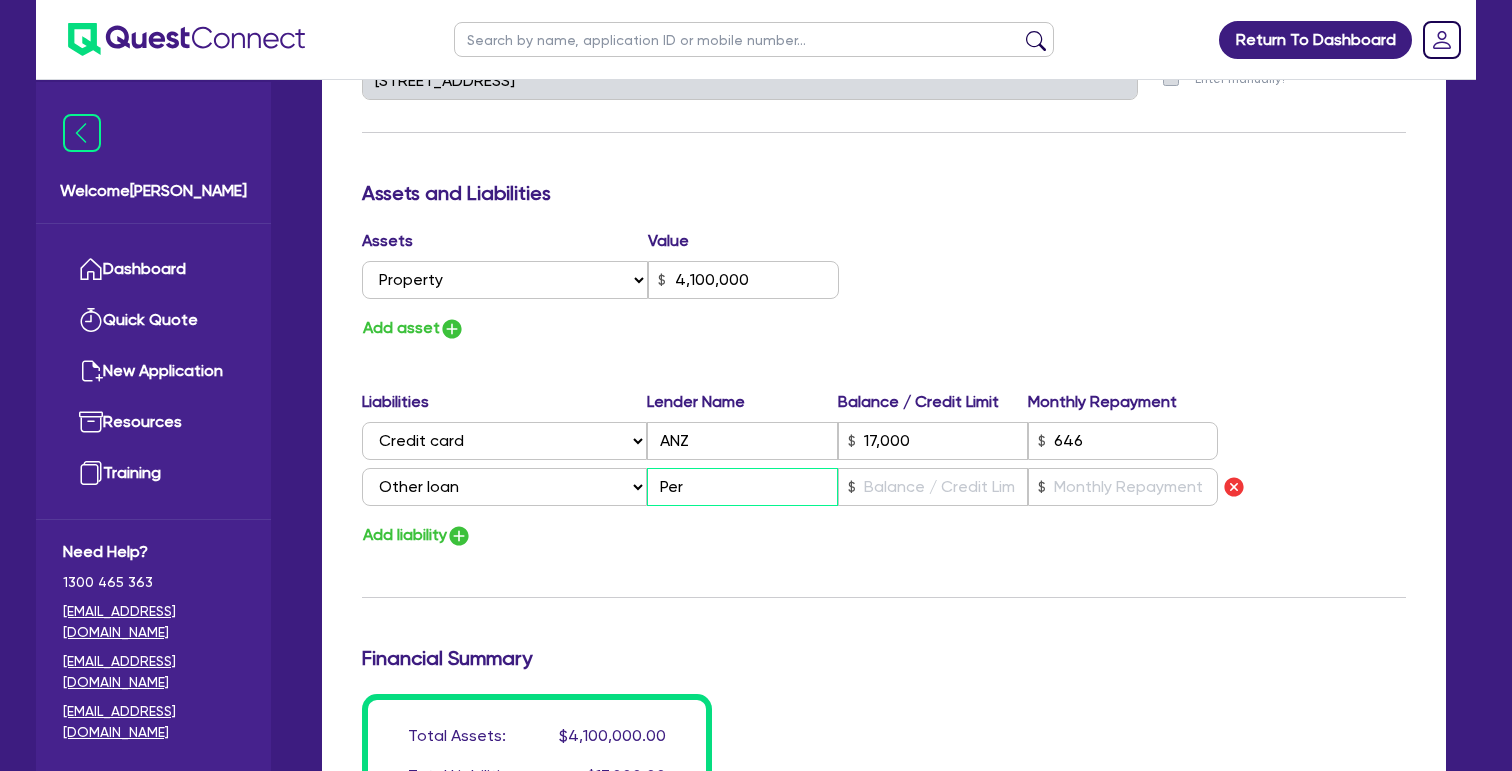 type on "0" 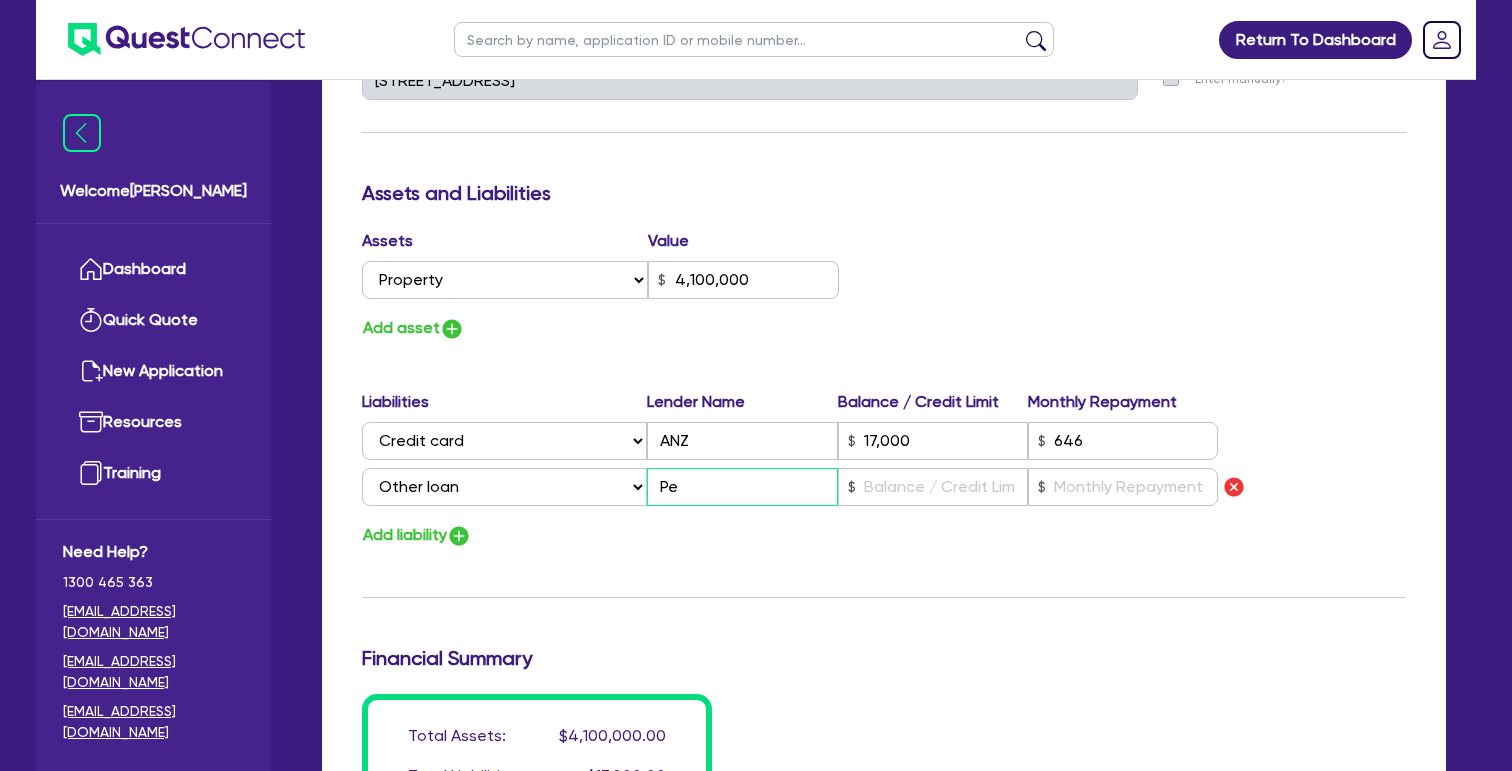 type on "0" 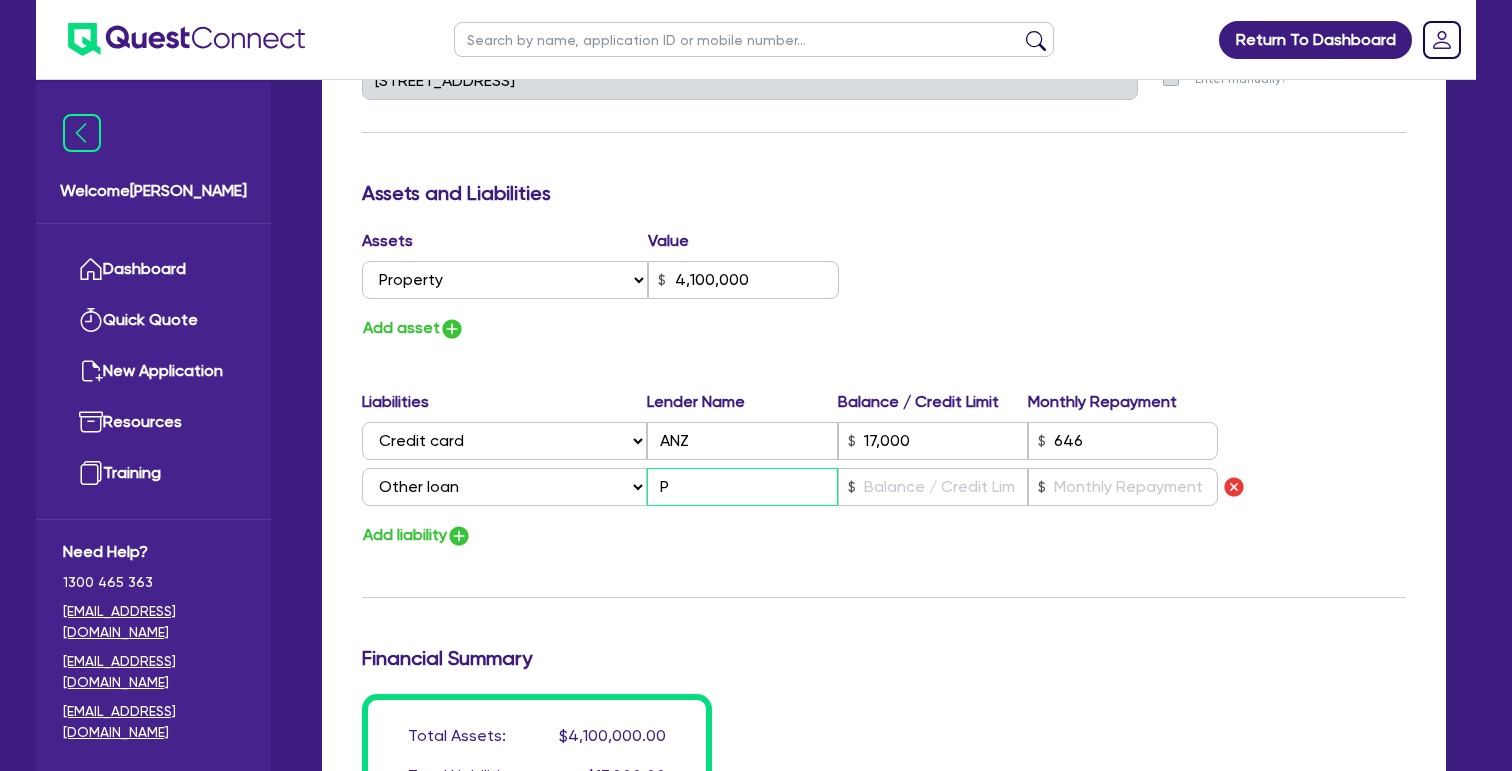 type on "0" 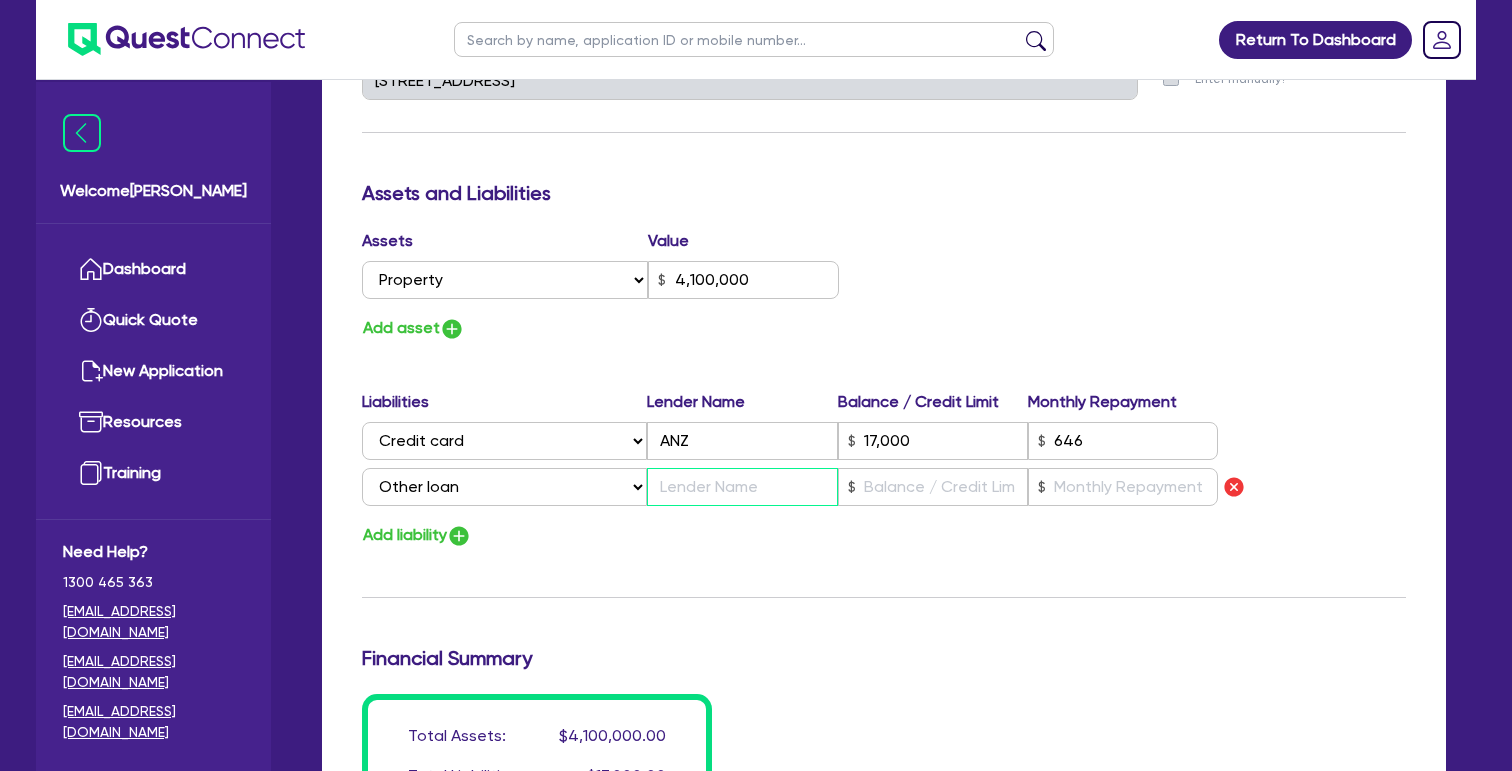 type 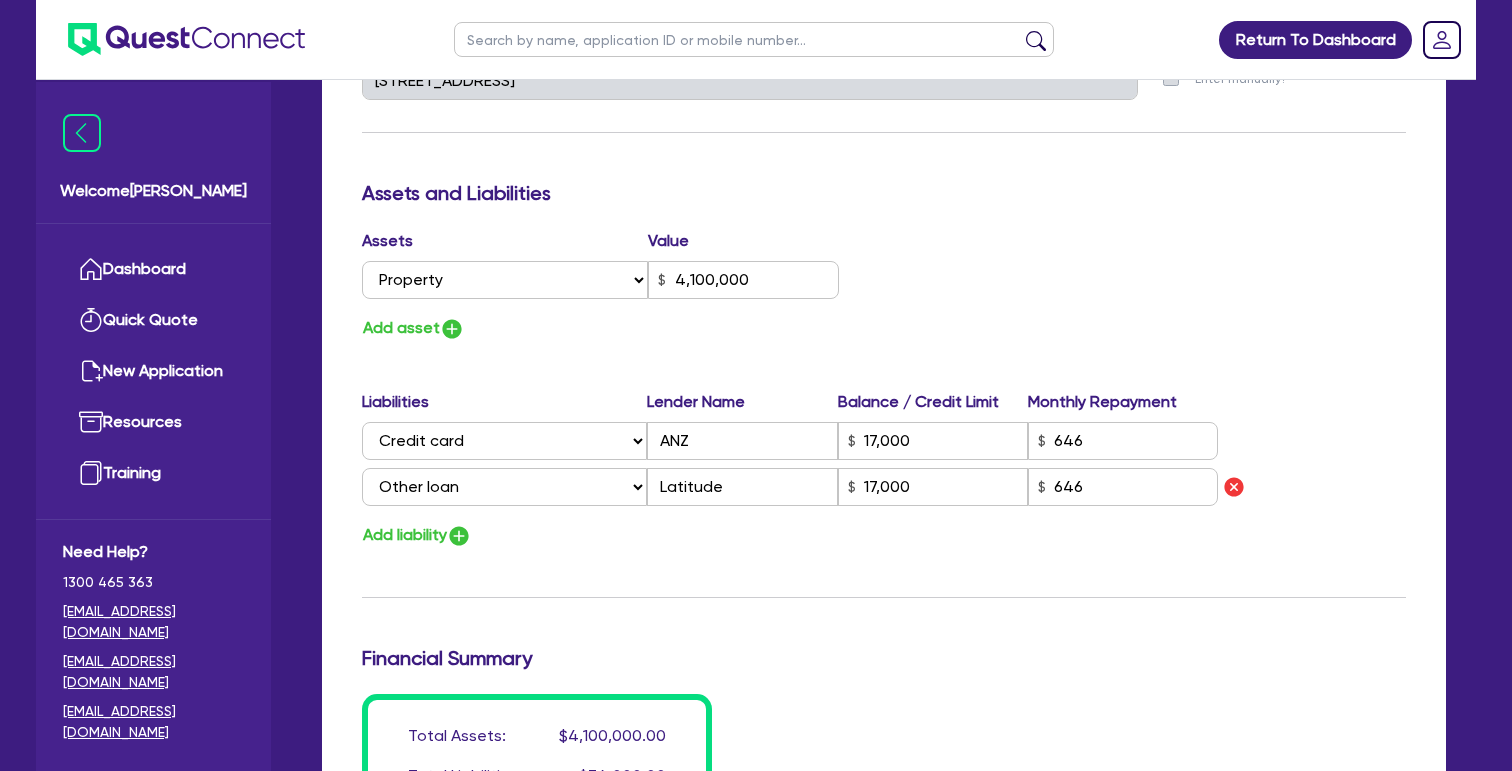 click at bounding box center [459, 536] 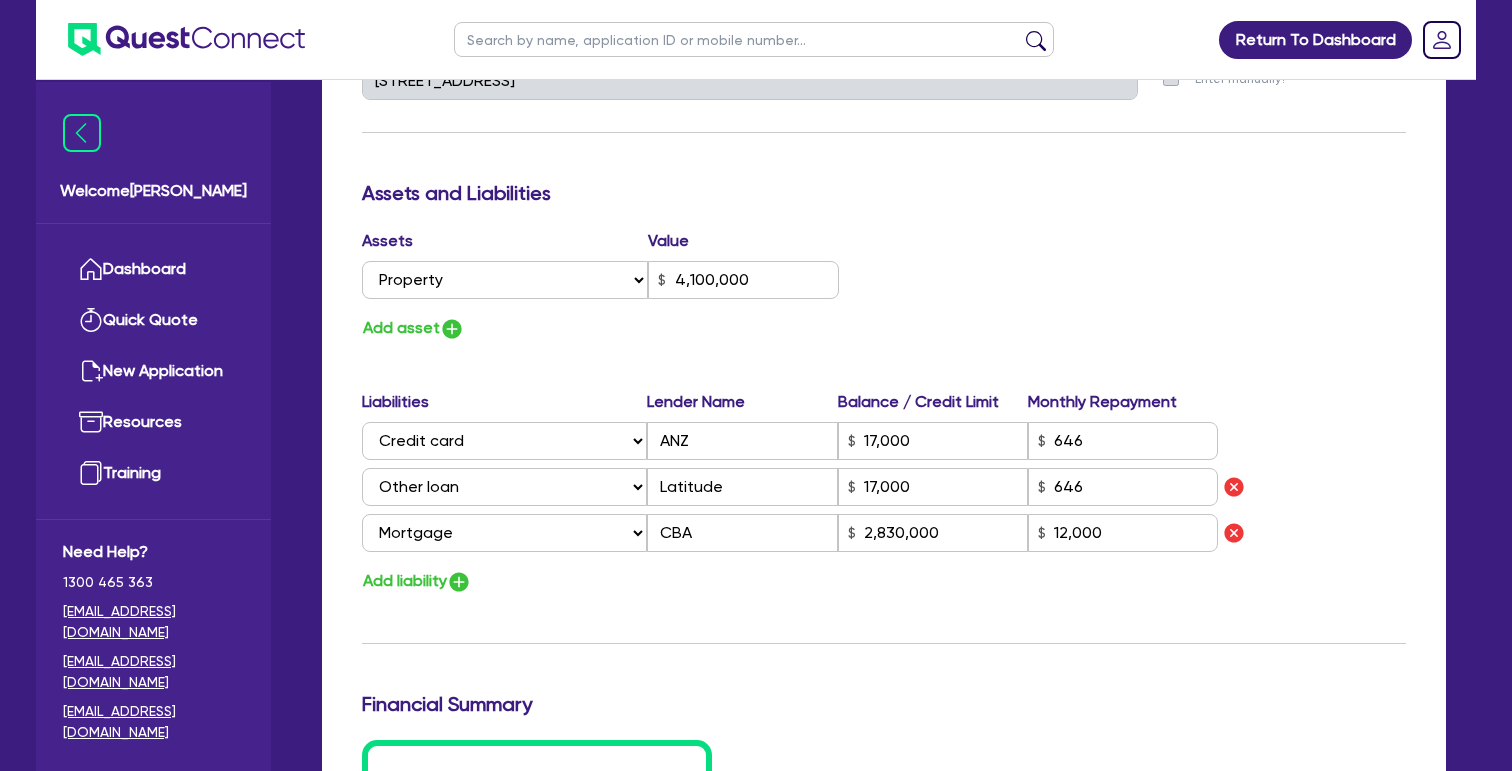 click on "Add liability" at bounding box center (417, 581) 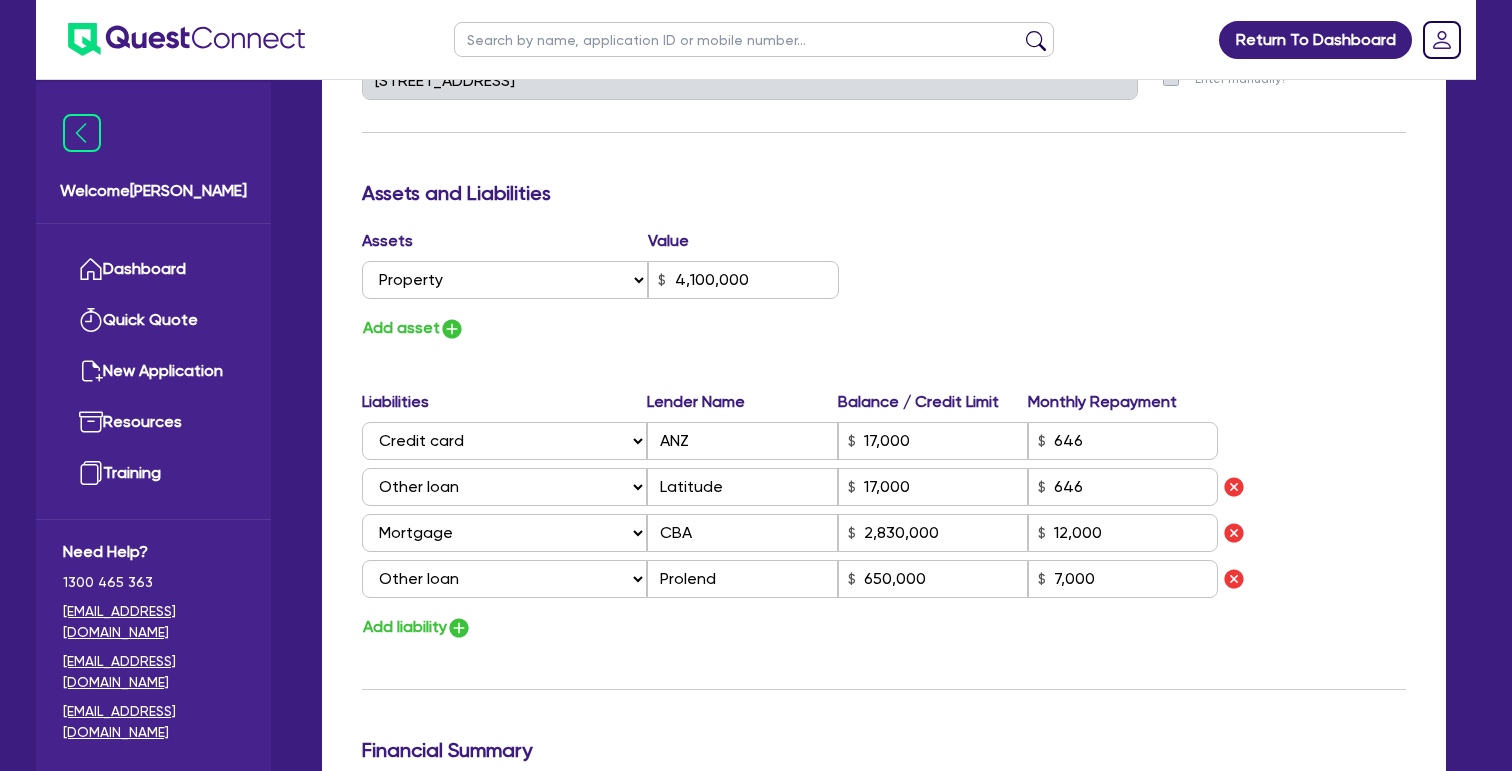 click on "Add asset" at bounding box center [615, 328] 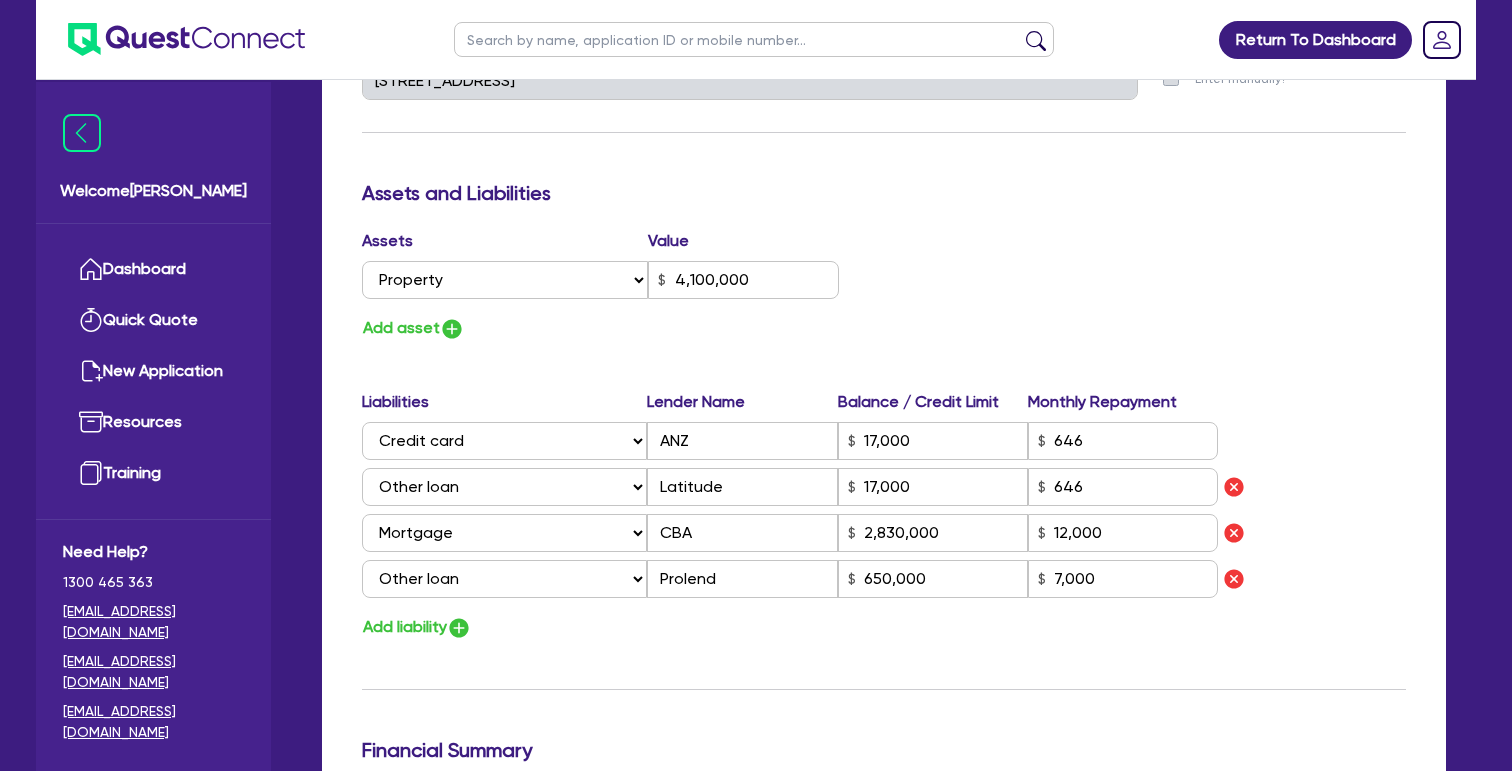 click on "Add asset" at bounding box center (413, 328) 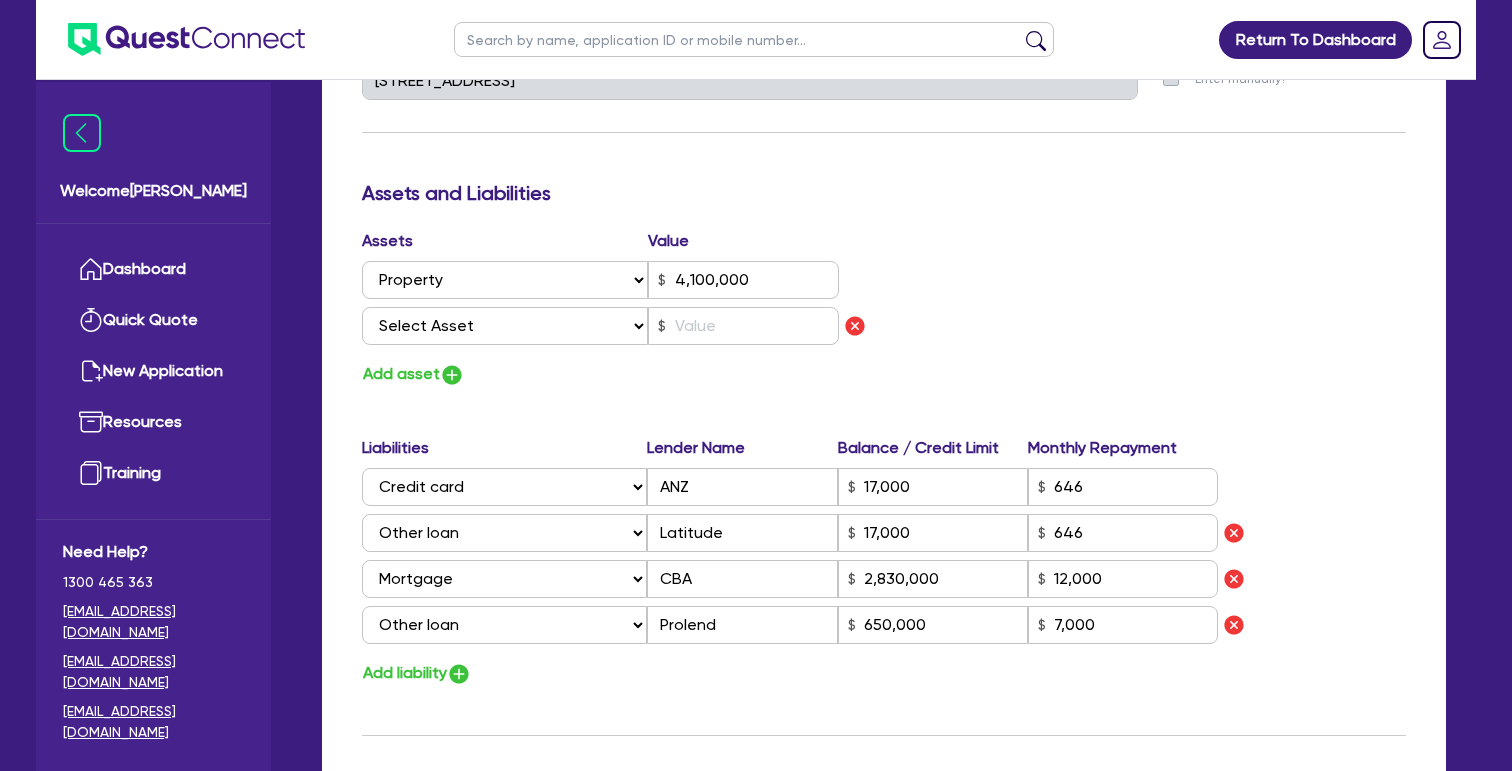 click on "Add asset" at bounding box center (413, 374) 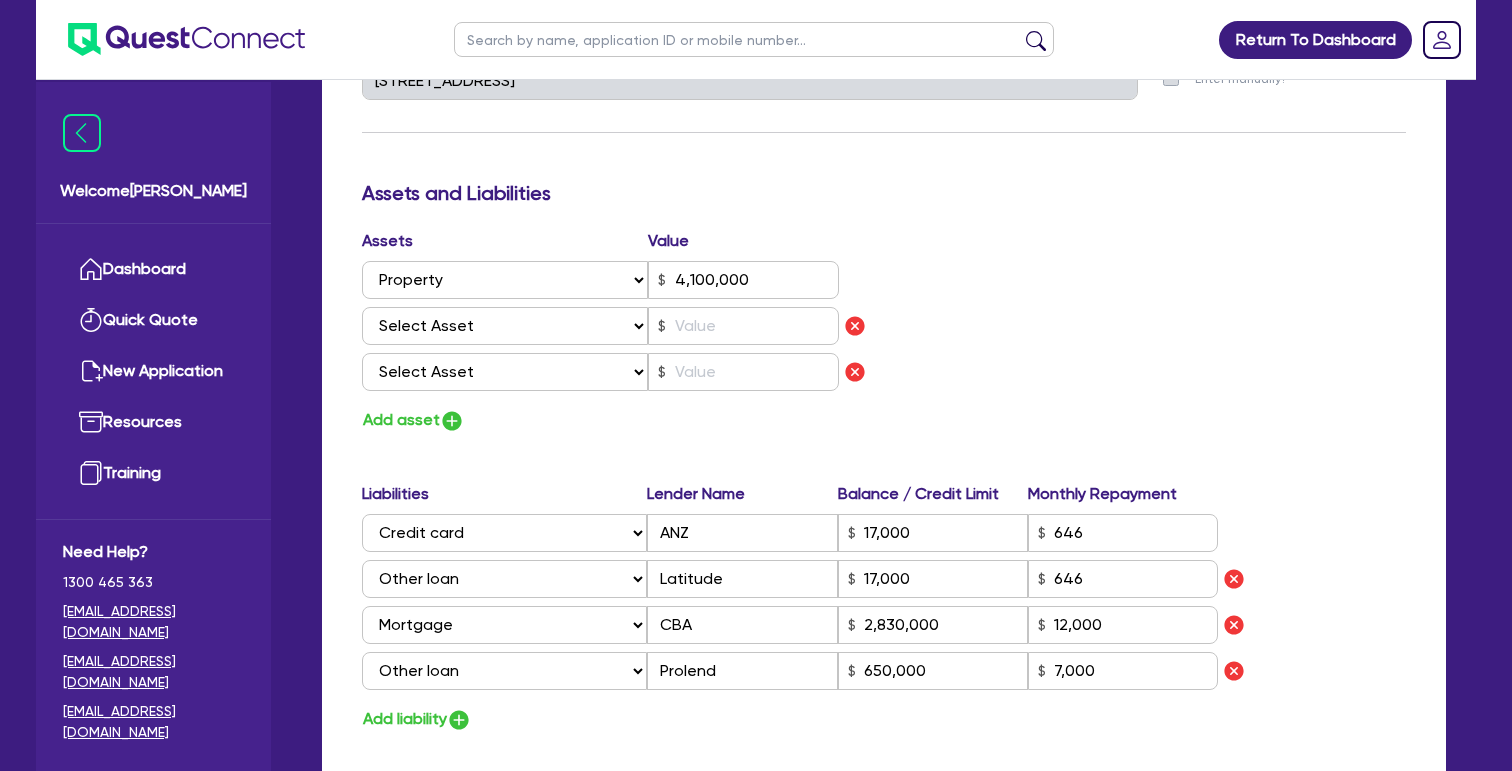 click at bounding box center [855, 372] 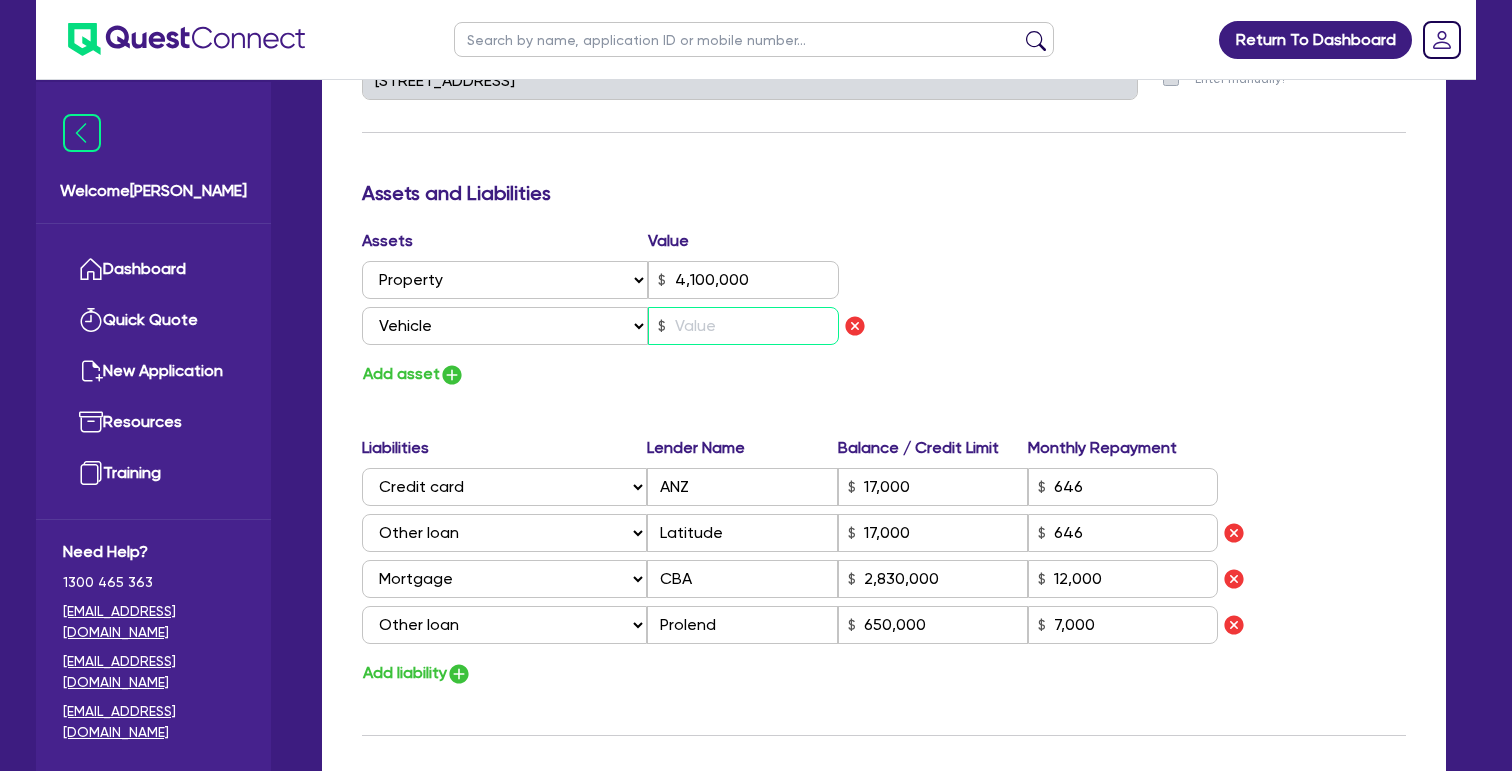 click at bounding box center (743, 326) 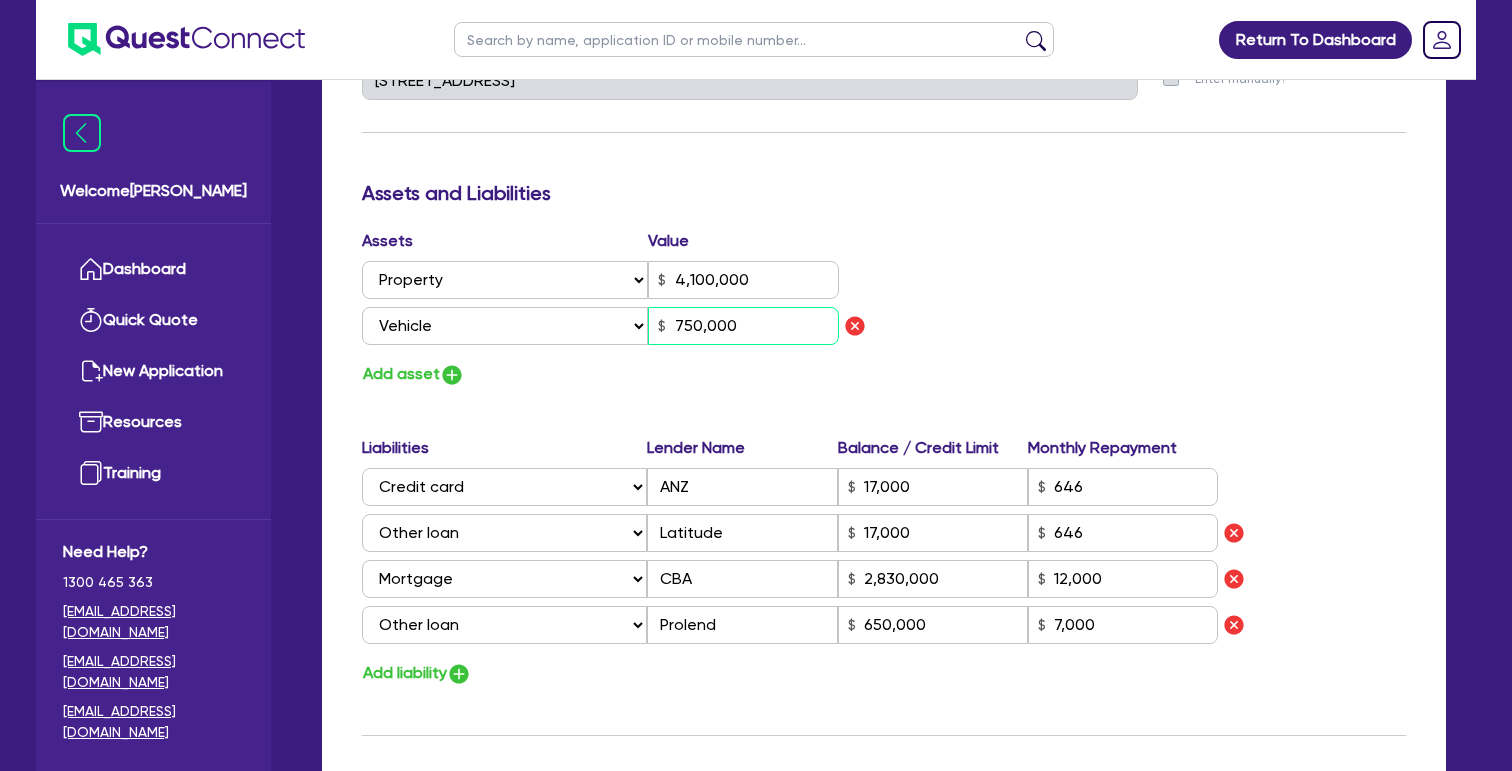 click on "750,000" at bounding box center [743, 326] 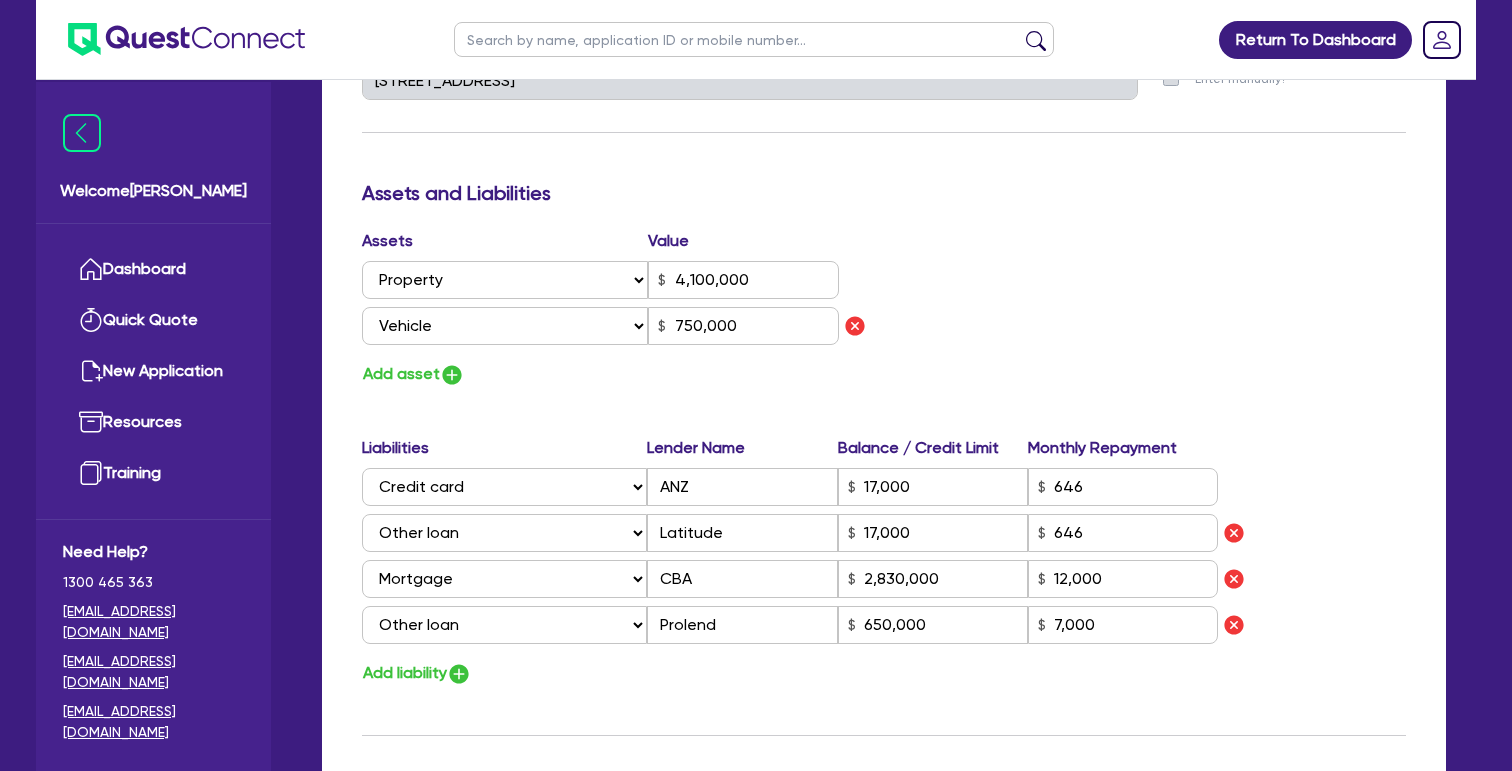 click on "Add liability" at bounding box center (417, 673) 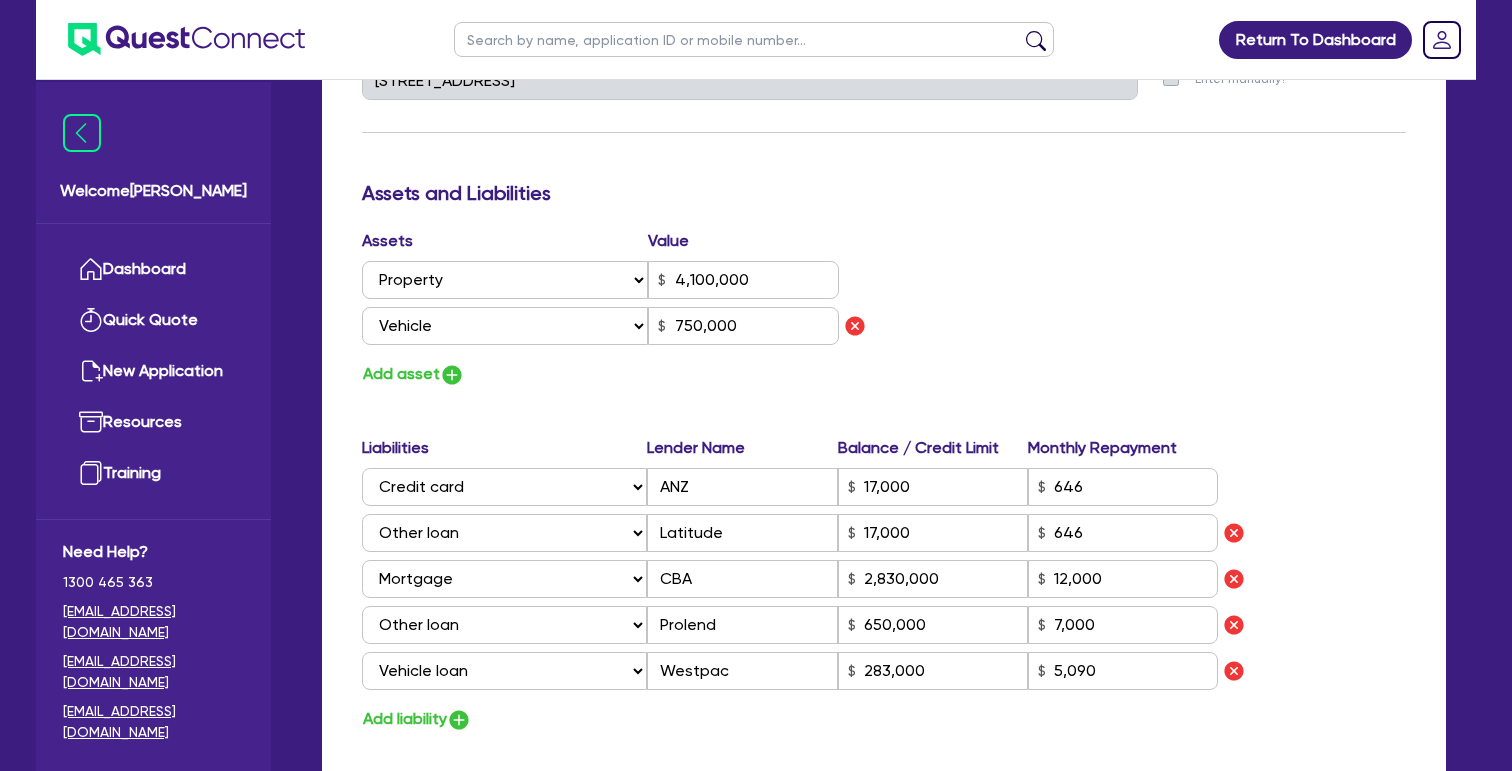 click on "Assets Value Select Asset Cash Property Investment property Vehicle Truck Trailer Equipment Household & personal asset Other asset 4,100,000 Select Asset Cash Property Investment property Vehicle Truck Trailer Equipment Household & personal asset Other asset 750,000 Add asset" at bounding box center [884, 308] 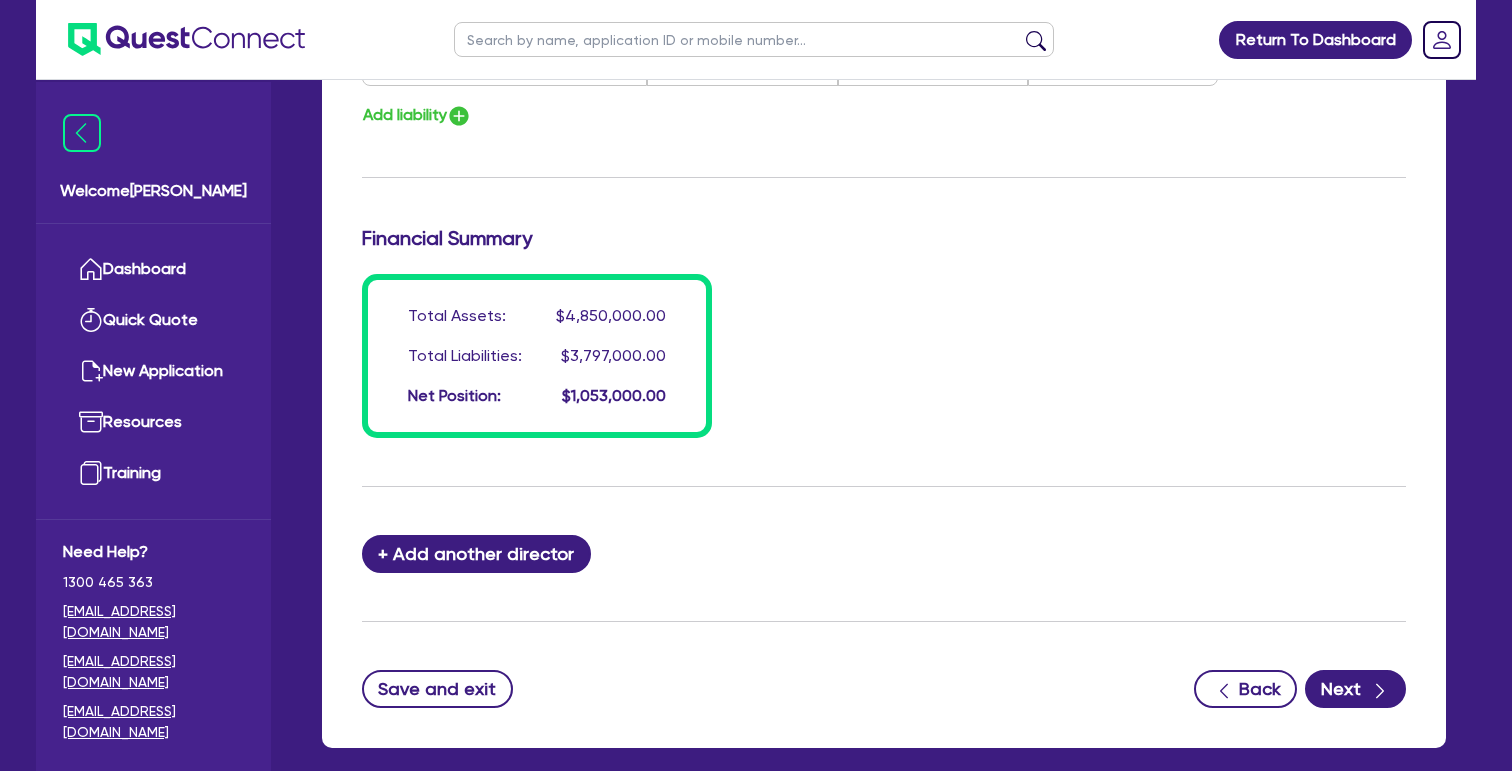 scroll, scrollTop: 1679, scrollLeft: 0, axis: vertical 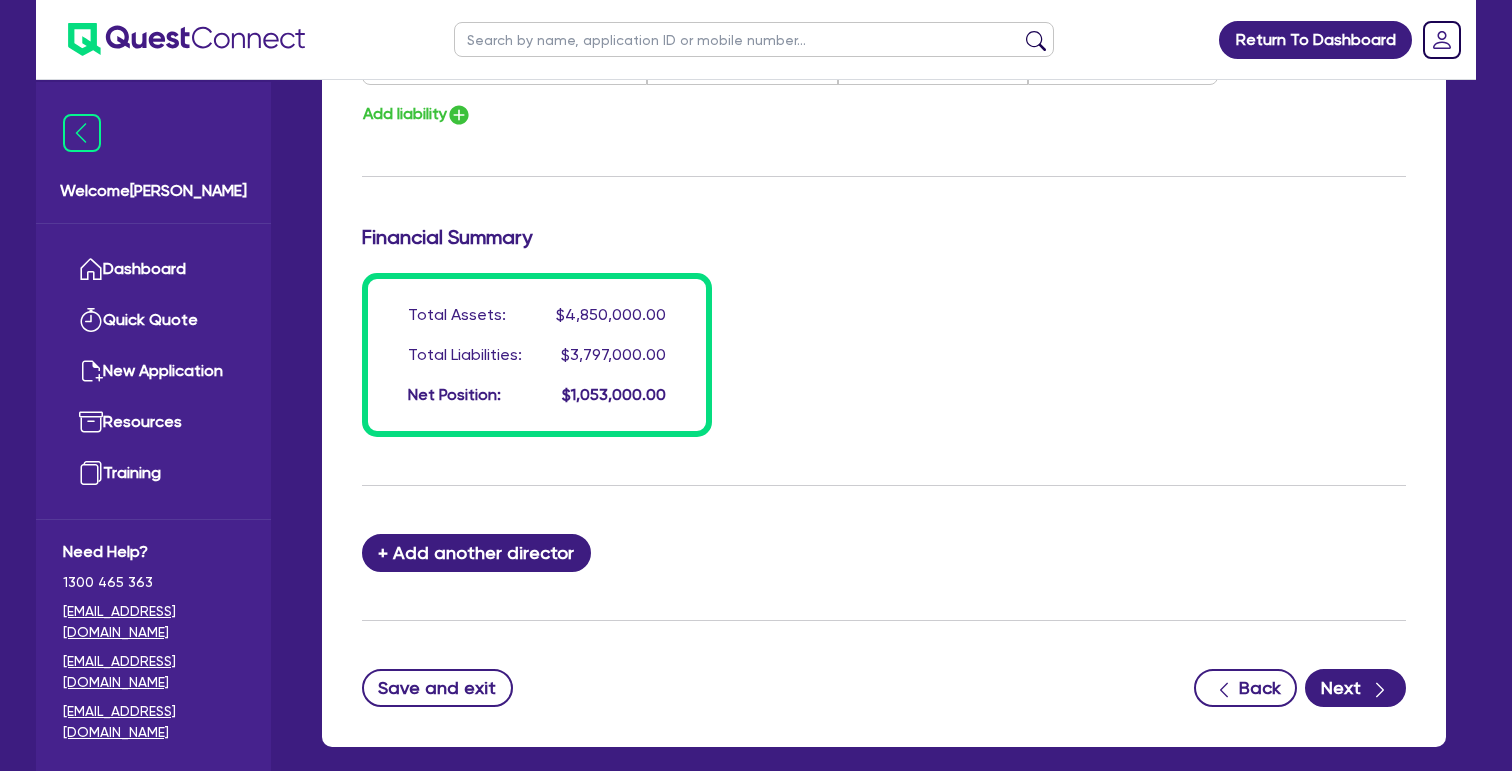 click on "Total Assets: $4,850,000.00 Total Liabilities: $3,797,000.00 Net Position: $1,053,000.00" at bounding box center [884, 355] 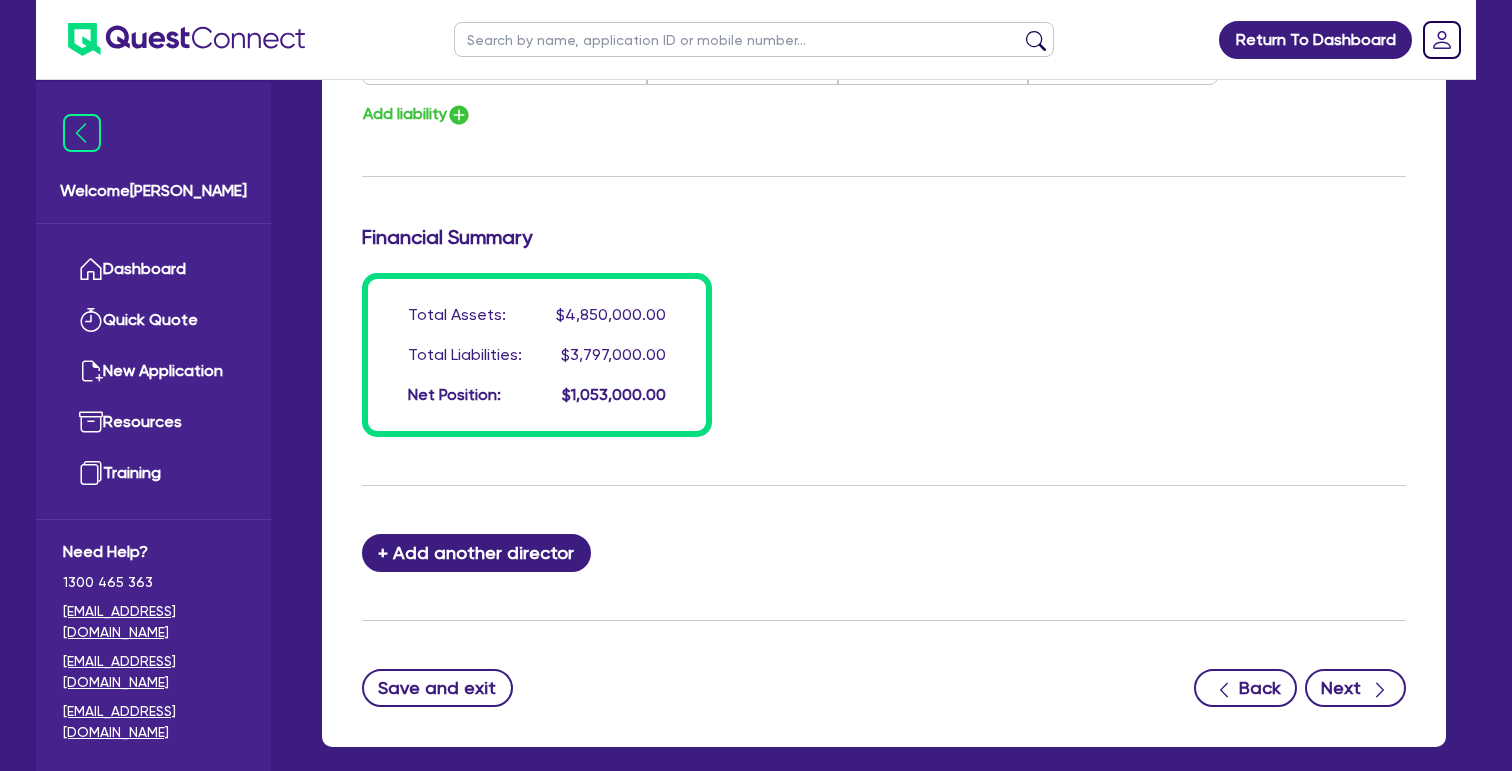 click on "Next" at bounding box center (1355, 688) 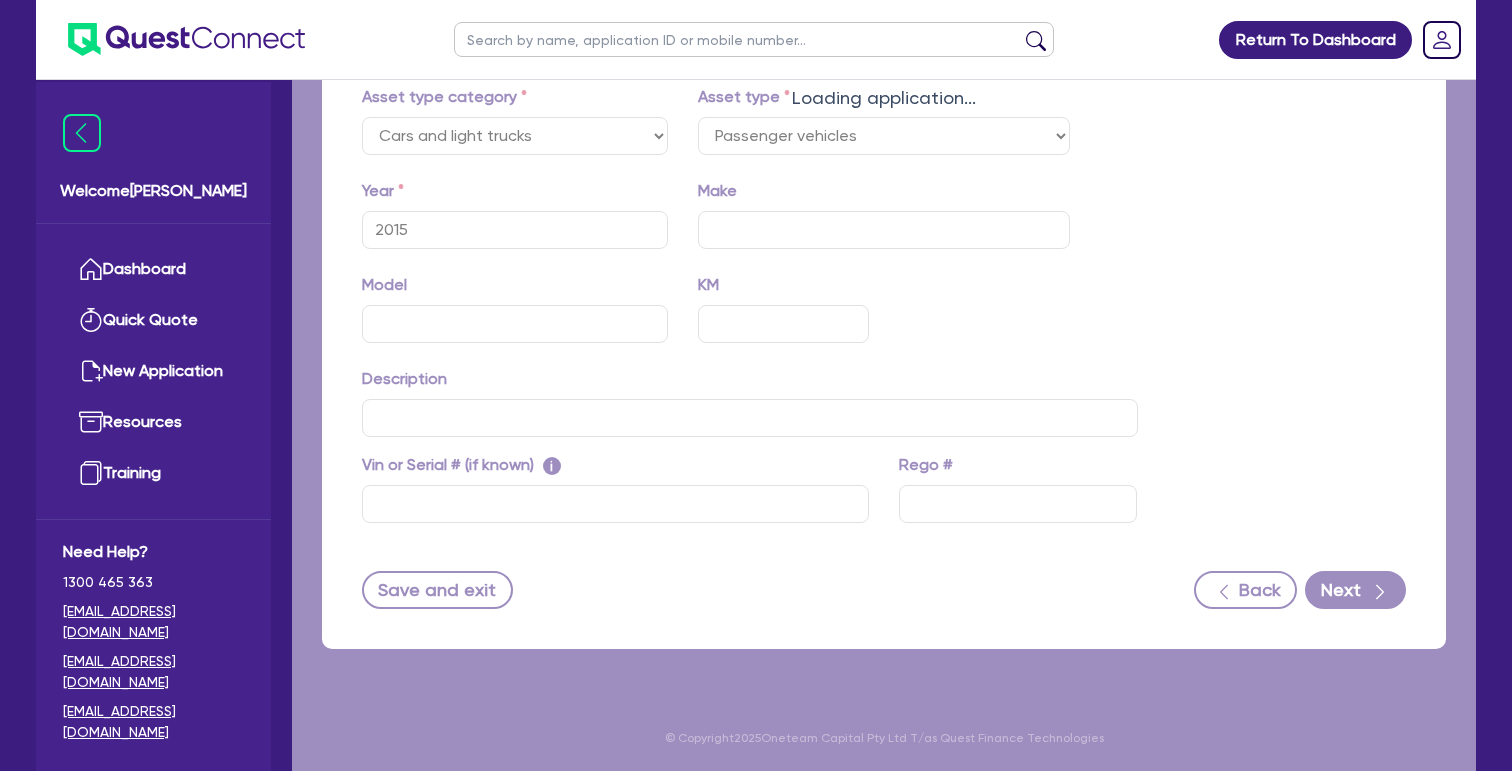 scroll, scrollTop: 0, scrollLeft: 0, axis: both 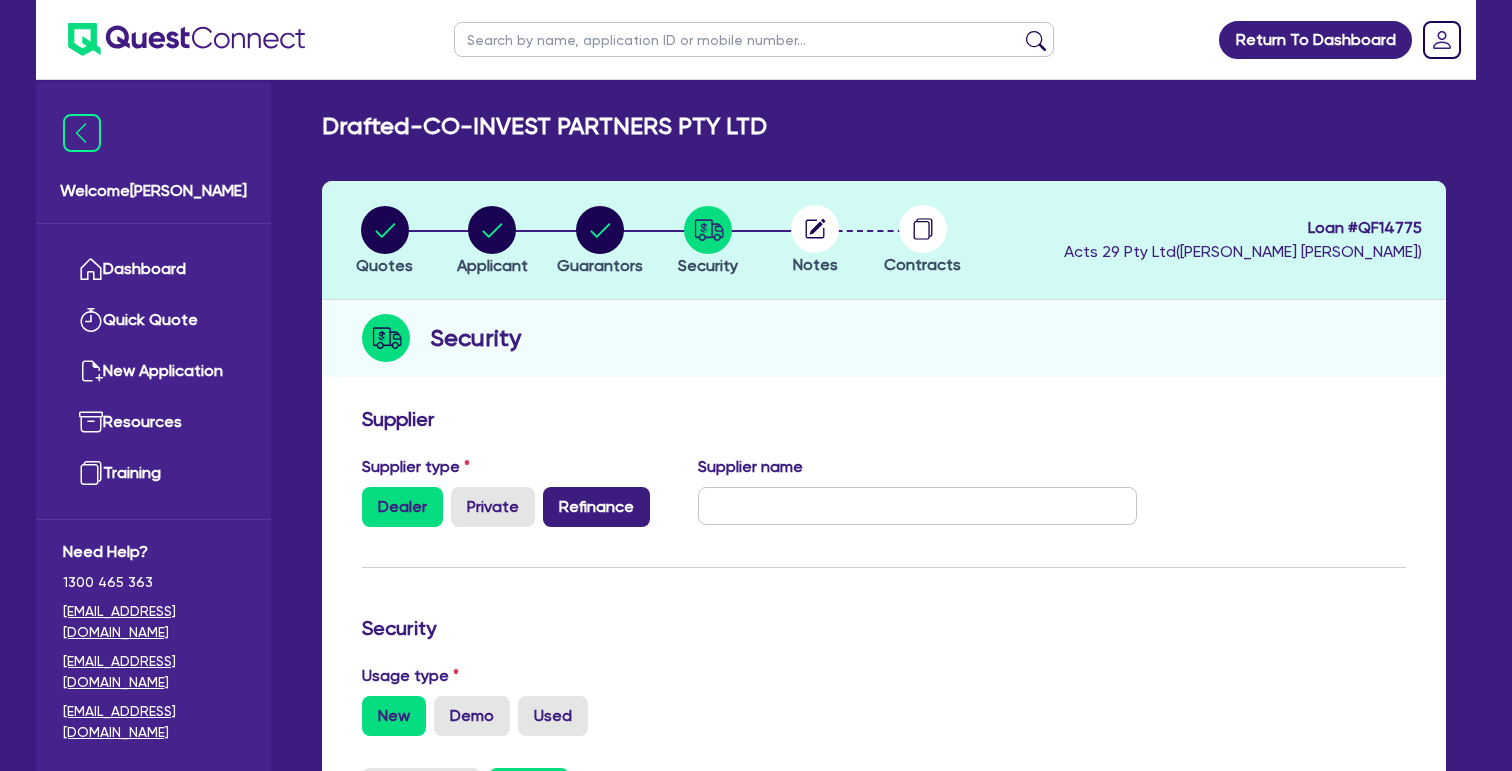 click on "Refinance" at bounding box center [596, 507] 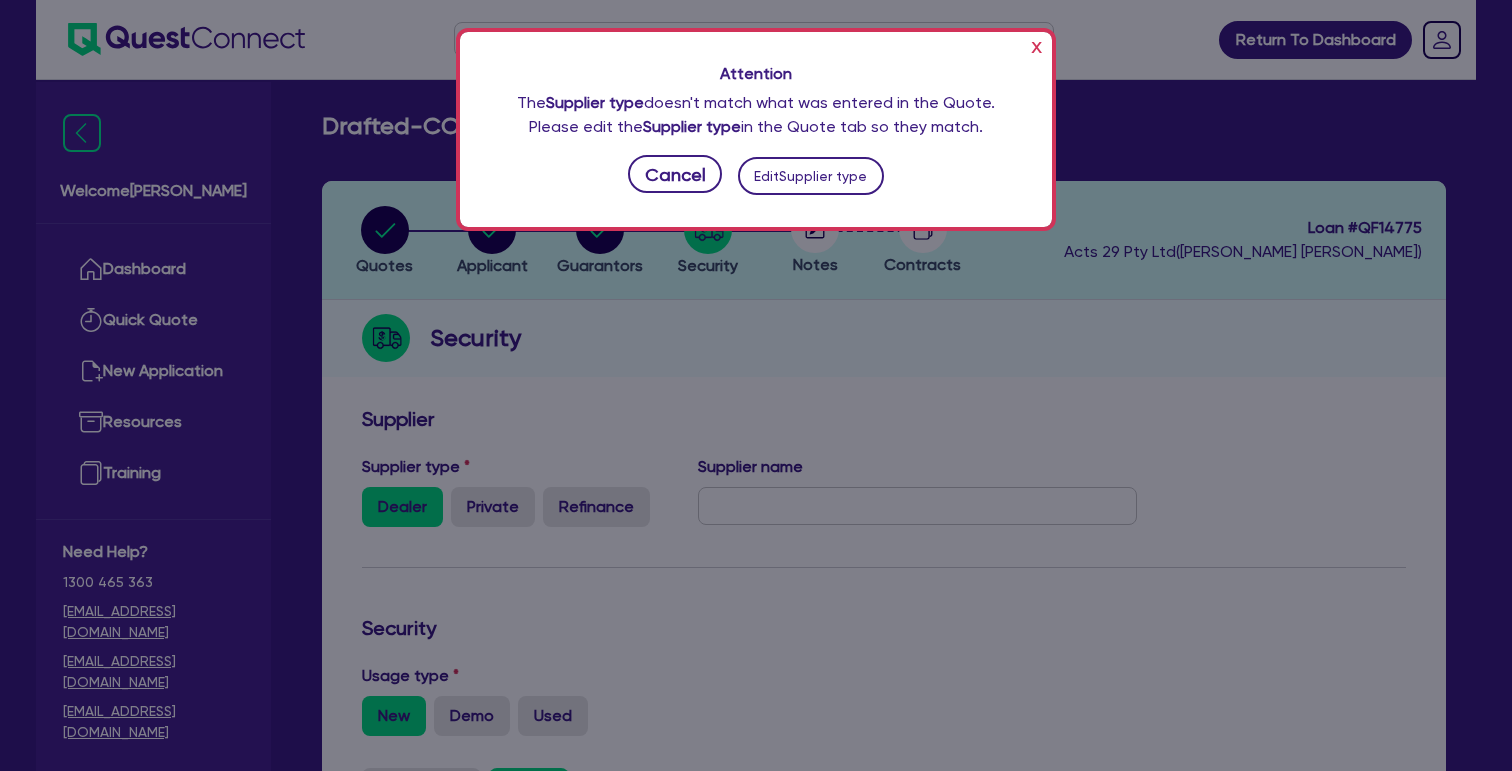 click on "Edit  Supplier type" at bounding box center (811, 176) 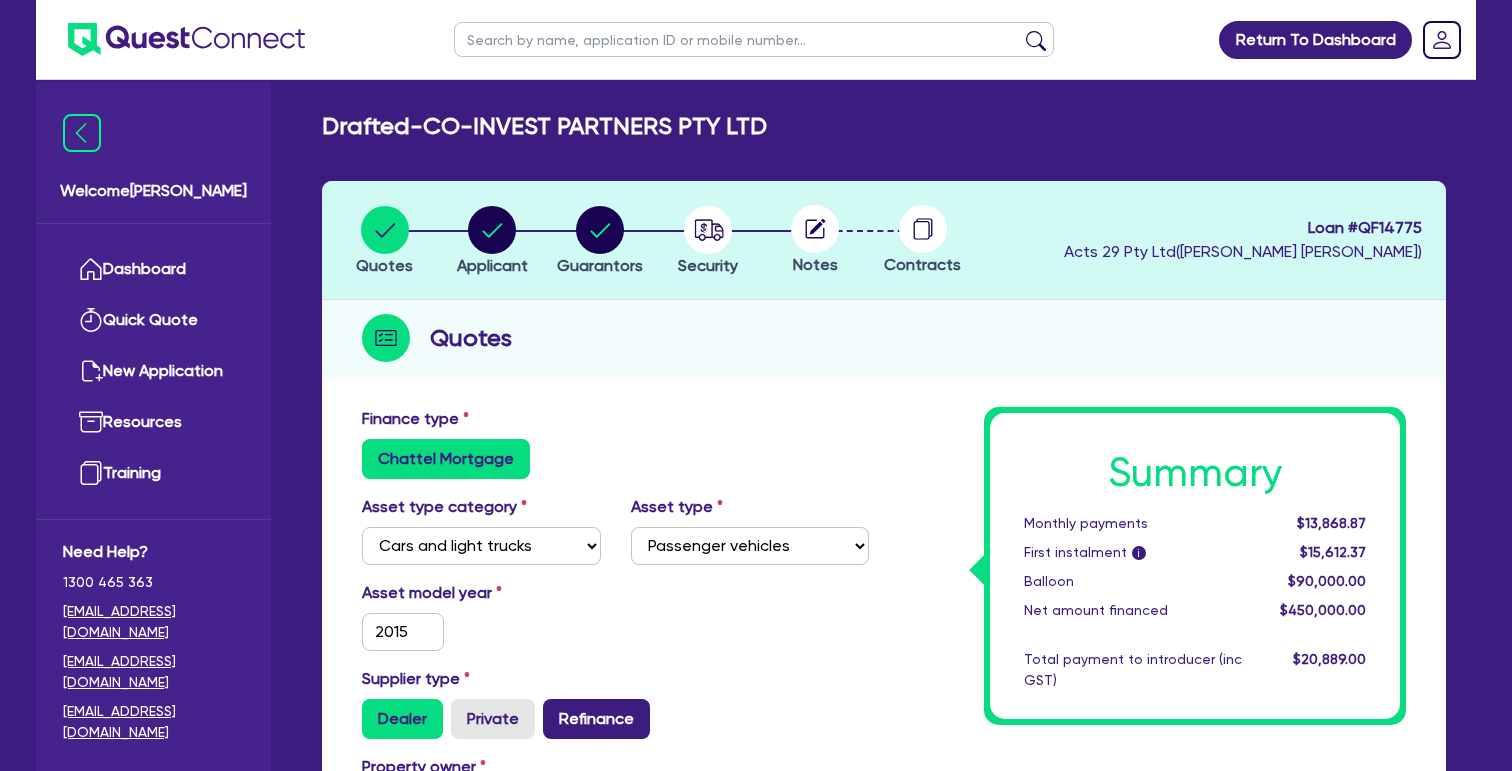 click on "Refinance" at bounding box center [596, 719] 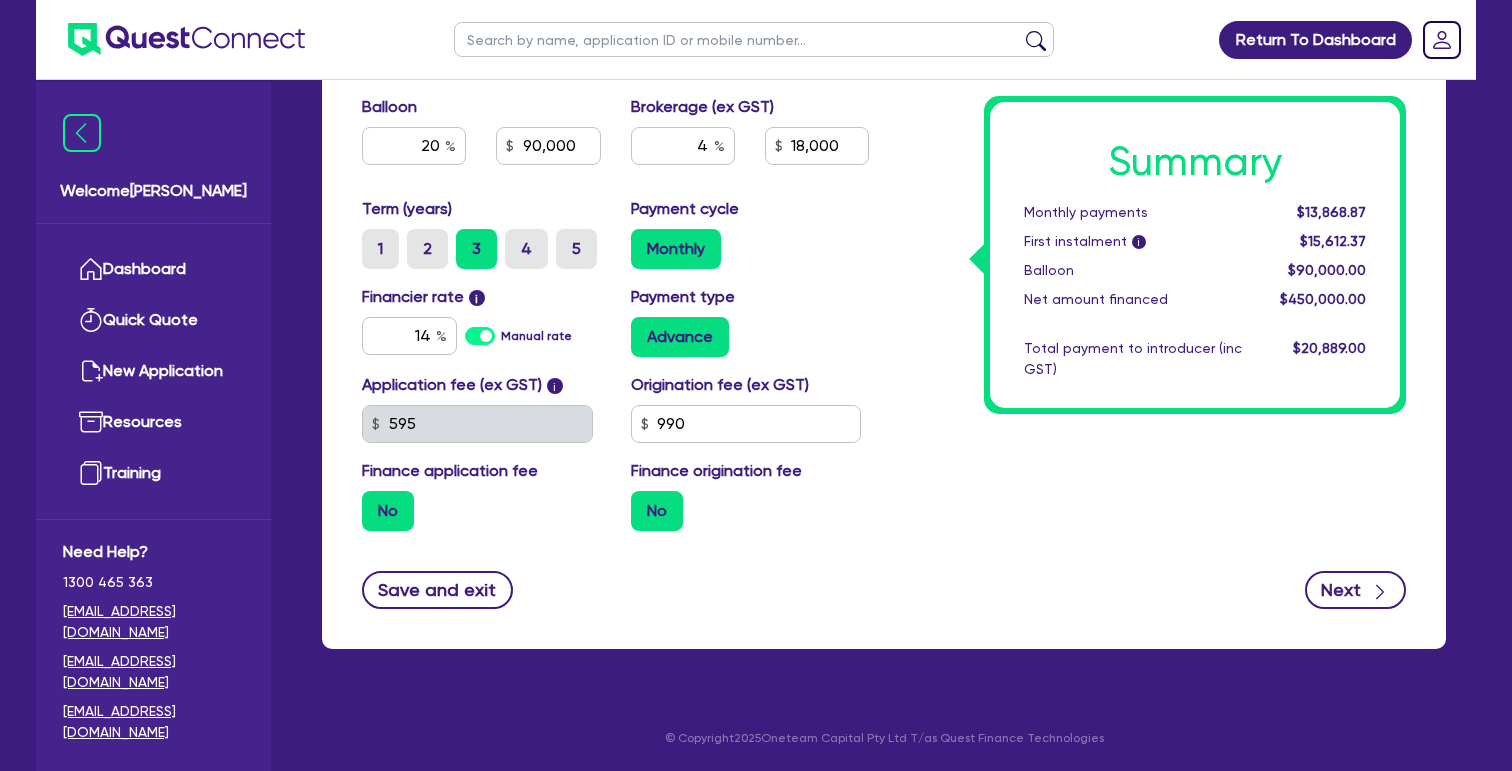 scroll, scrollTop: 1028, scrollLeft: 0, axis: vertical 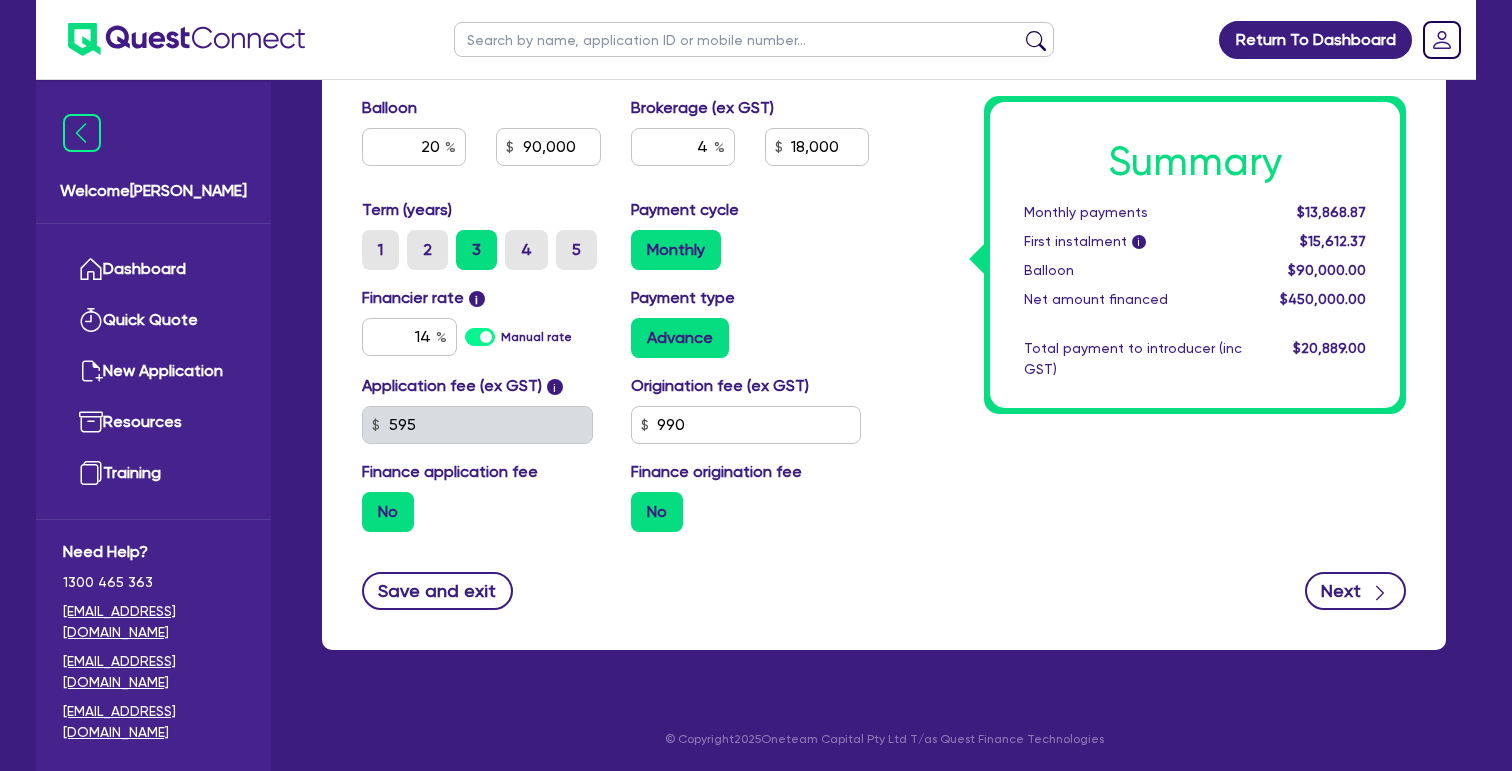 click on "Next" at bounding box center [1355, 591] 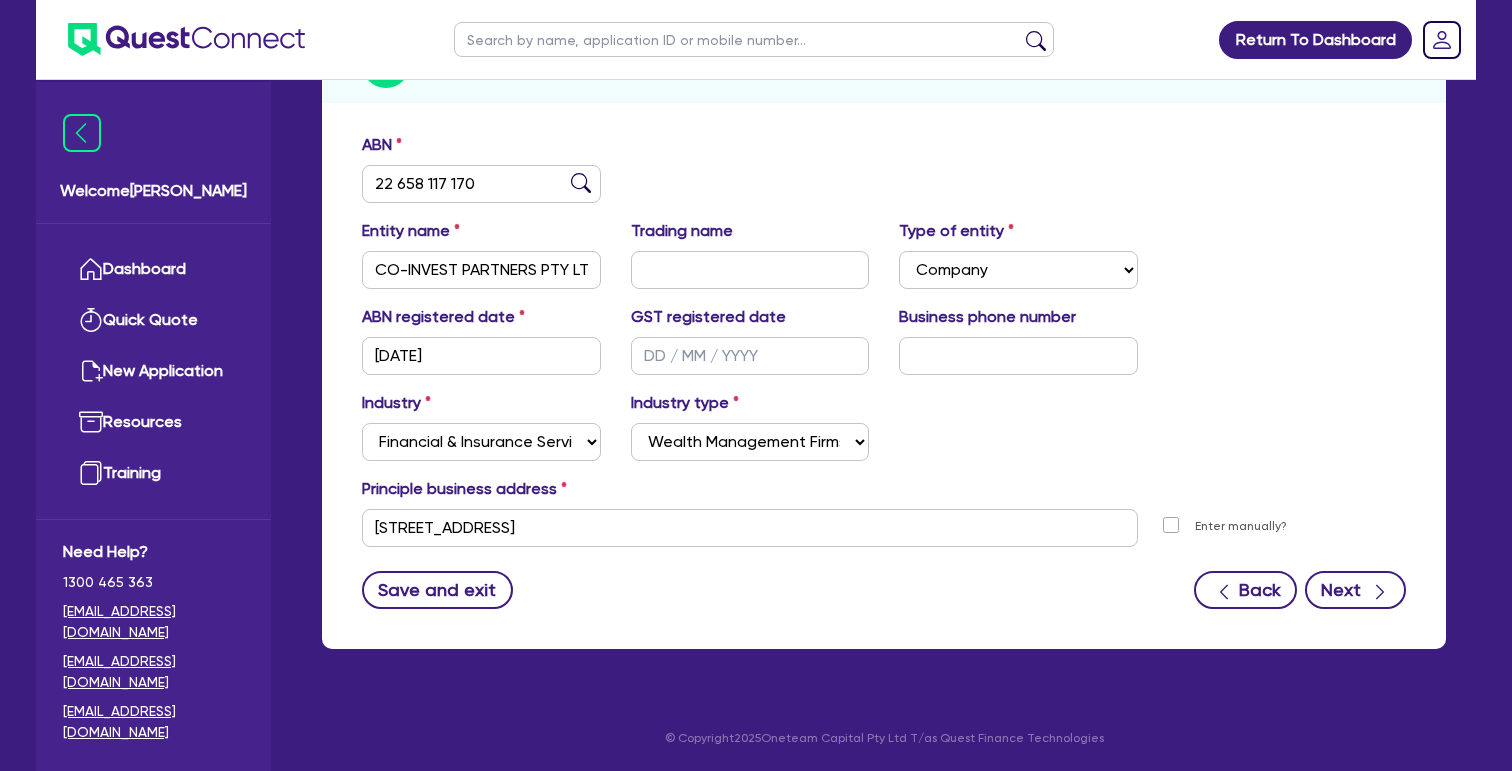 scroll, scrollTop: 273, scrollLeft: 0, axis: vertical 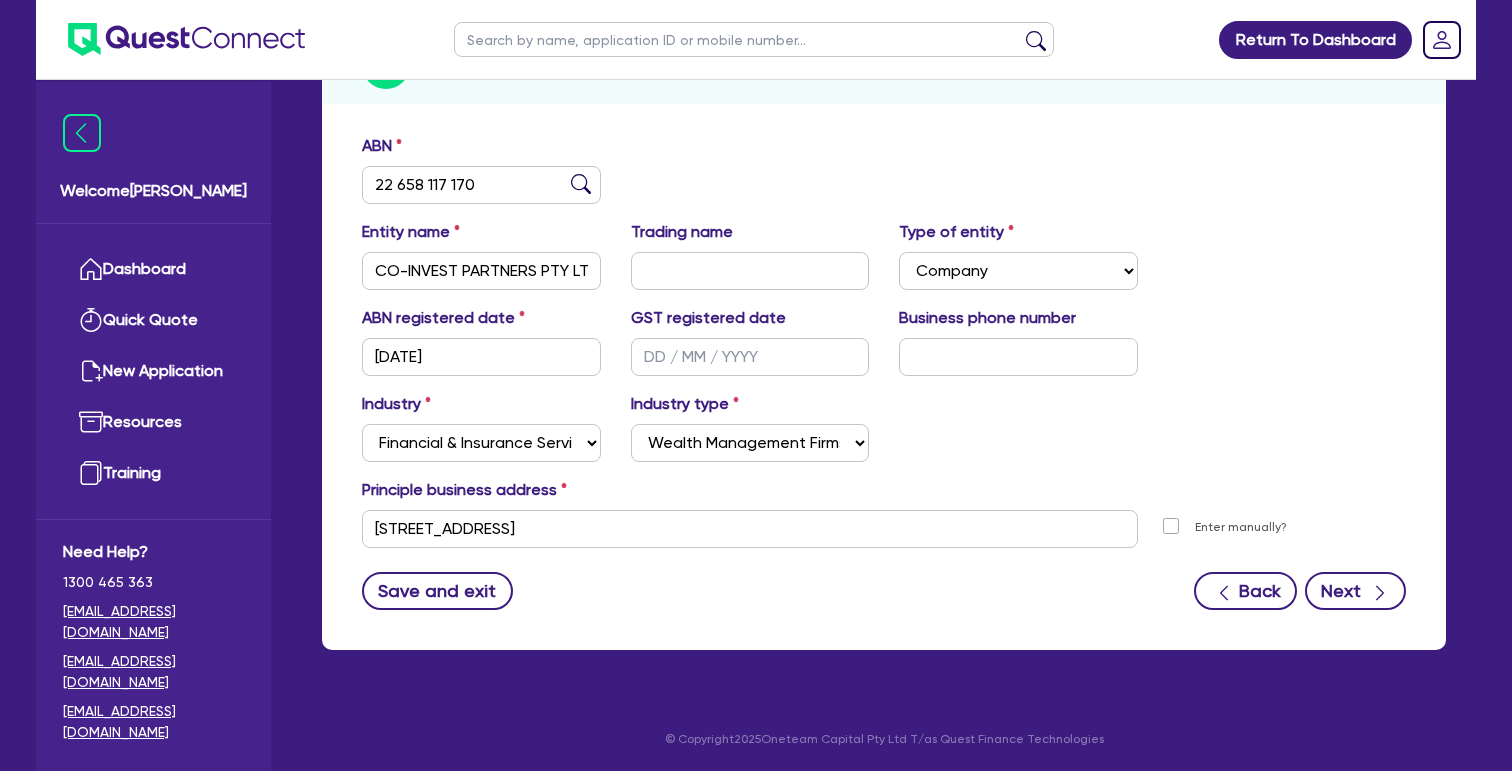 click 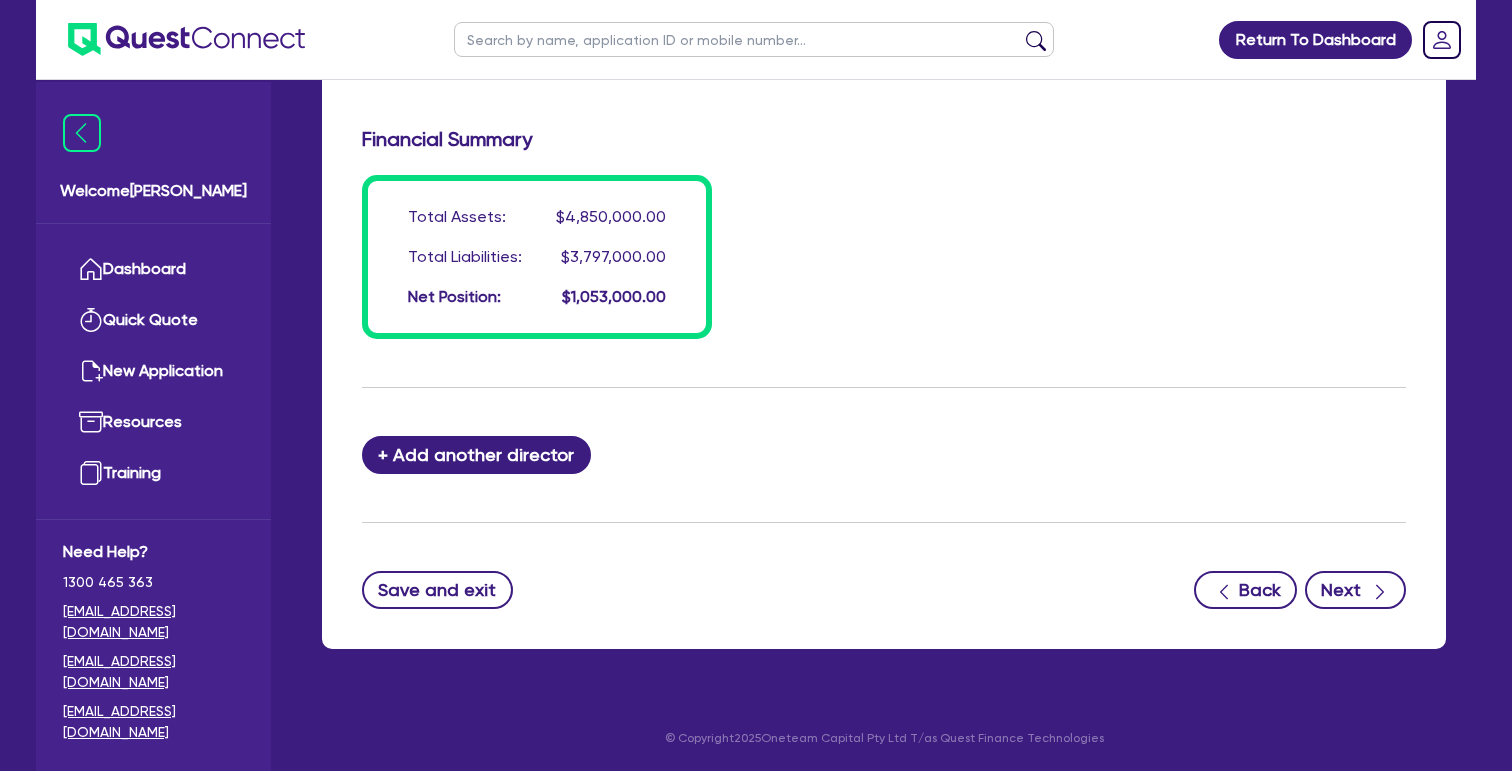 scroll, scrollTop: 1776, scrollLeft: 0, axis: vertical 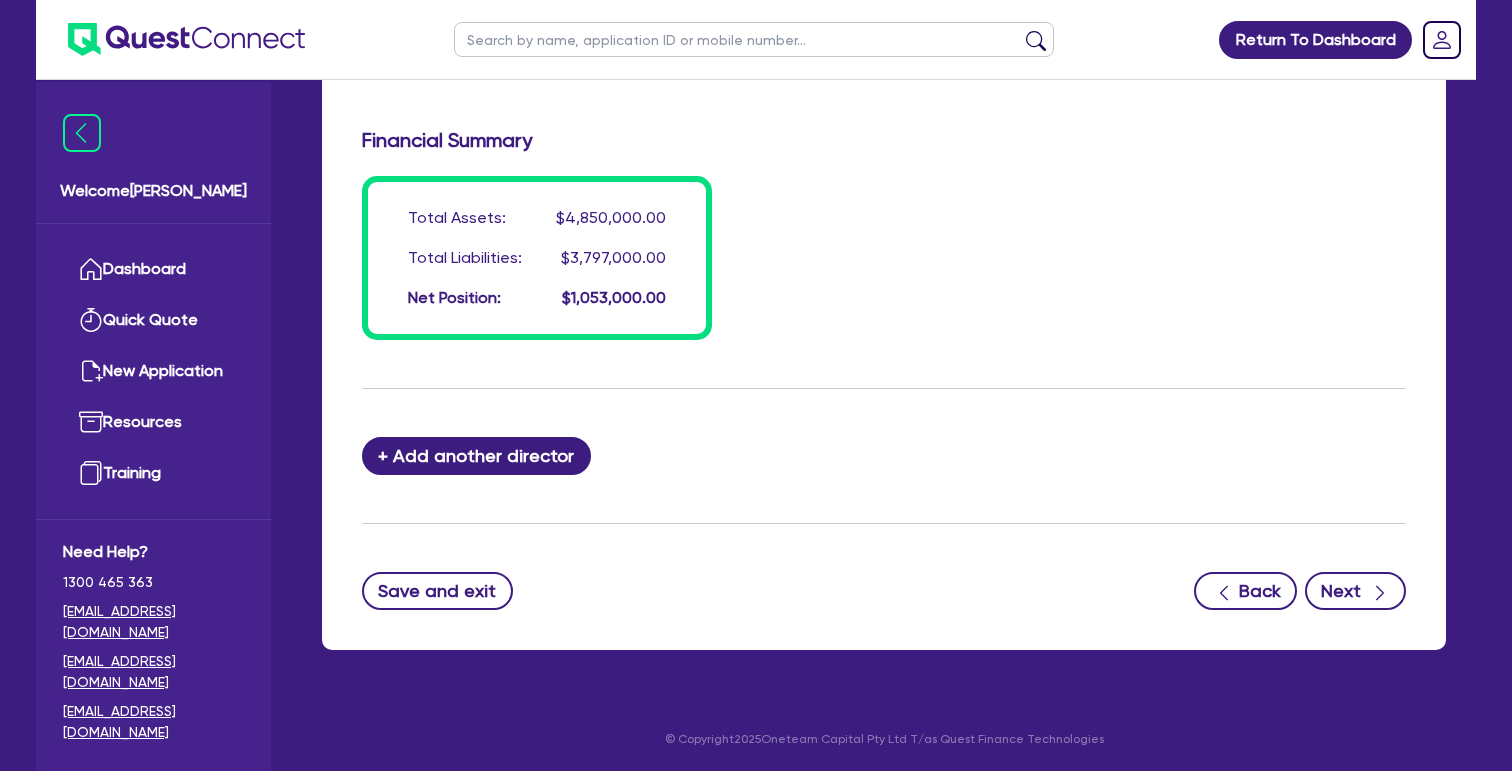 click on "Next" at bounding box center [1355, 591] 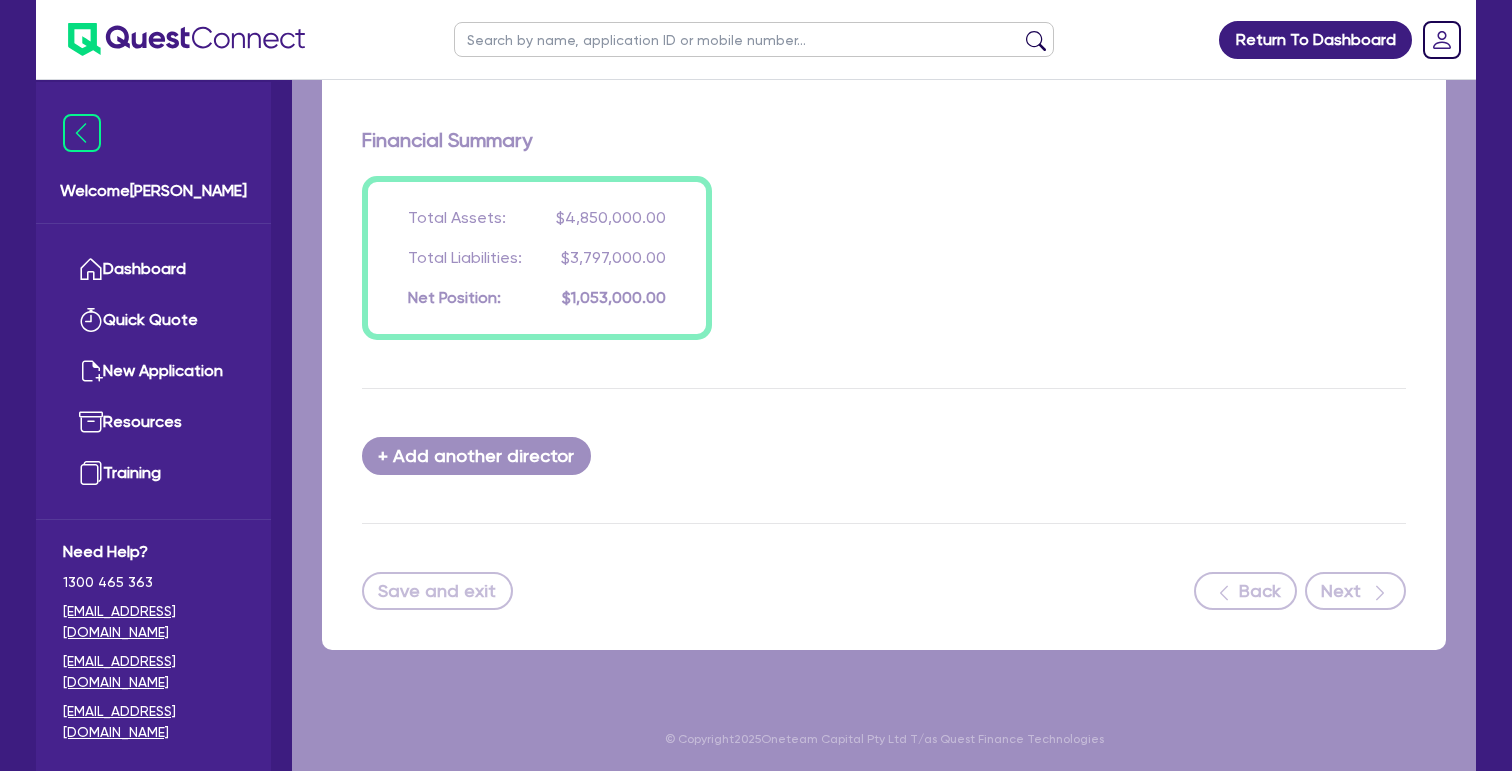 scroll, scrollTop: 0, scrollLeft: 0, axis: both 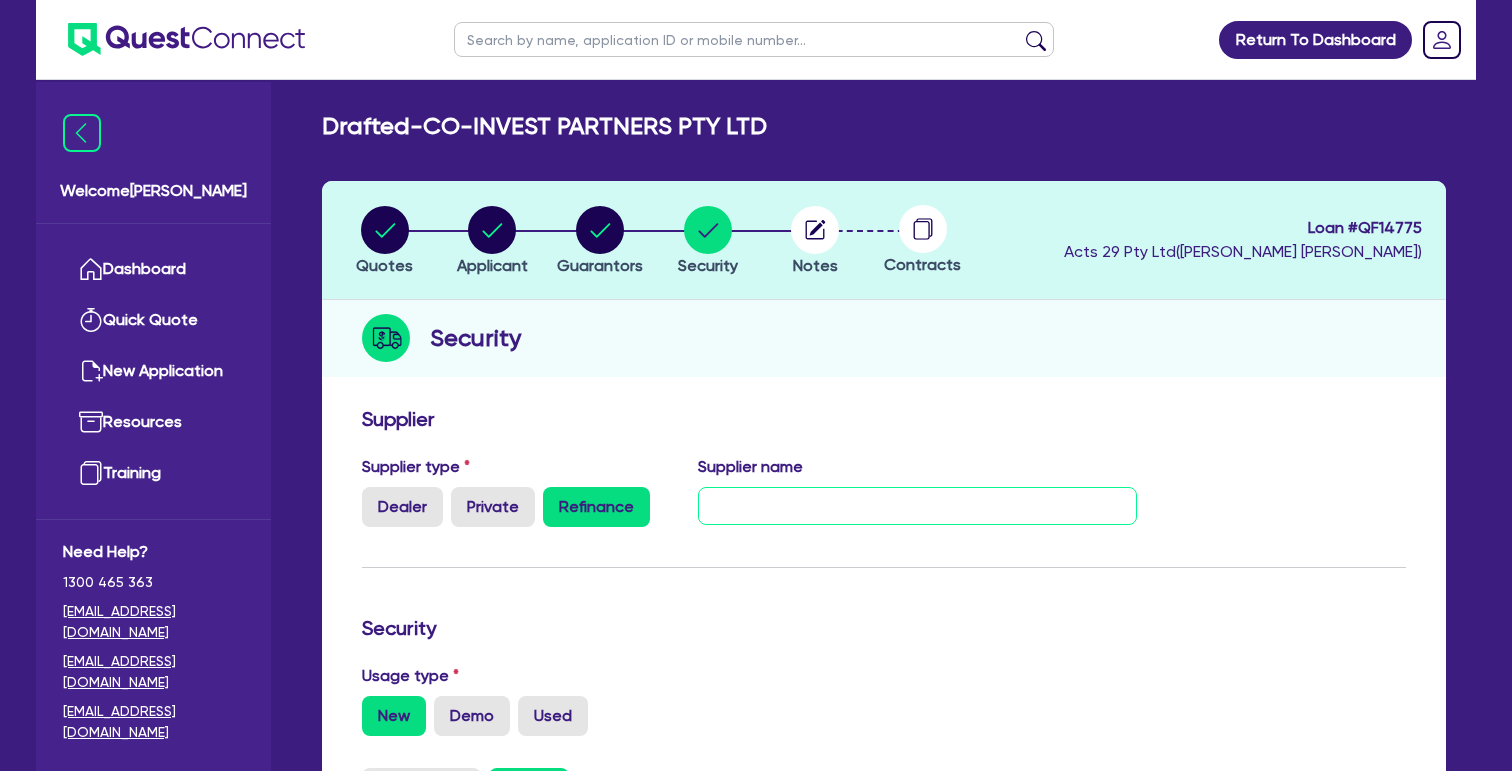 click at bounding box center [918, 506] 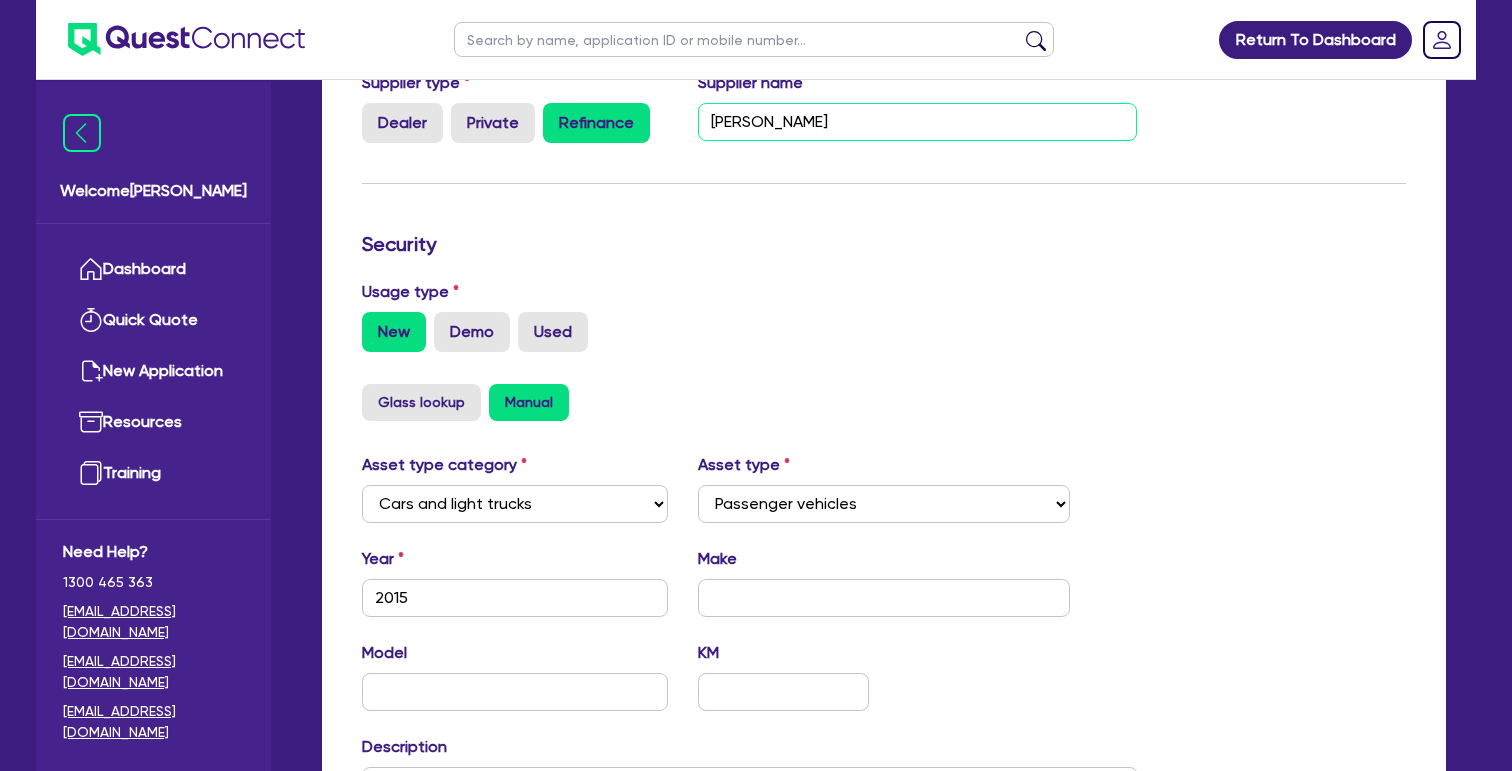 scroll, scrollTop: 386, scrollLeft: 0, axis: vertical 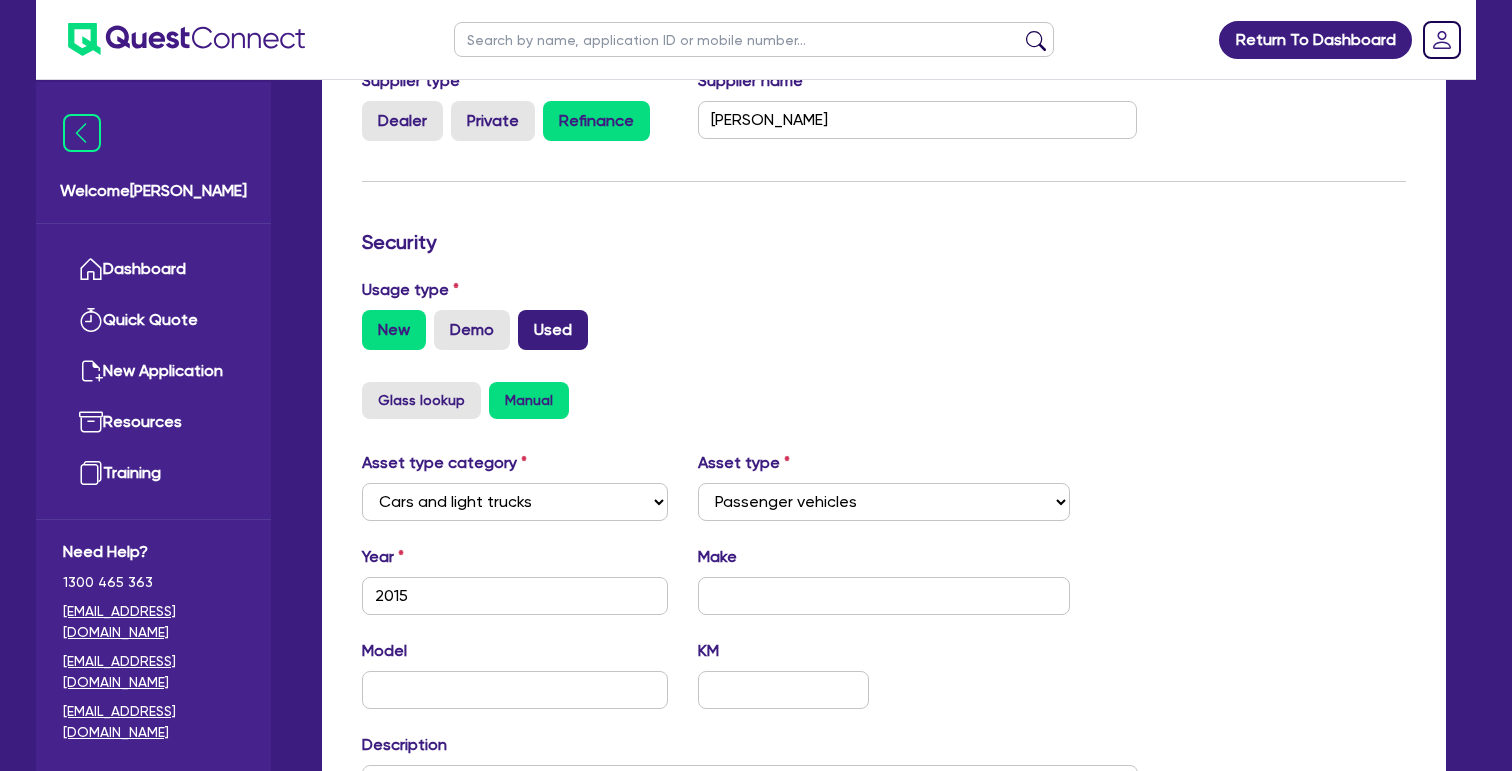 click on "Used" at bounding box center [553, 330] 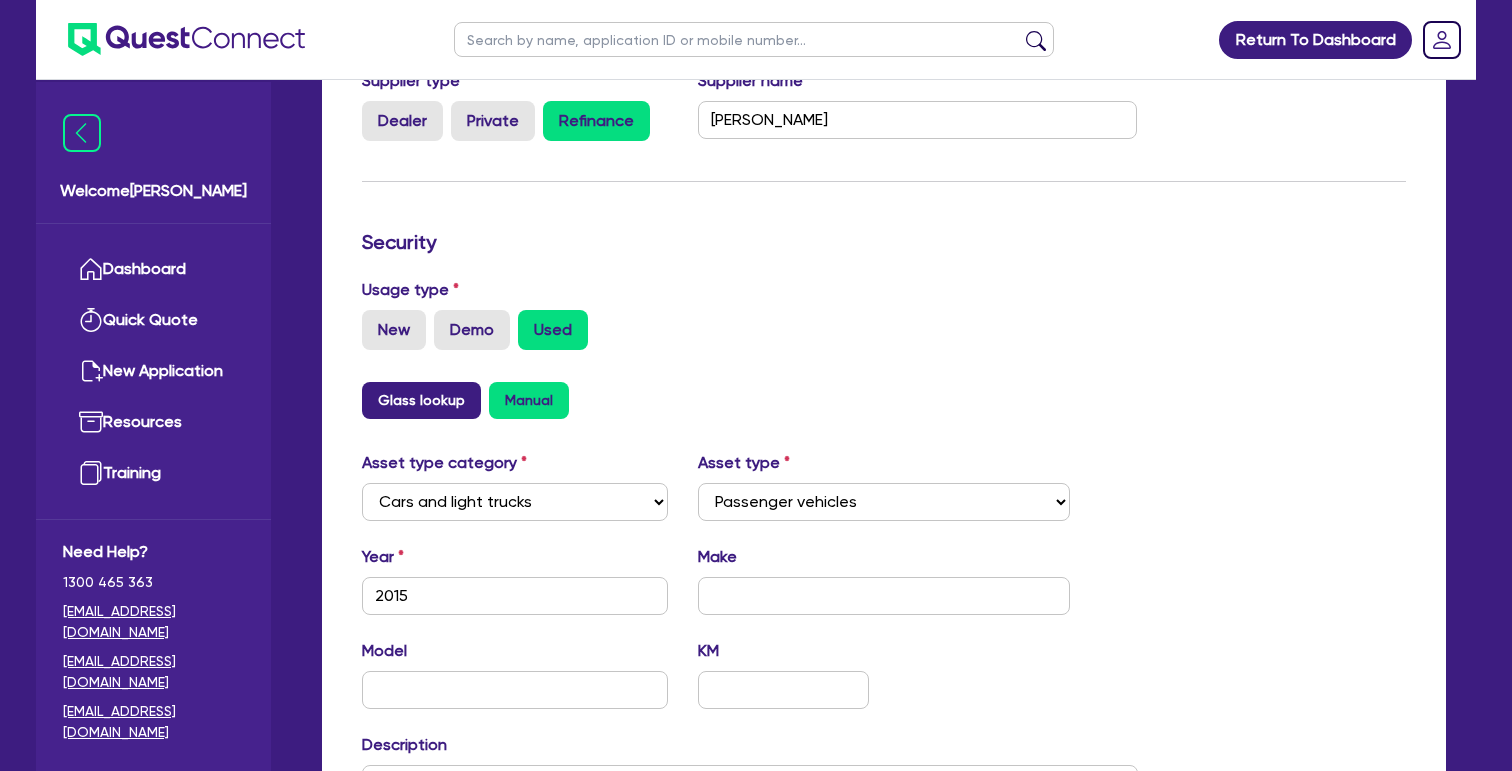 click on "Glass lookup" at bounding box center [421, 400] 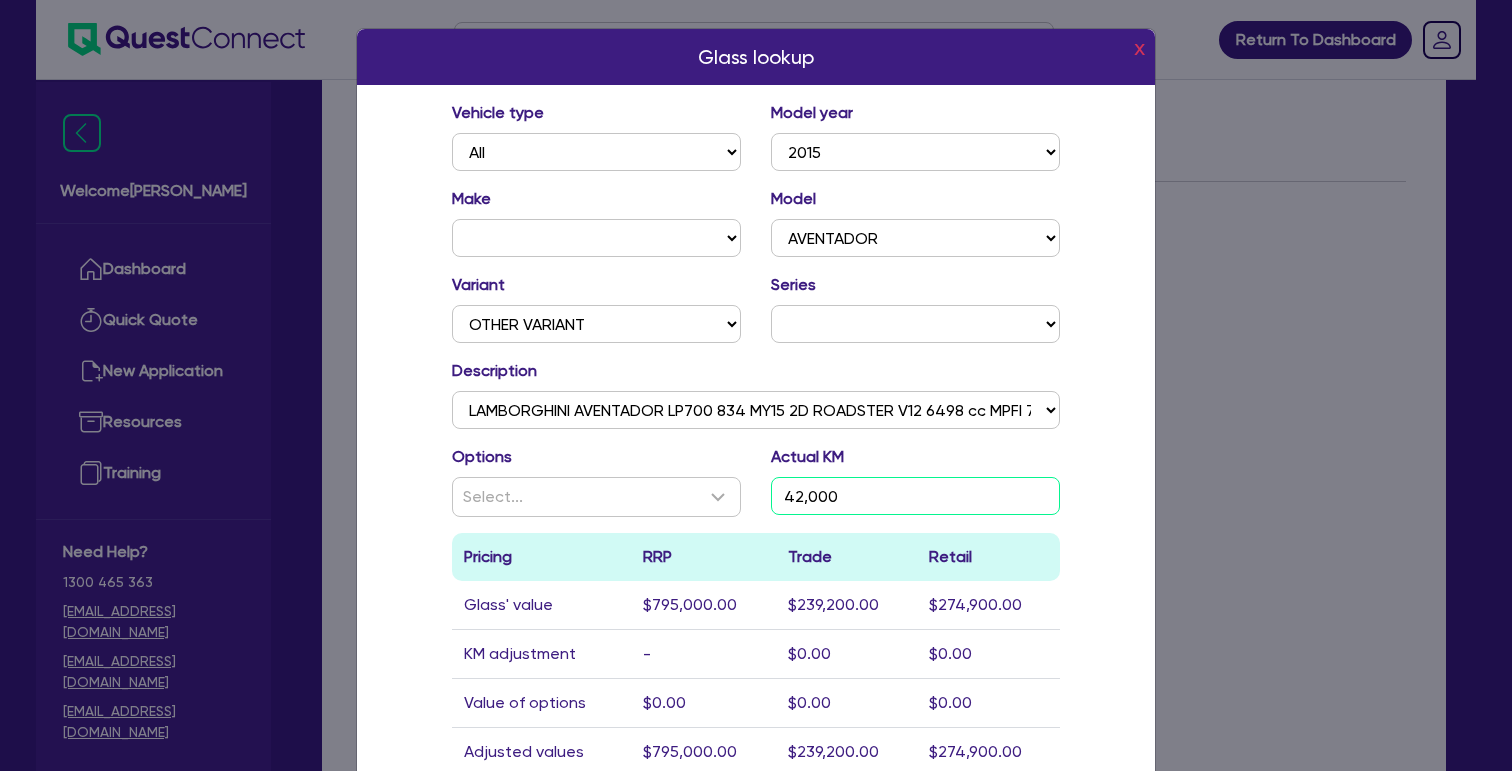 click on "42,000" at bounding box center [915, 496] 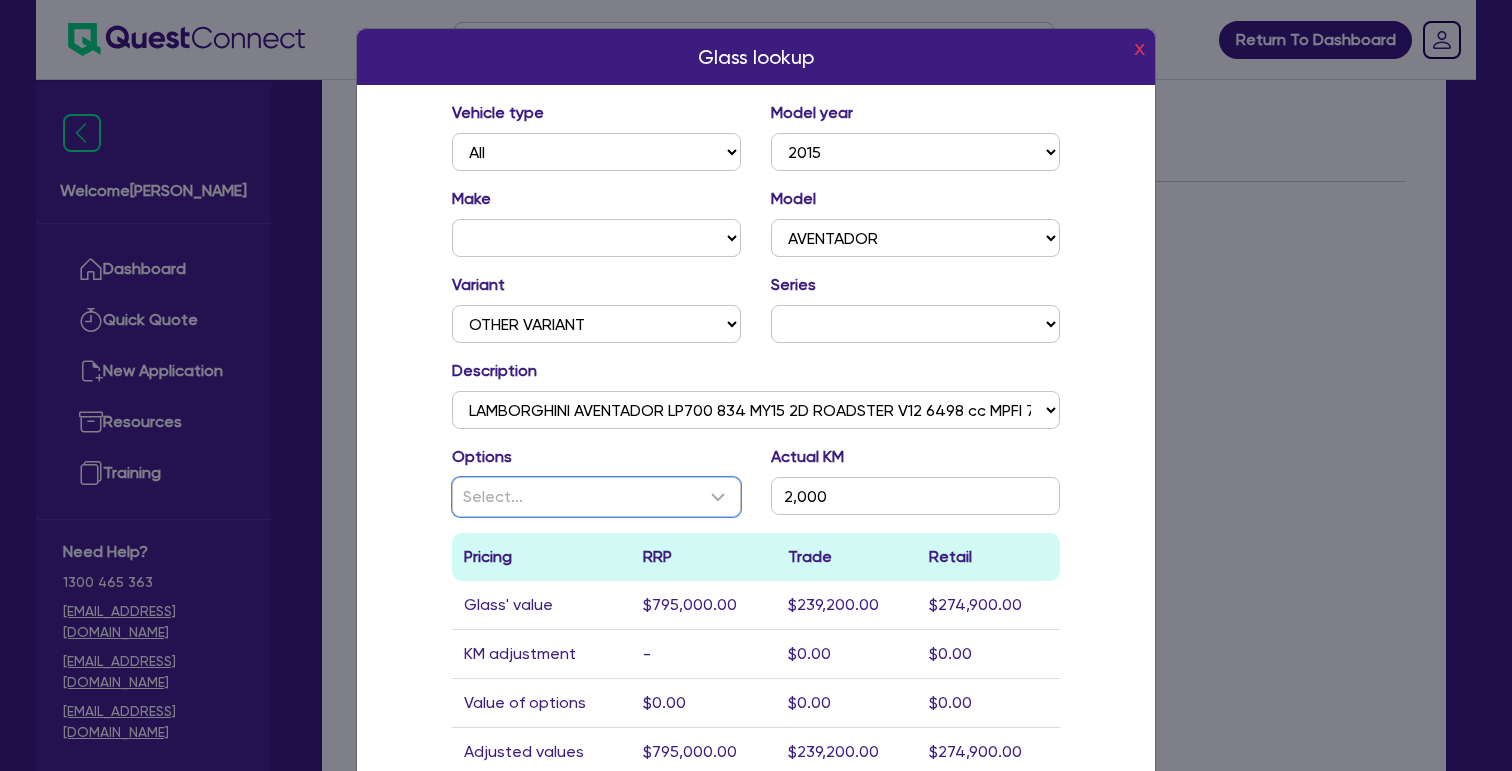 click on "Glass lookup x Vehicle type All Model year [DATE] 2024 2023 2022 2021 2020 2019 2018 2017 2016 2015 2014 2013 2012 2011 2010 2009 2008 2007 2006 2005 2004 2003 2002 2001 2000 1999 1998 1997 1996 1995 1994 1993 1992 1991 1990 1989 1988 1987 1986 1985 1984 1983 1982 1981 1980 1979 1978 1977 1976 1975 1974 1973 1972 1971 1970 1969 1968 1967 1966 1965 1964 1963 1962 1961 Make ABARTH ALFA ROMEO ASTON [PERSON_NAME] AUDI BENTLEY BMW CATERHAM CHEVROLET CHRYSLER CHERY CITROEN DODGE FERRARI FIAT FORD FOTON FREIGHTLINER GEELY GREAT WALL HAVAL HINO HOLDEN HONDA HSV HYUNDAI INFINITI INTERNATIONAL ISUZU IVECO JAGUAR JEEP JMC KENWORTH KIA LAMBORGHINI LDV LEXUS LOTUS LAND ROVER [PERSON_NAME] MAHINDRA MAN MASERATI MAZDA McLAREN MERCEDES-AMG MERCEDES-MAYBACH MERCEDES-BENZ [PERSON_NAME] MITSUBISHI FUSO MINI MITSUBISHI NISSAN OKA PEUGEOT PERFORMAX PORSCHE PROTON RANGE ROVER RAM RENAULT RFW ROLLS-ROYCE SCANIA SKODA SMART SSANGYONG STERLING SUBARU SUZUKI TATA TESLA TOYOTA UD VOLVO VOLKSWAGEN WESTERN STAR ZX AUTO Model AVENTADOR HURACAN Variant LP700 -" at bounding box center (756, 453) 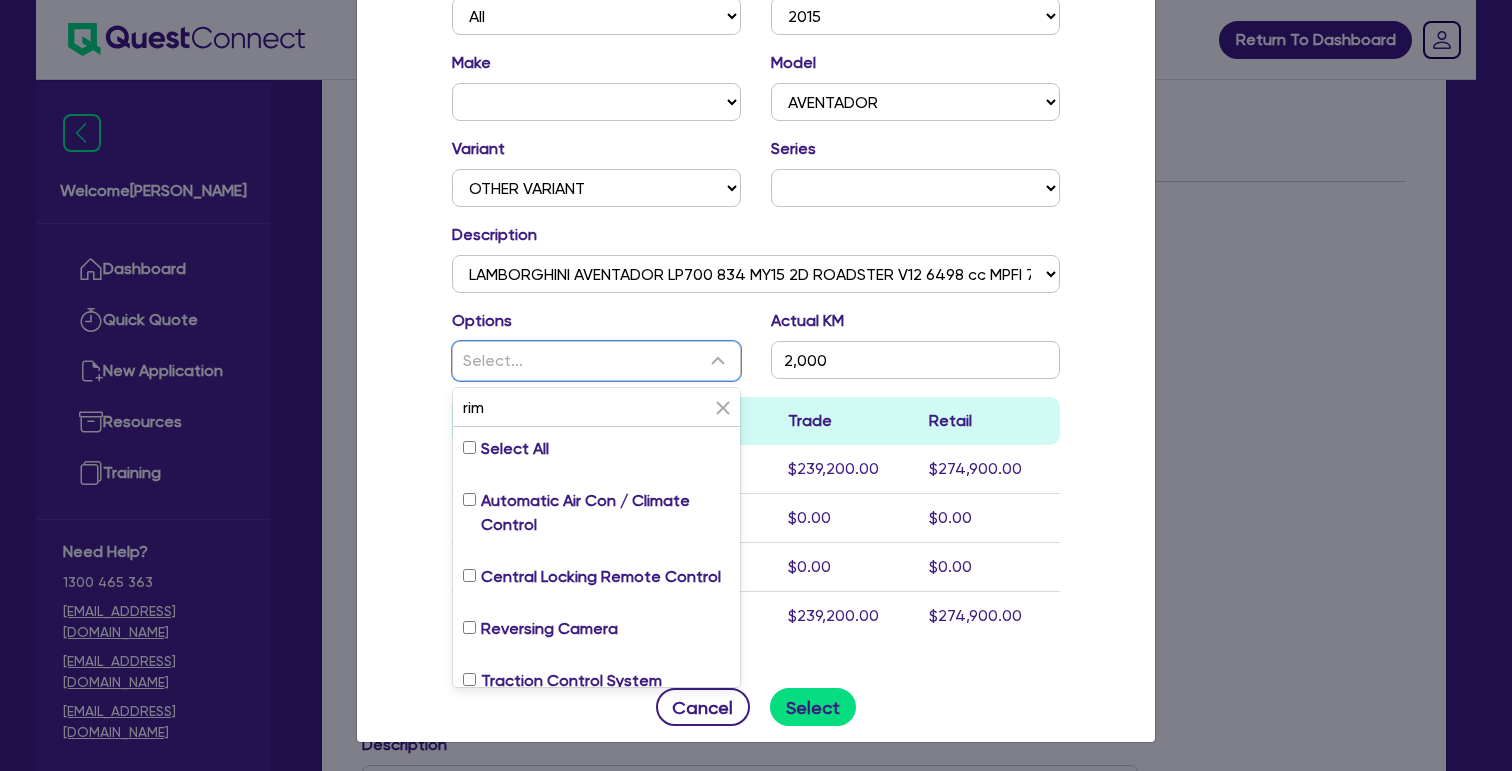 scroll, scrollTop: 136, scrollLeft: 0, axis: vertical 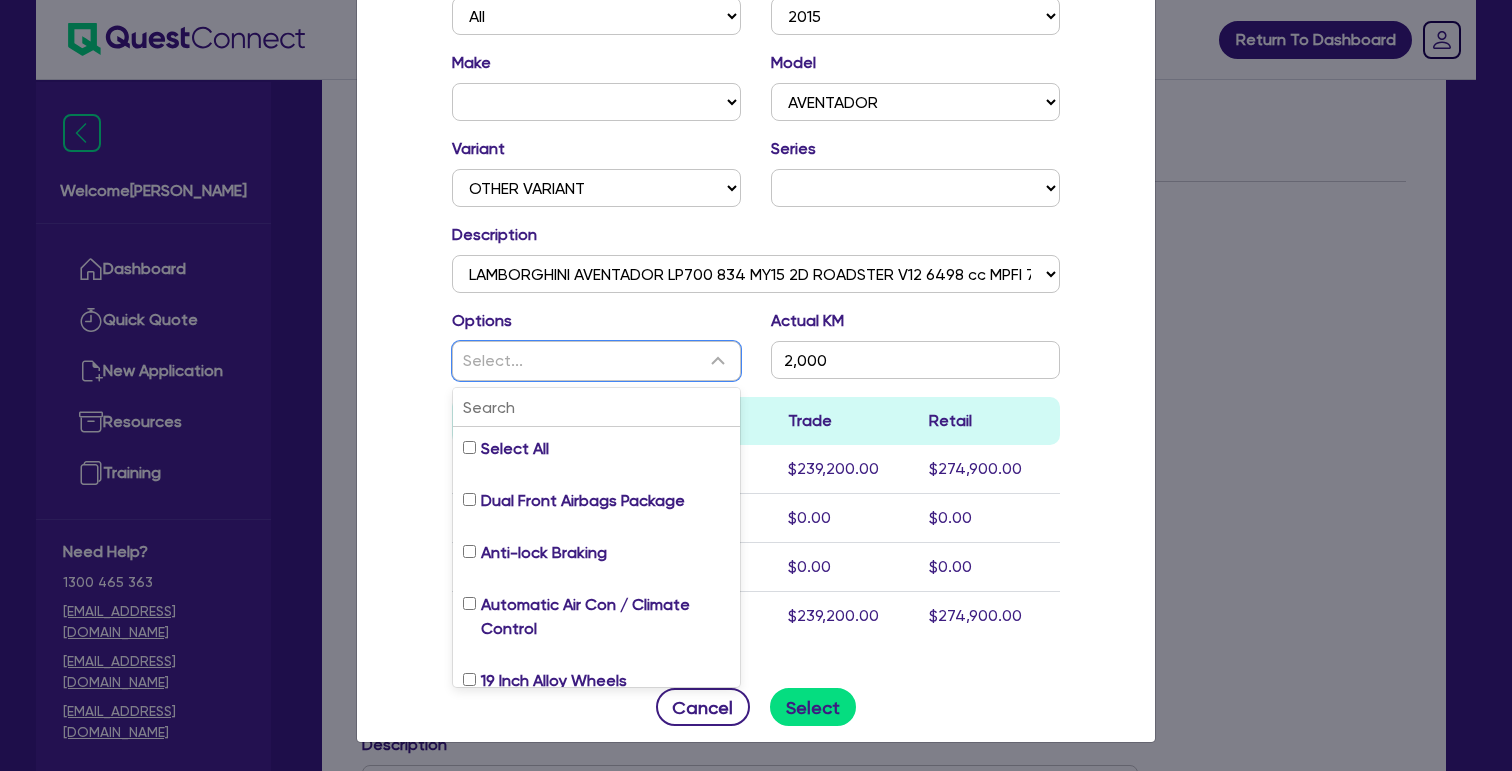 click on "Select..." at bounding box center (584, 361) 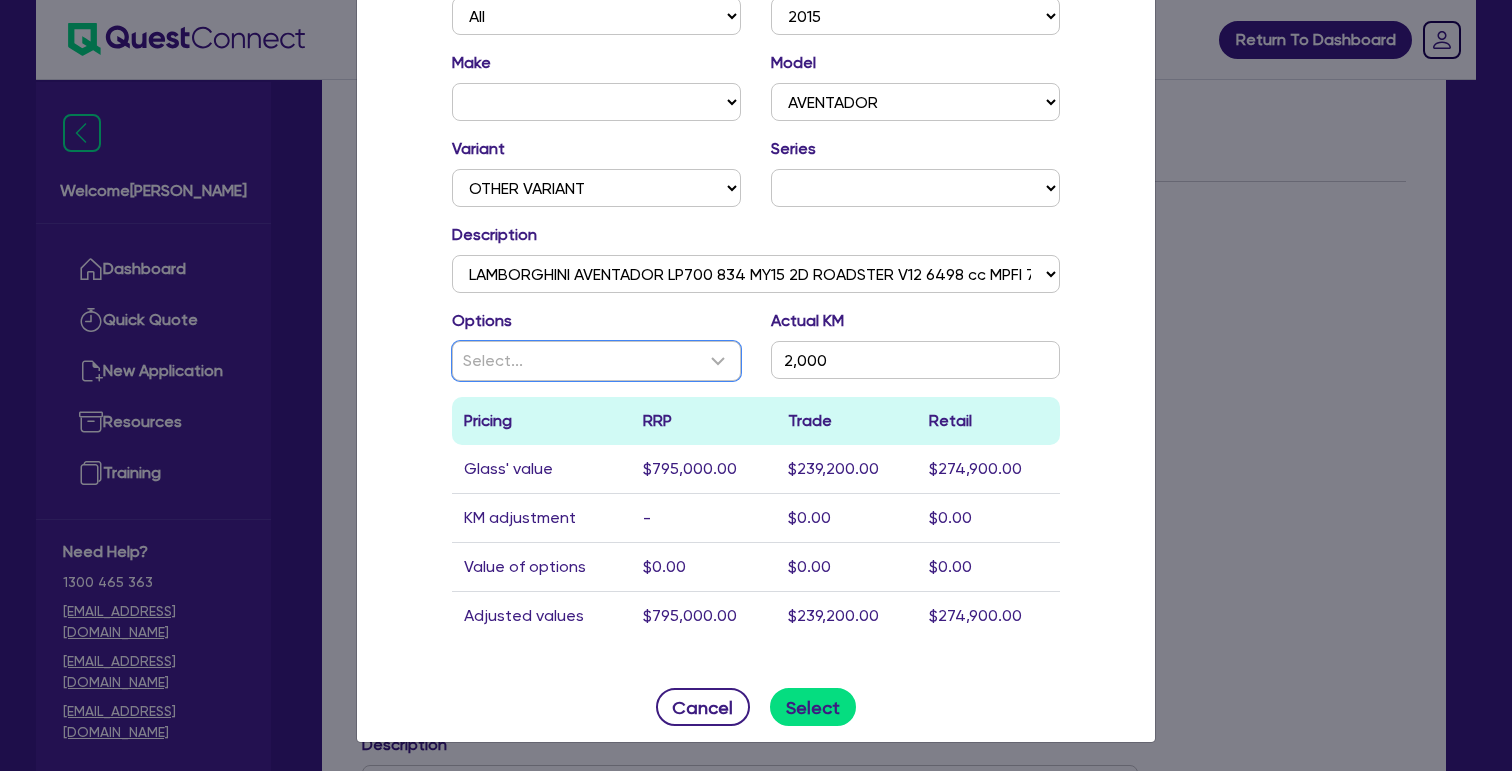 click on "Select..." at bounding box center (584, 361) 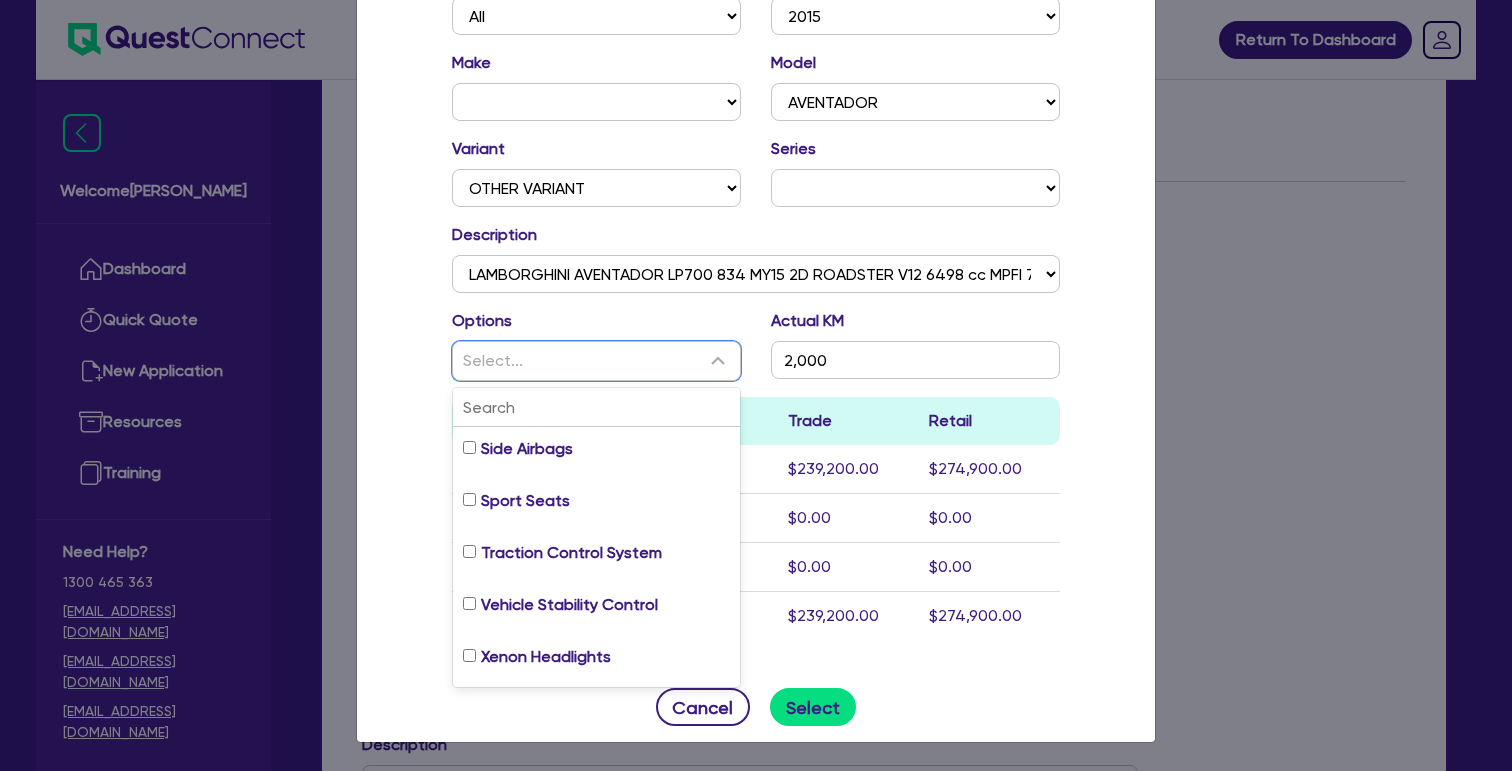scroll, scrollTop: 1014, scrollLeft: 0, axis: vertical 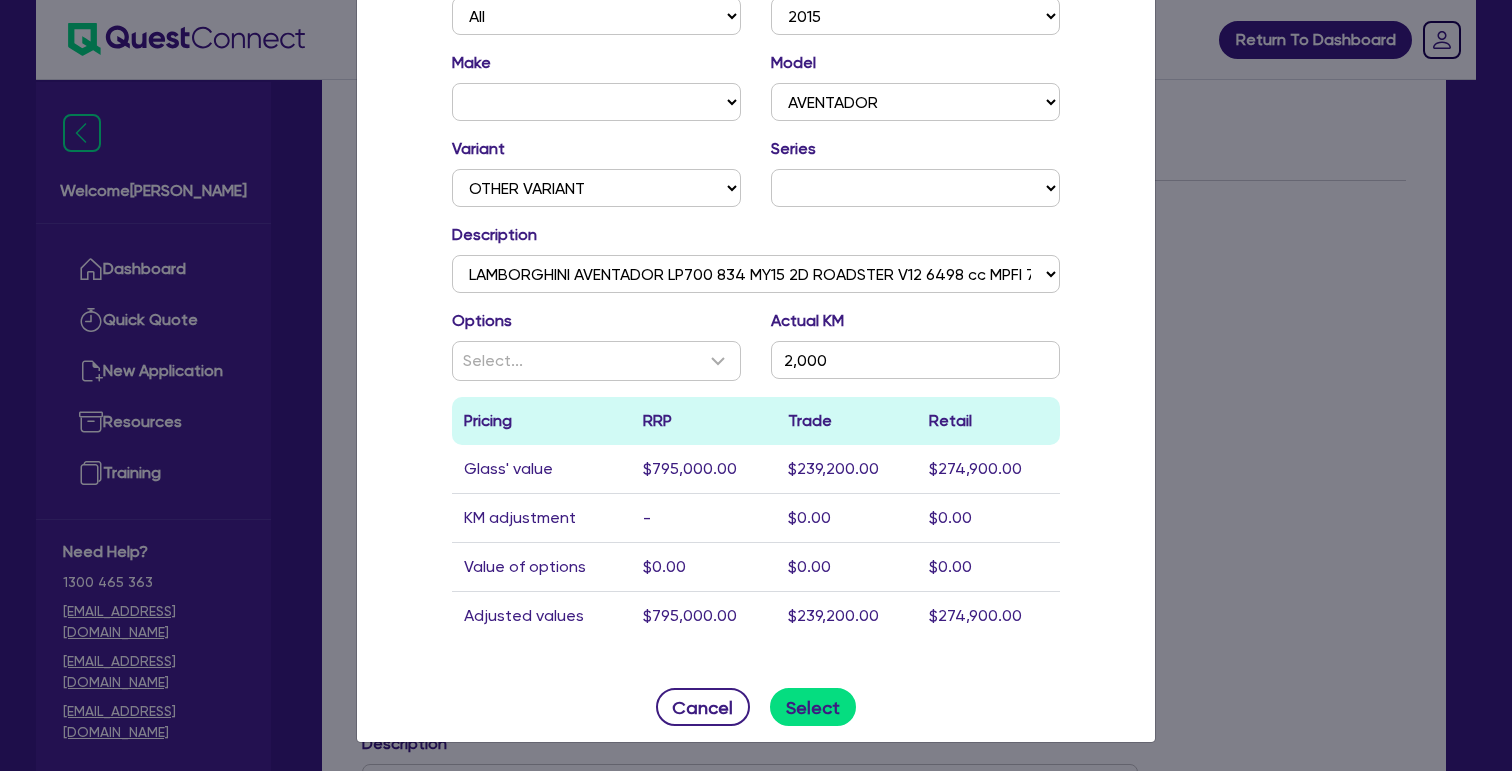 click on "$0.00" at bounding box center [809, 517] 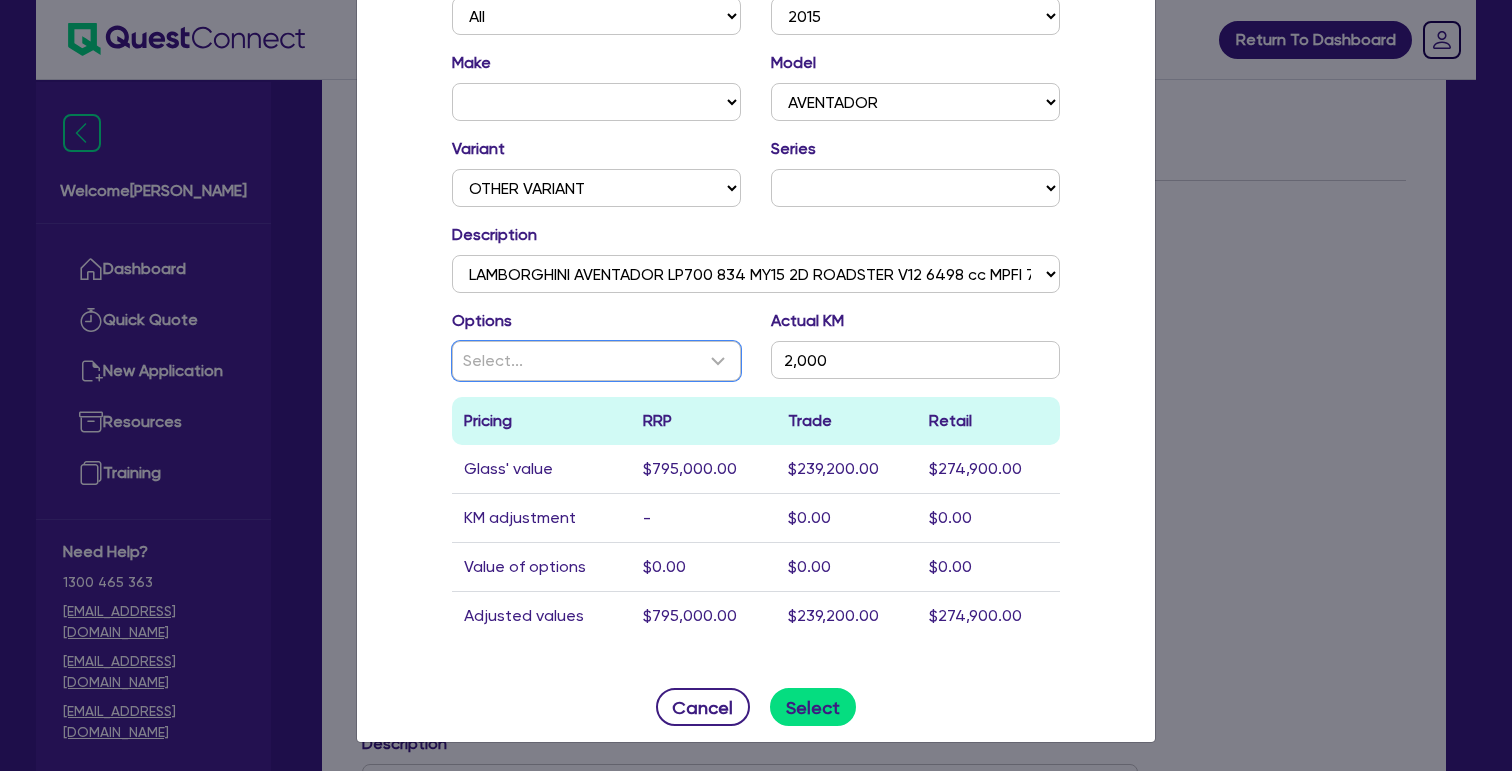 click on "Select..." at bounding box center [584, 361] 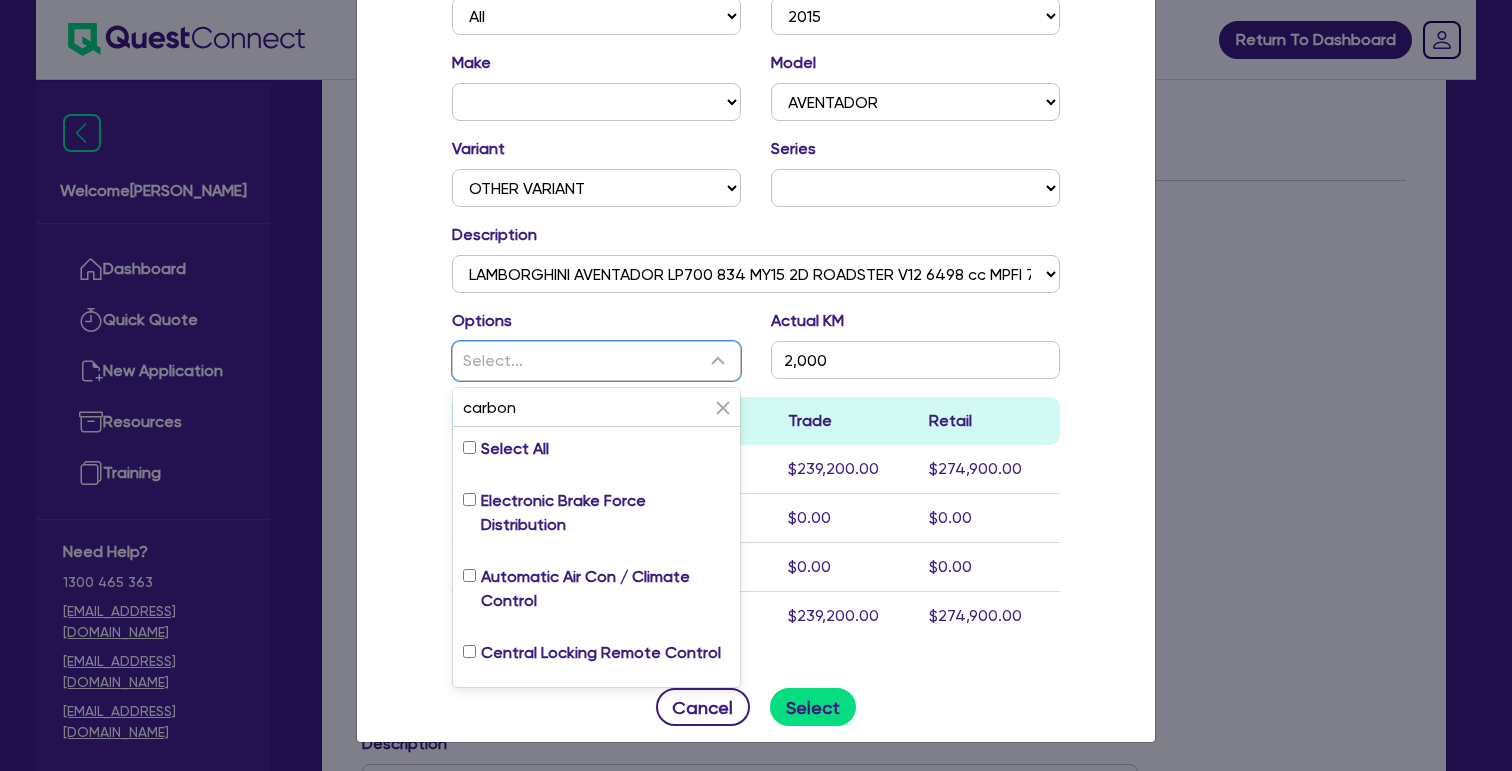 click 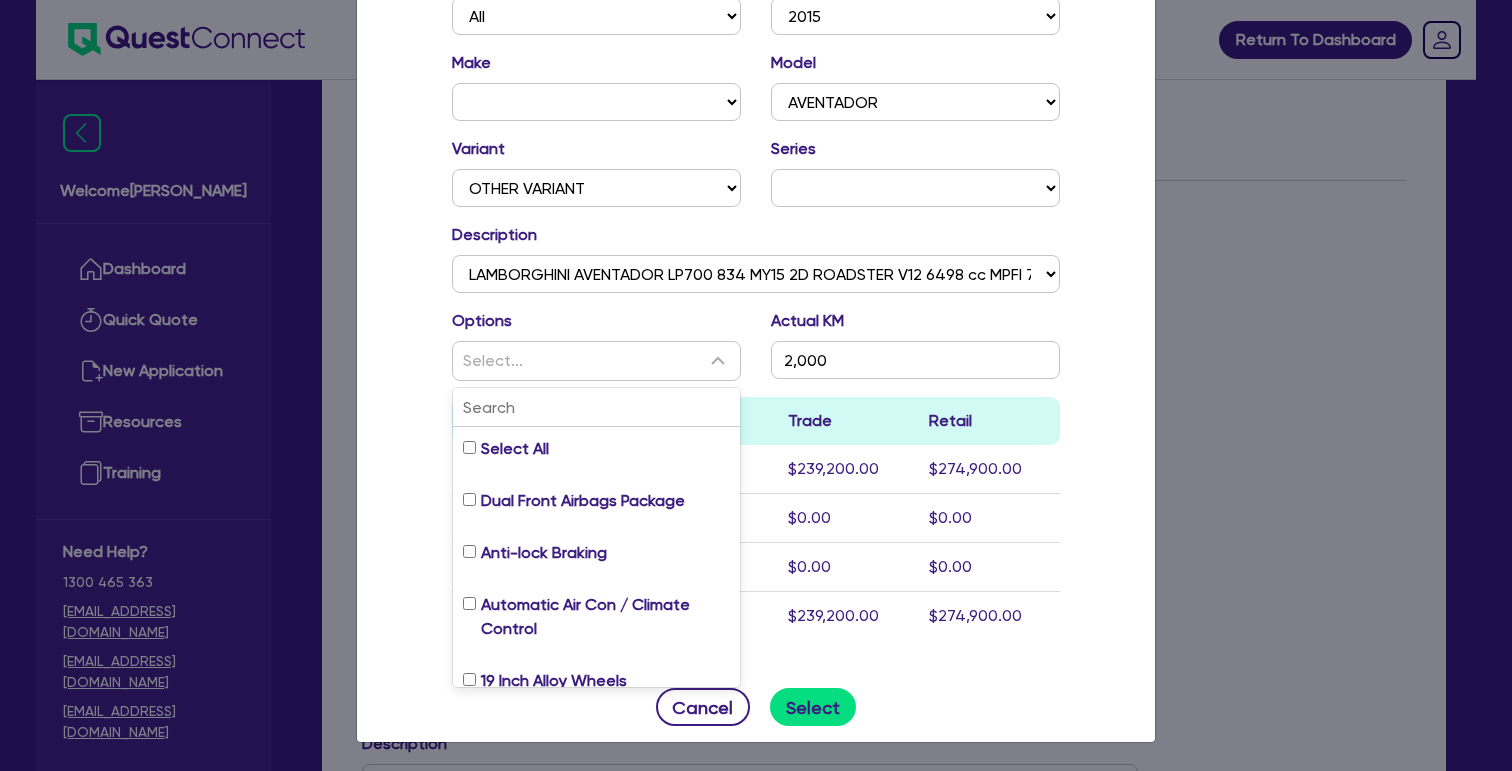 click on "$0.00" at bounding box center (846, 567) 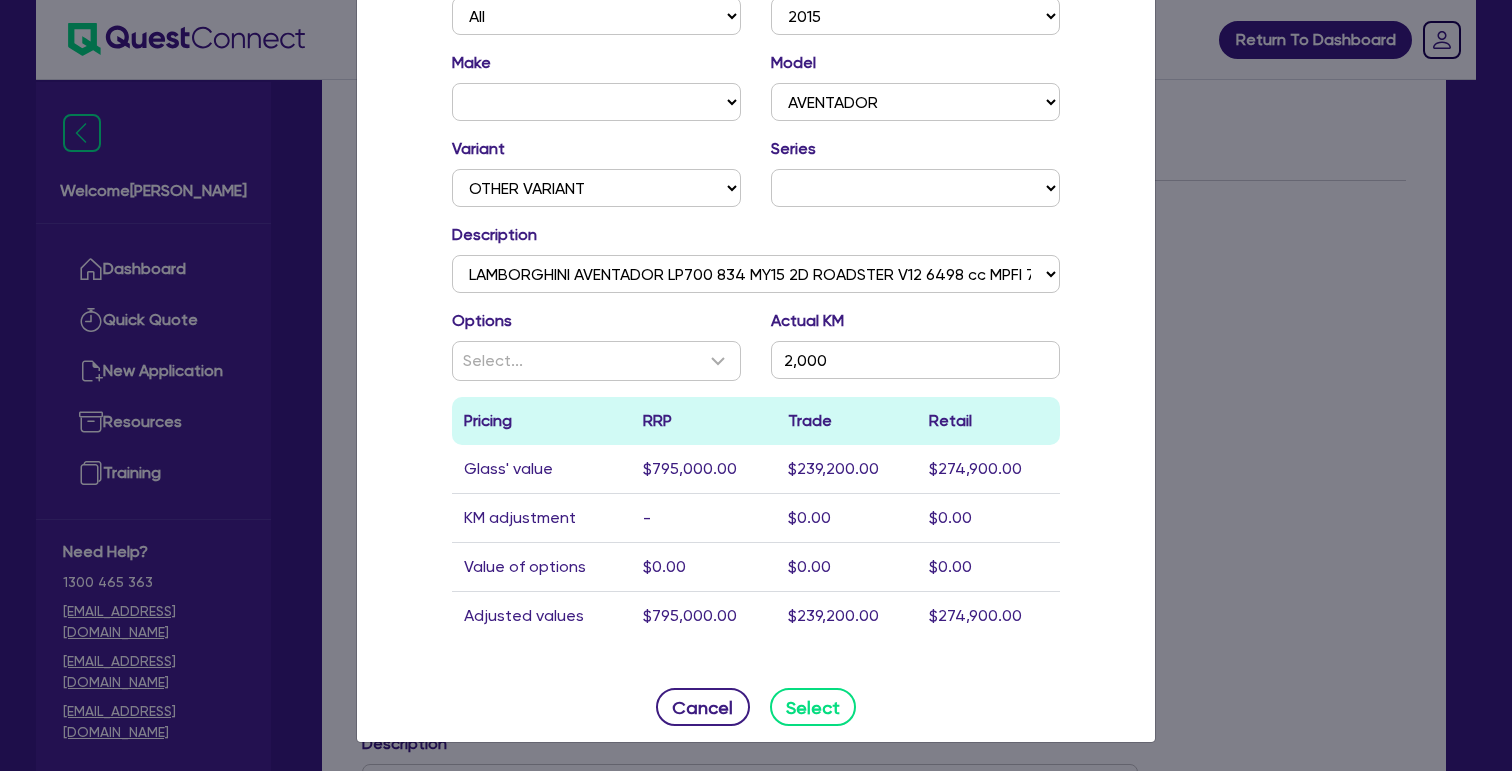 click on "Select" at bounding box center [813, 707] 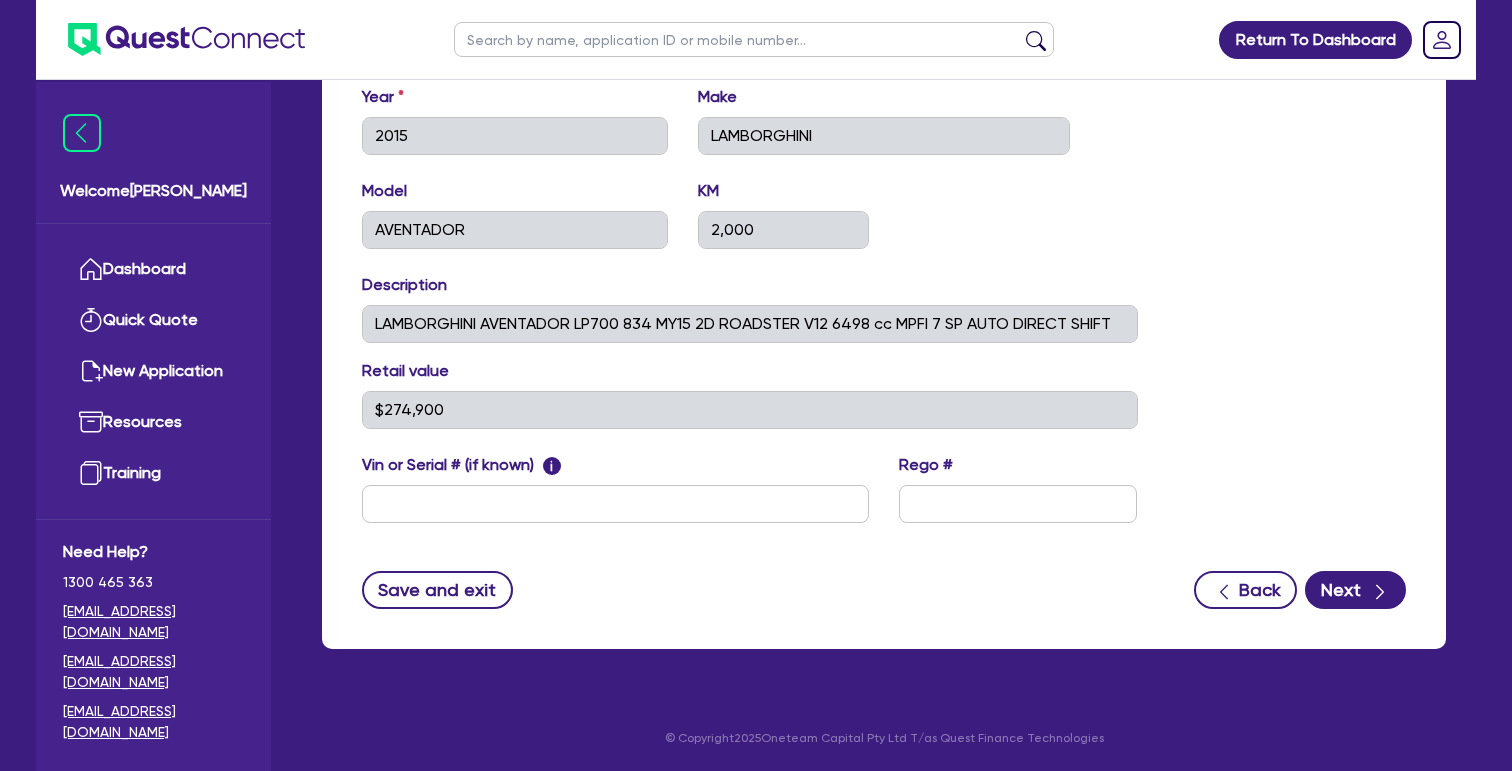 scroll, scrollTop: 885, scrollLeft: 0, axis: vertical 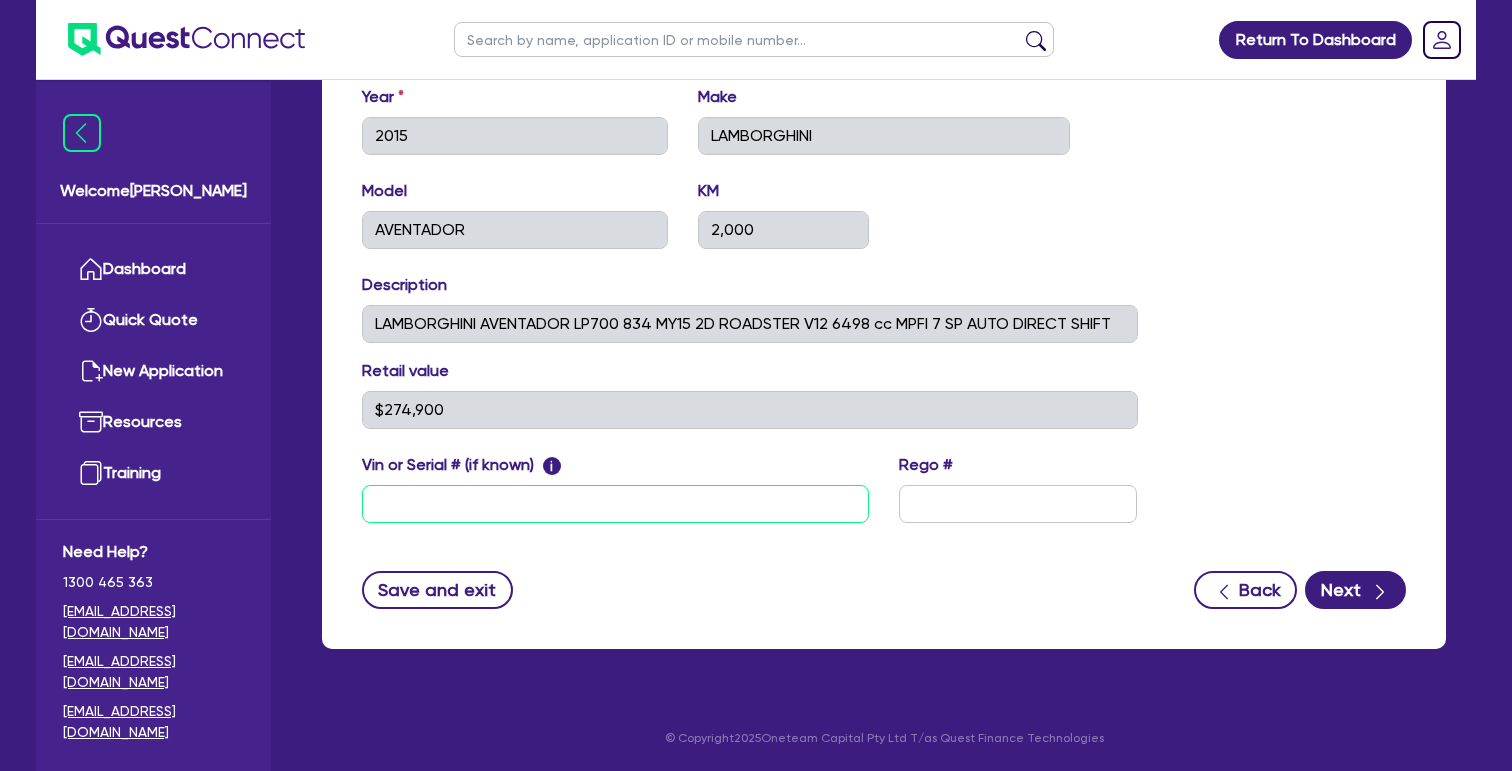 click at bounding box center [615, 504] 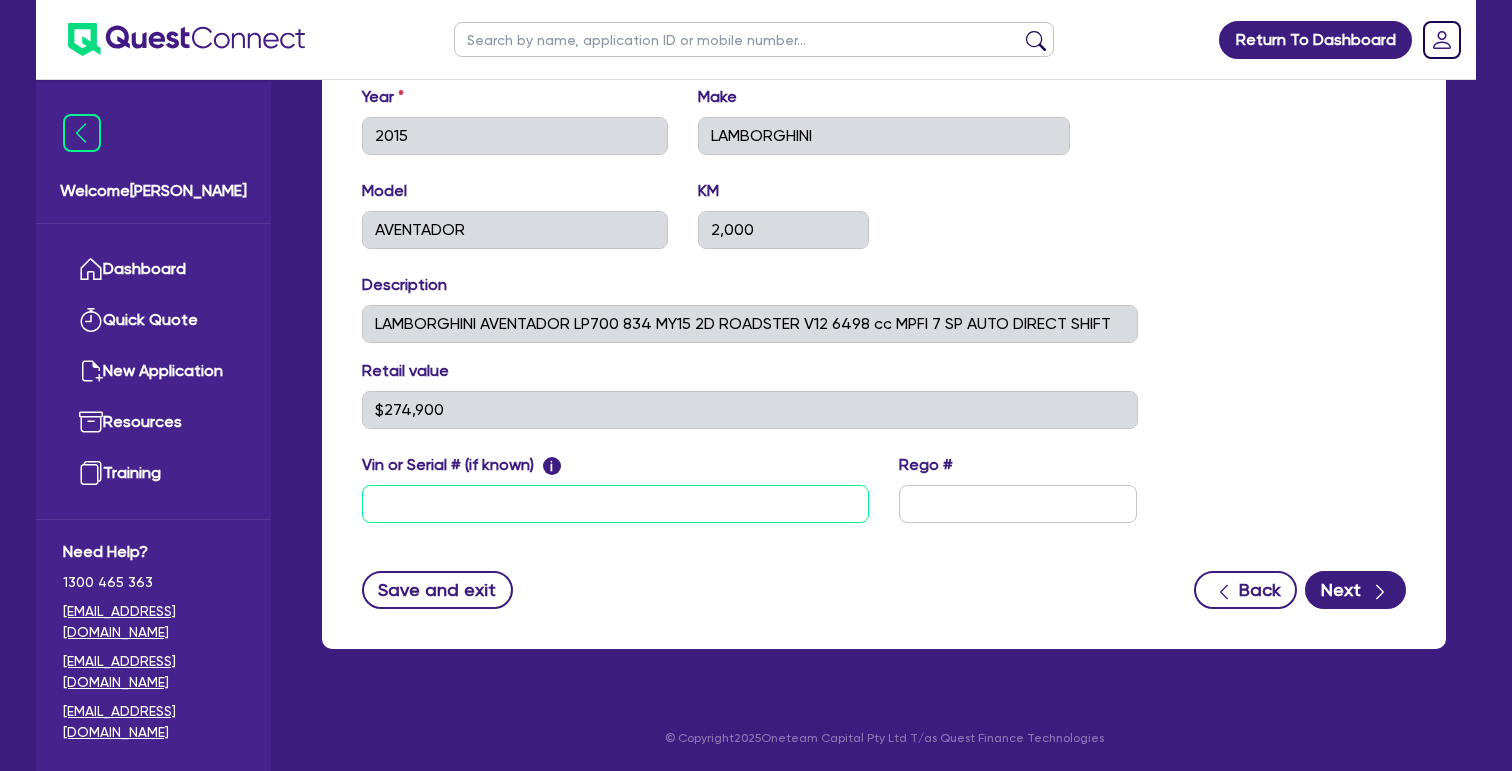 paste on "[US_VEHICLE_IDENTIFICATION_NUMBER]" 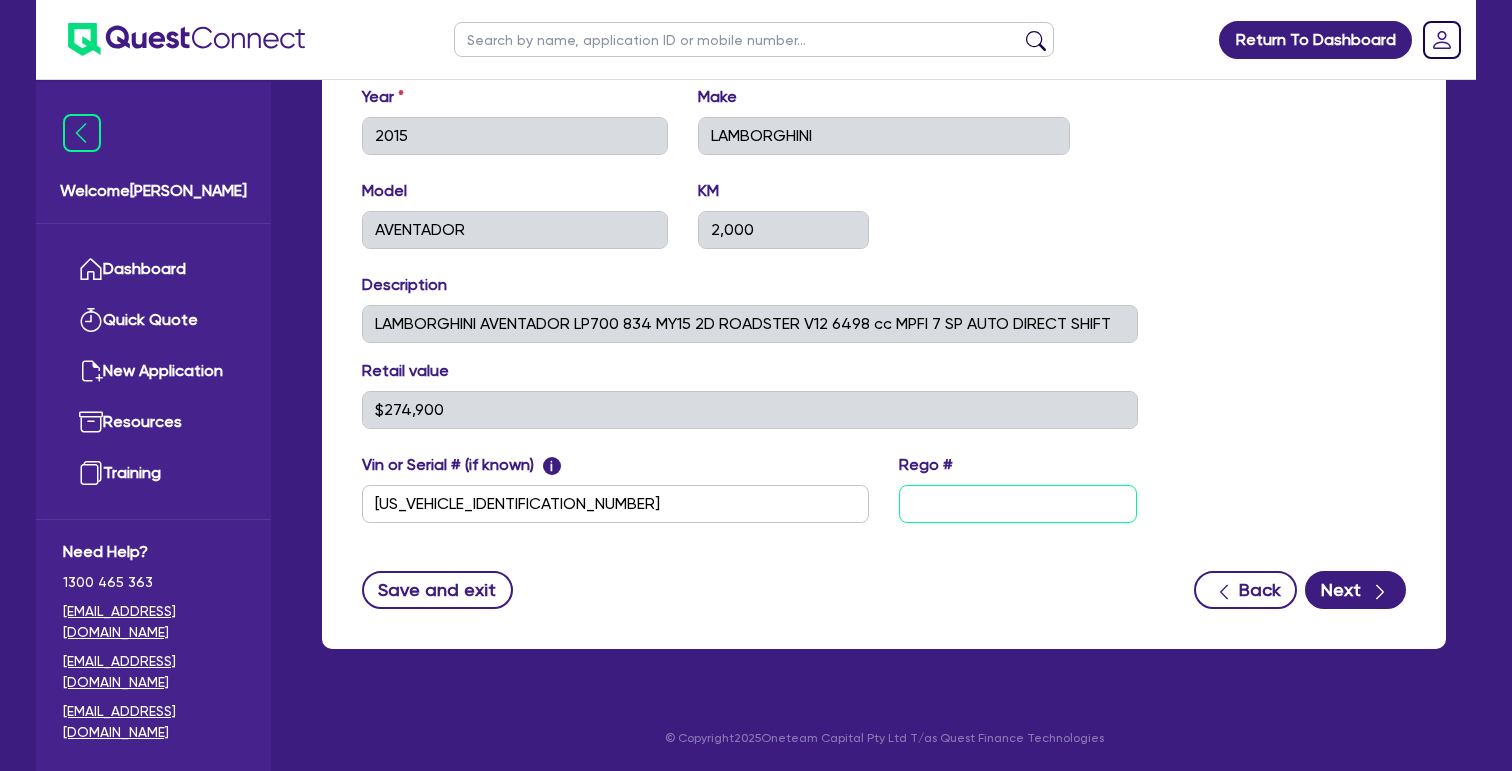 click at bounding box center (1018, 504) 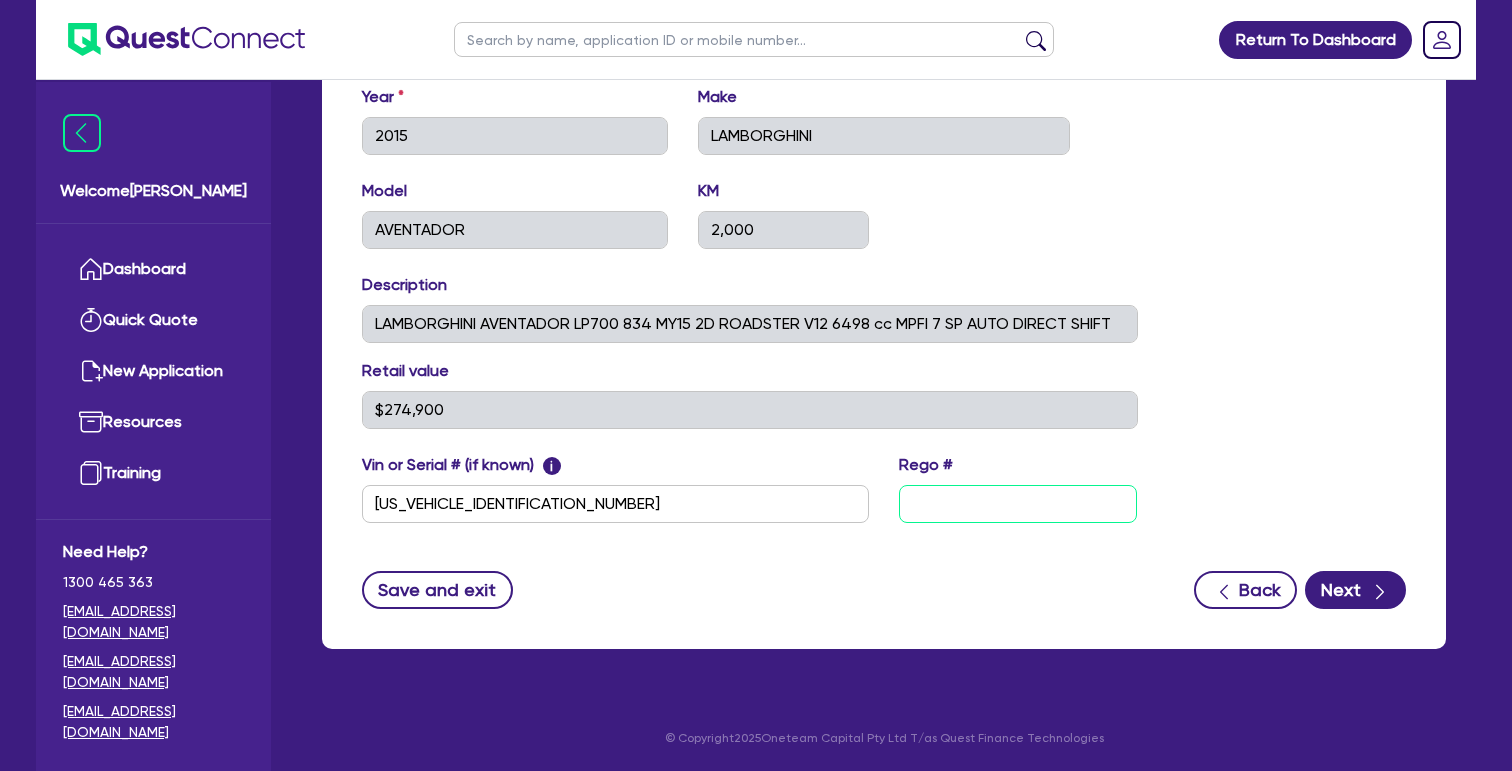 paste on "MDF1" 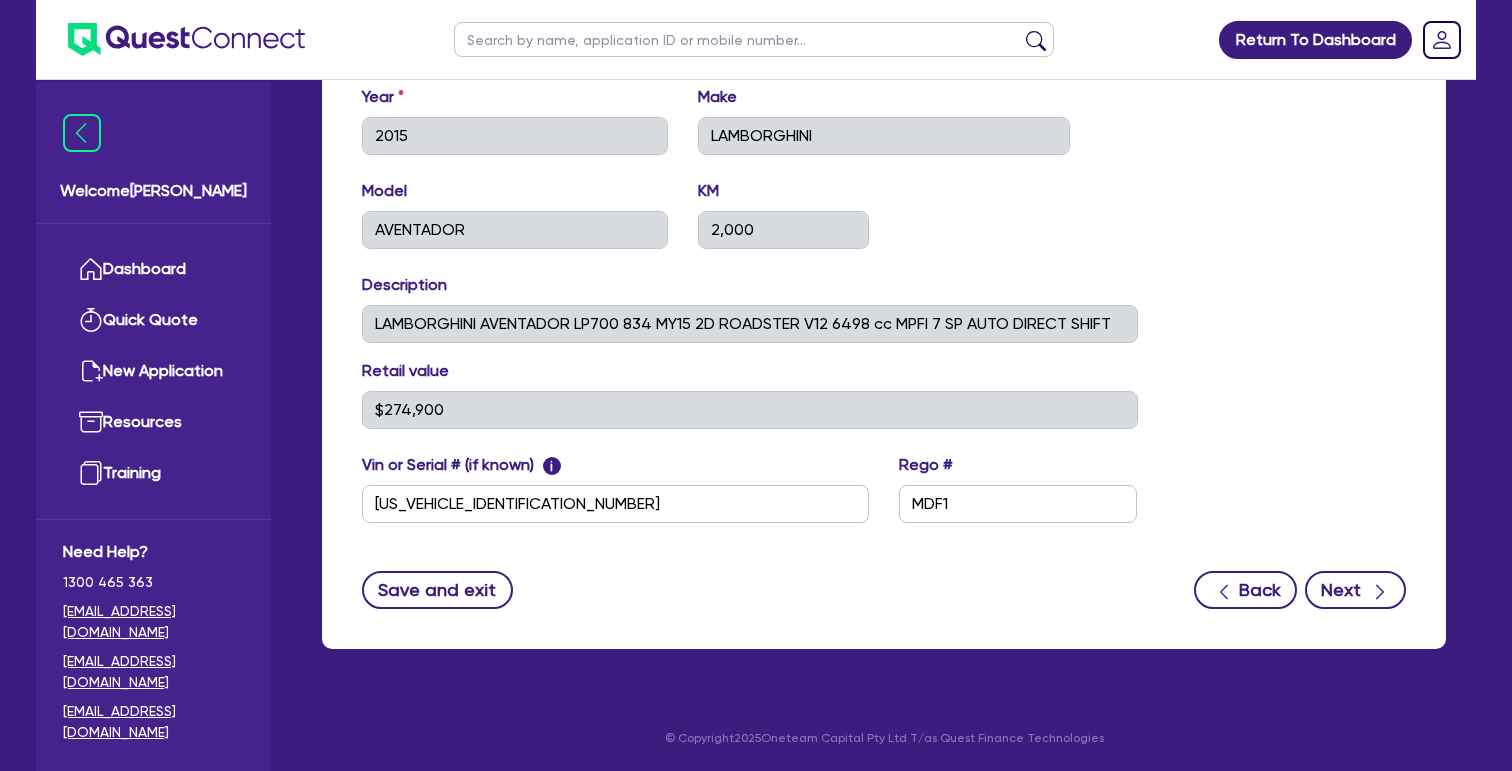 click on "Next" at bounding box center (1355, 590) 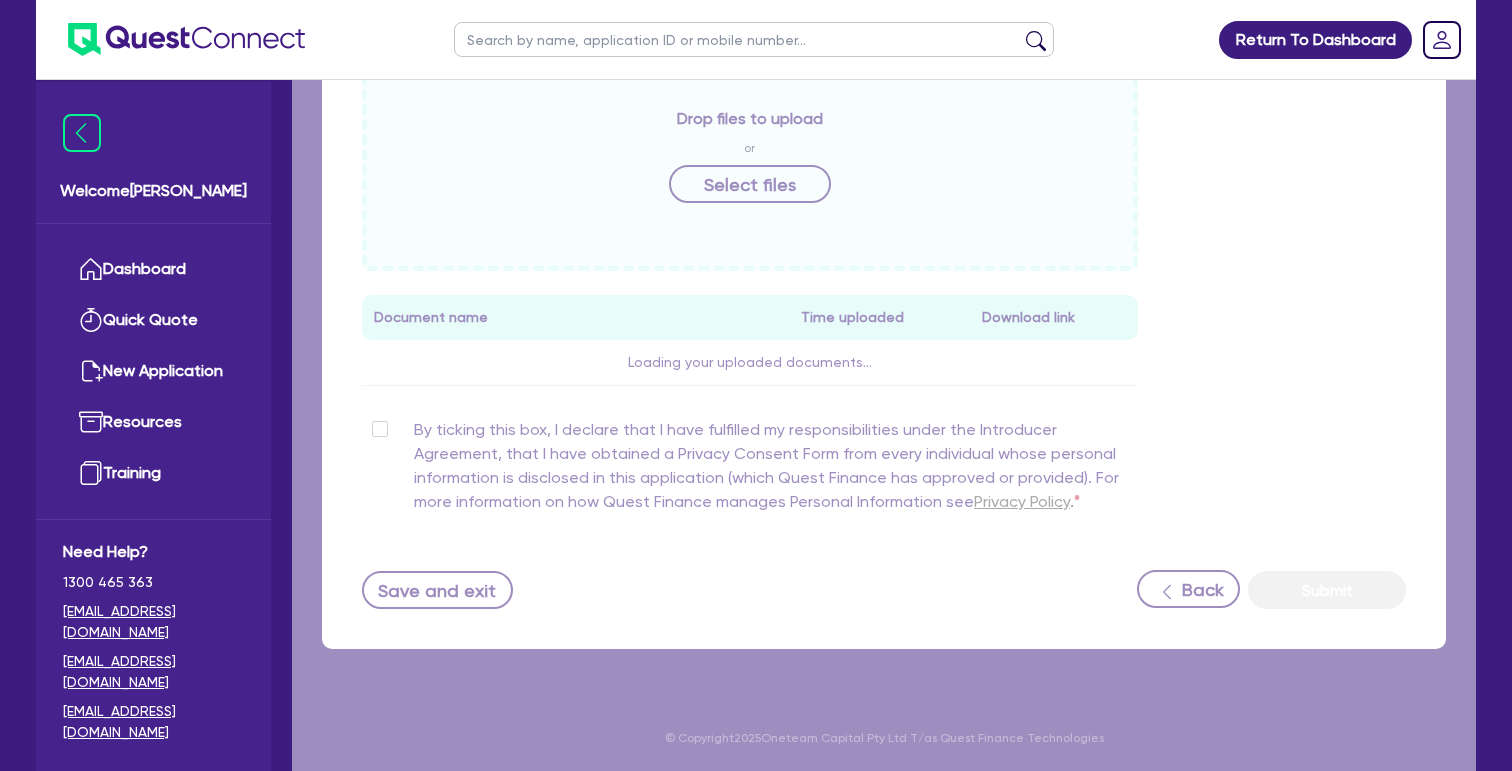 scroll, scrollTop: 0, scrollLeft: 0, axis: both 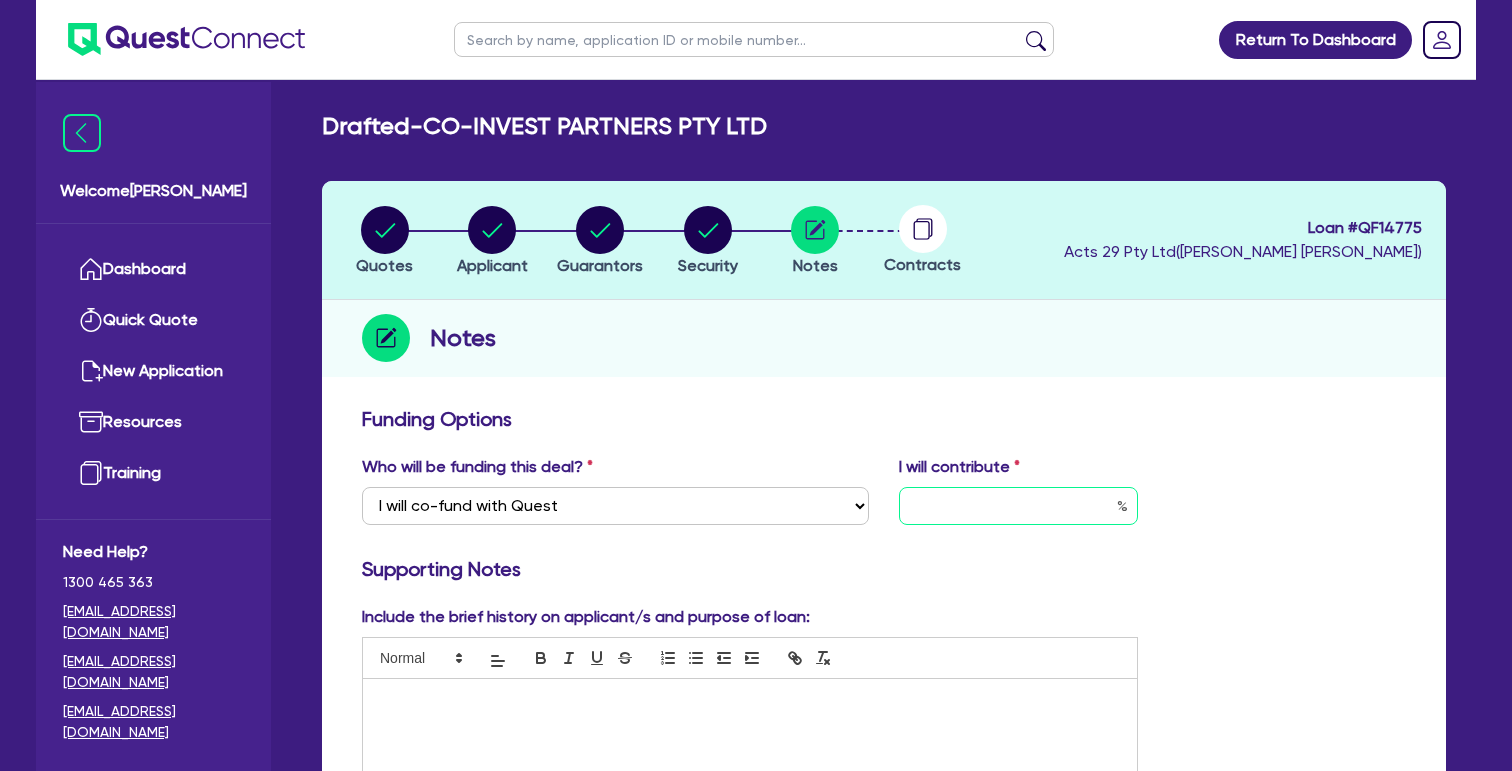 click at bounding box center (1018, 506) 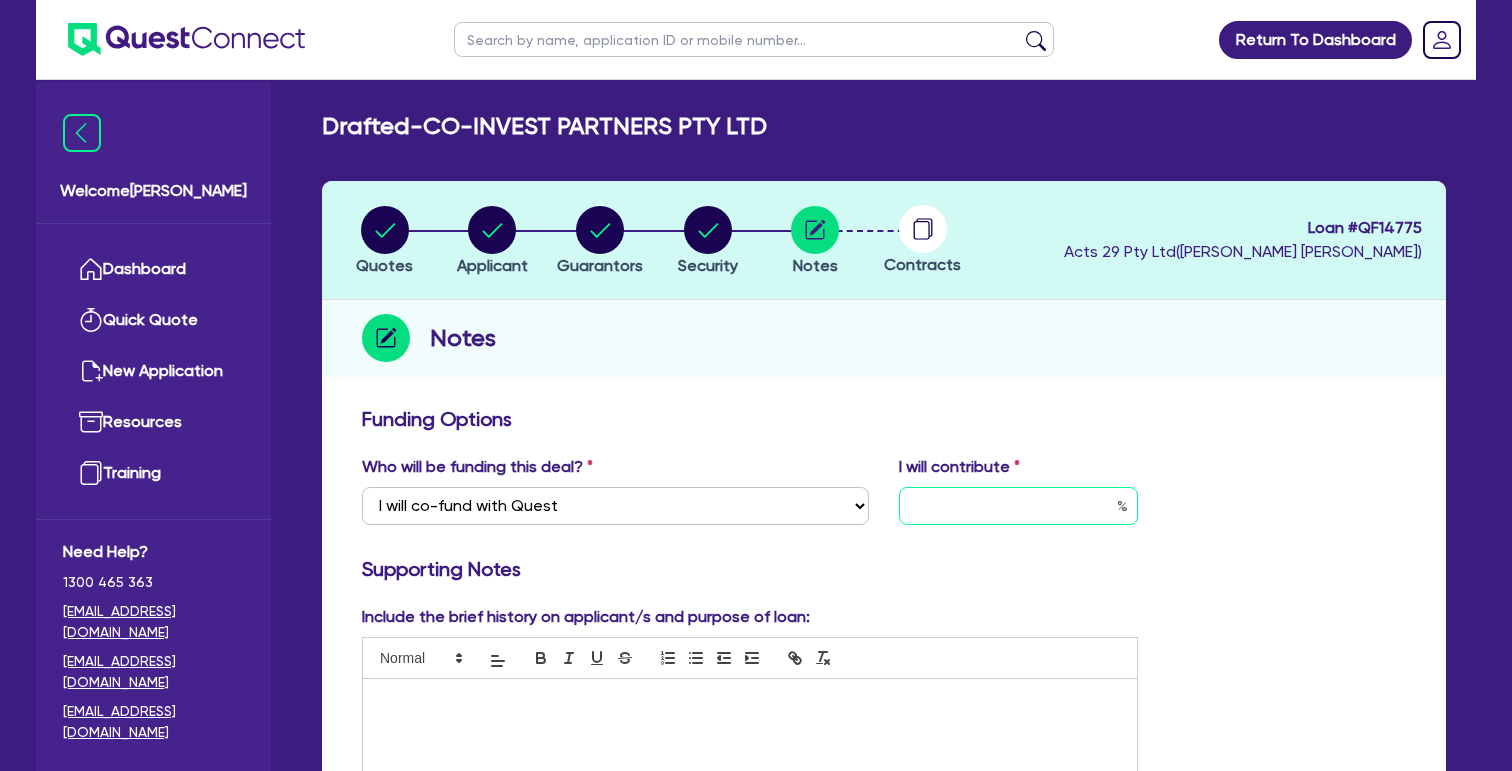 click at bounding box center [1018, 506] 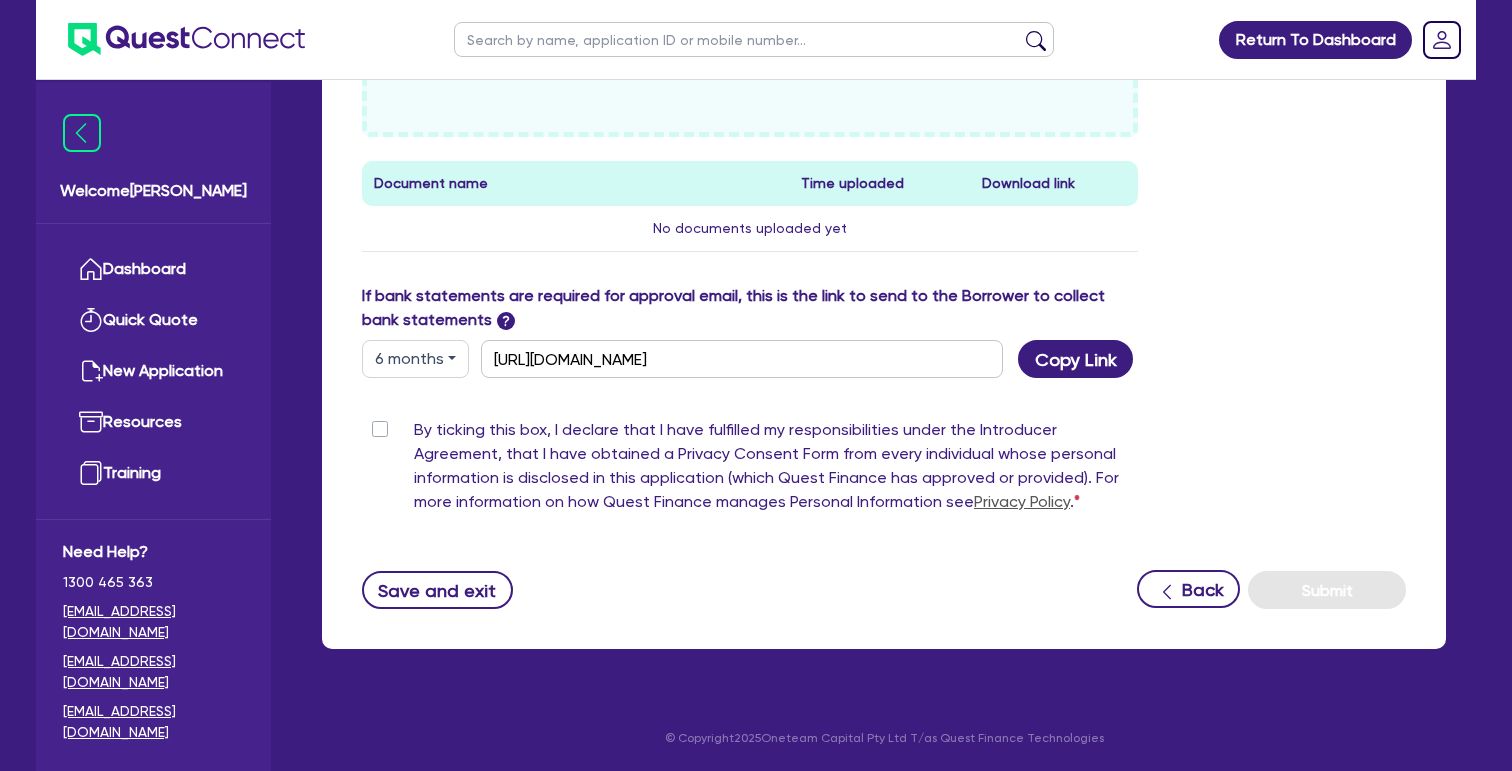scroll, scrollTop: 1014, scrollLeft: 0, axis: vertical 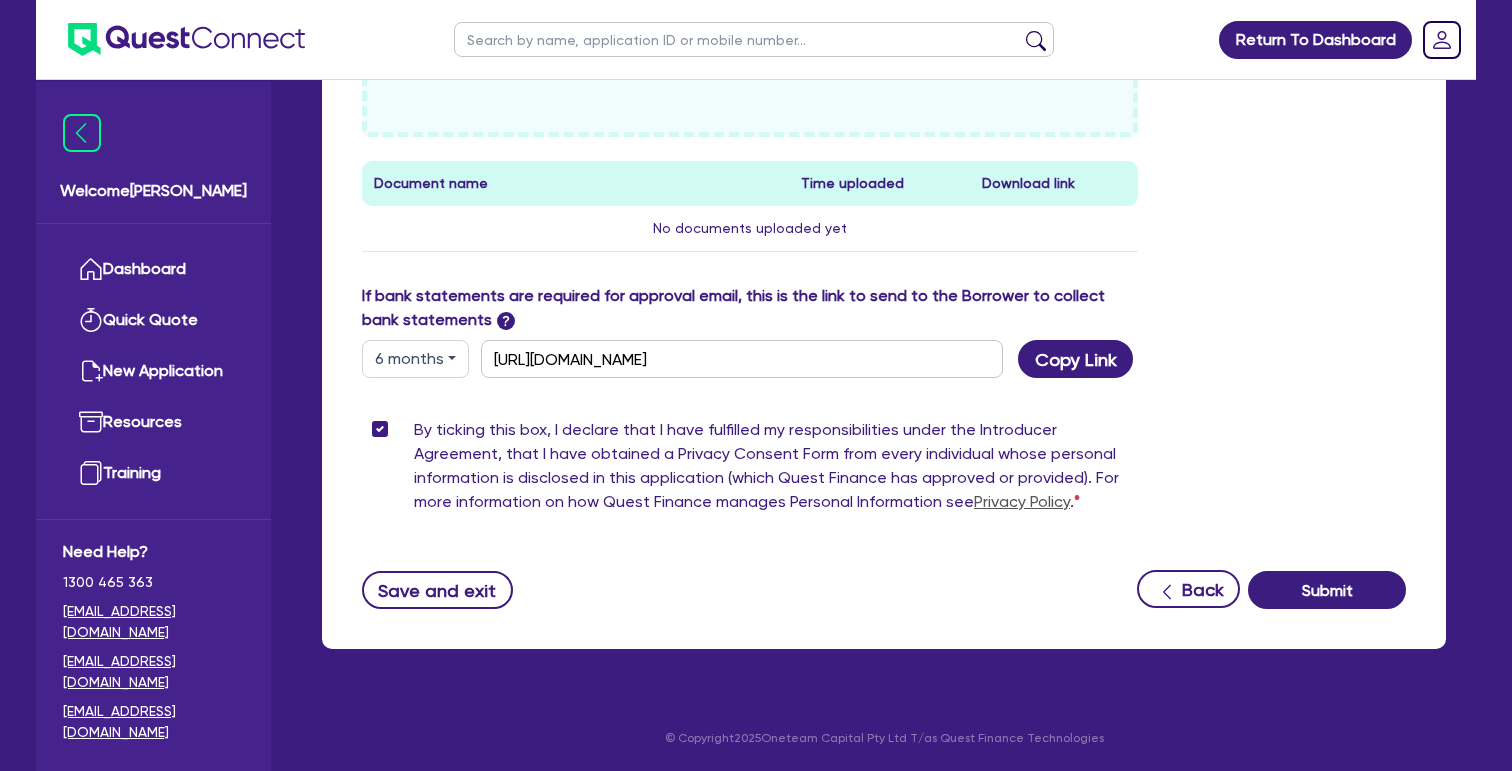 click on "6 months" at bounding box center (415, 359) 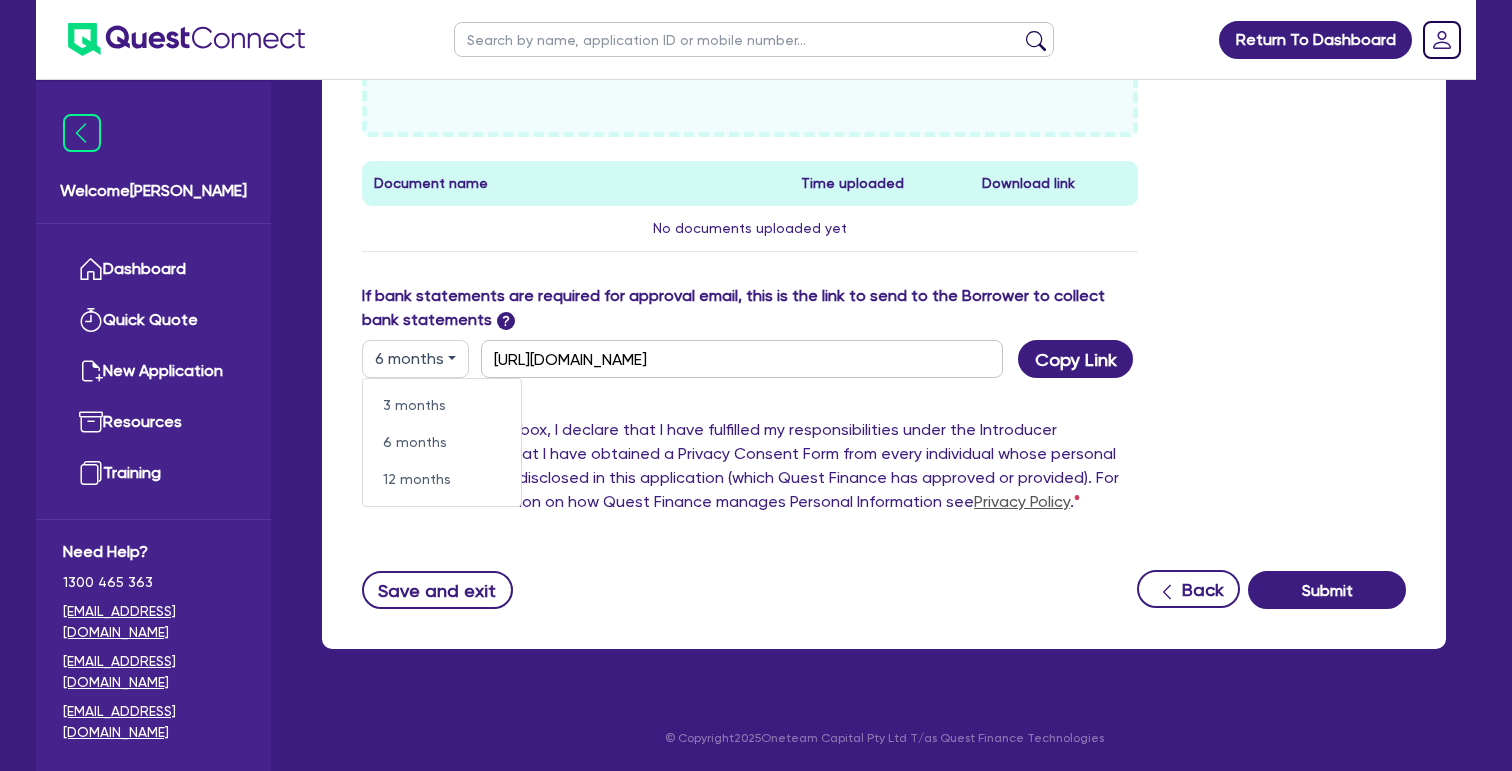 click on "If bank statements are required for approval email, this is the link to send to the Borrower to collect bank statements ?" at bounding box center [750, 308] 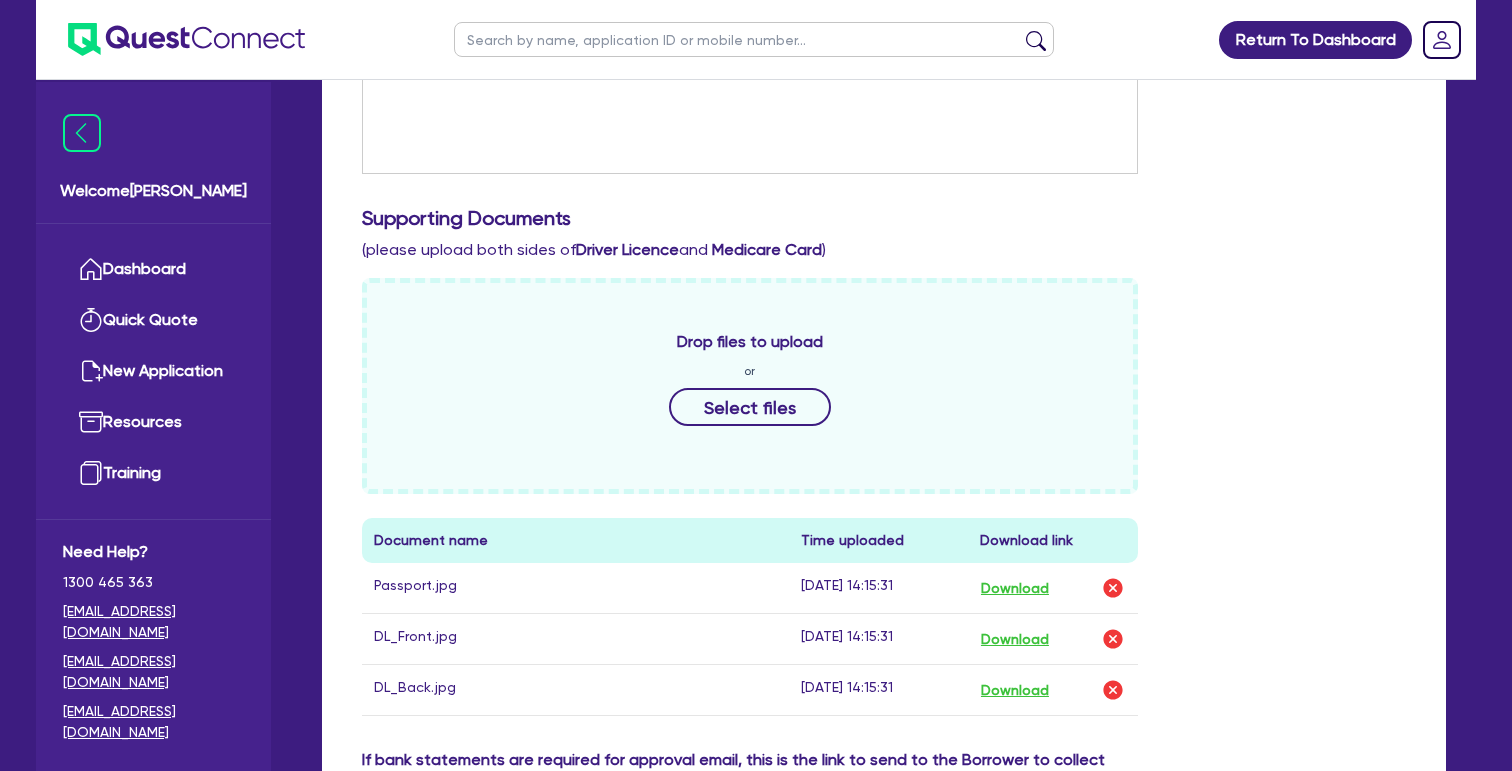 scroll, scrollTop: 655, scrollLeft: 0, axis: vertical 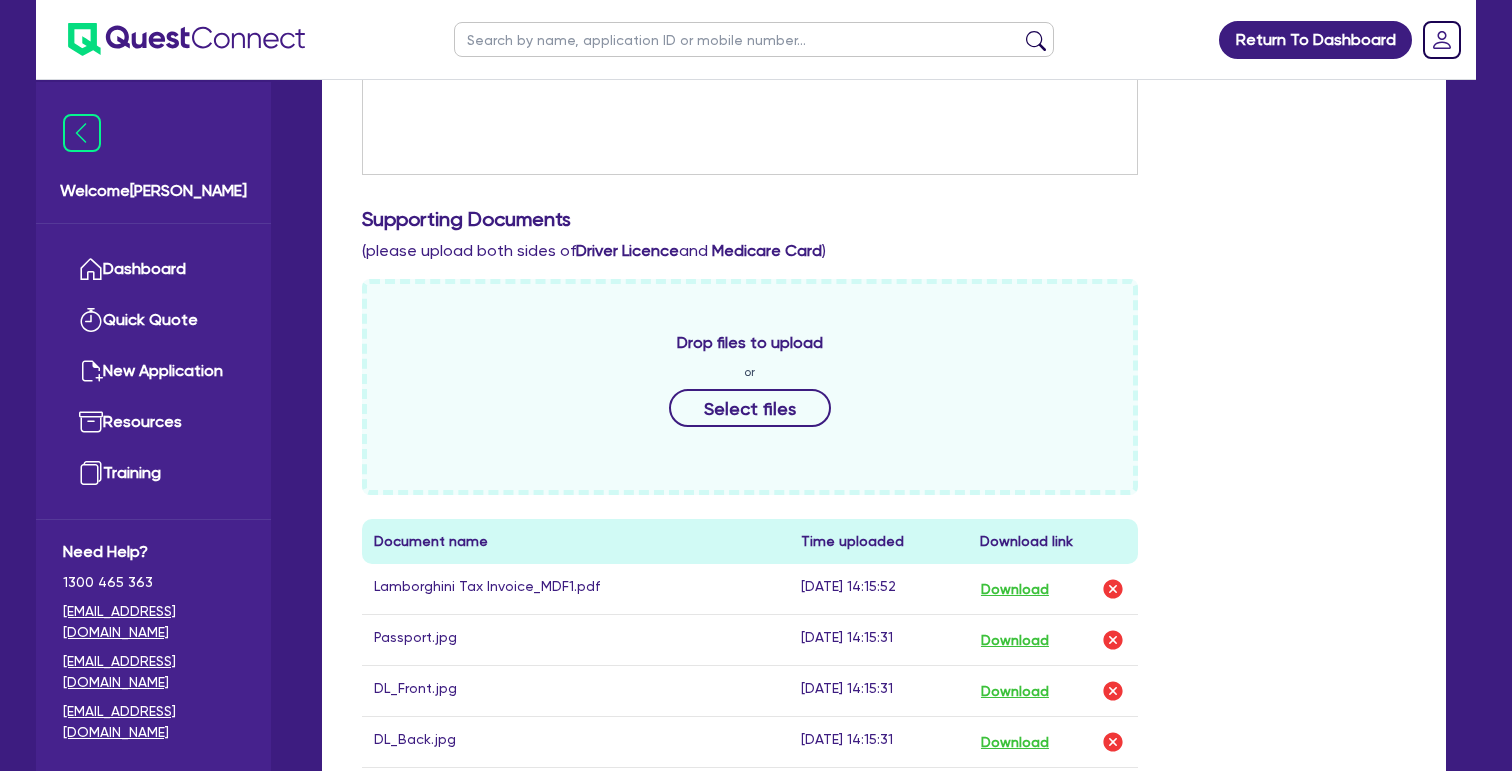 click at bounding box center [750, 99] 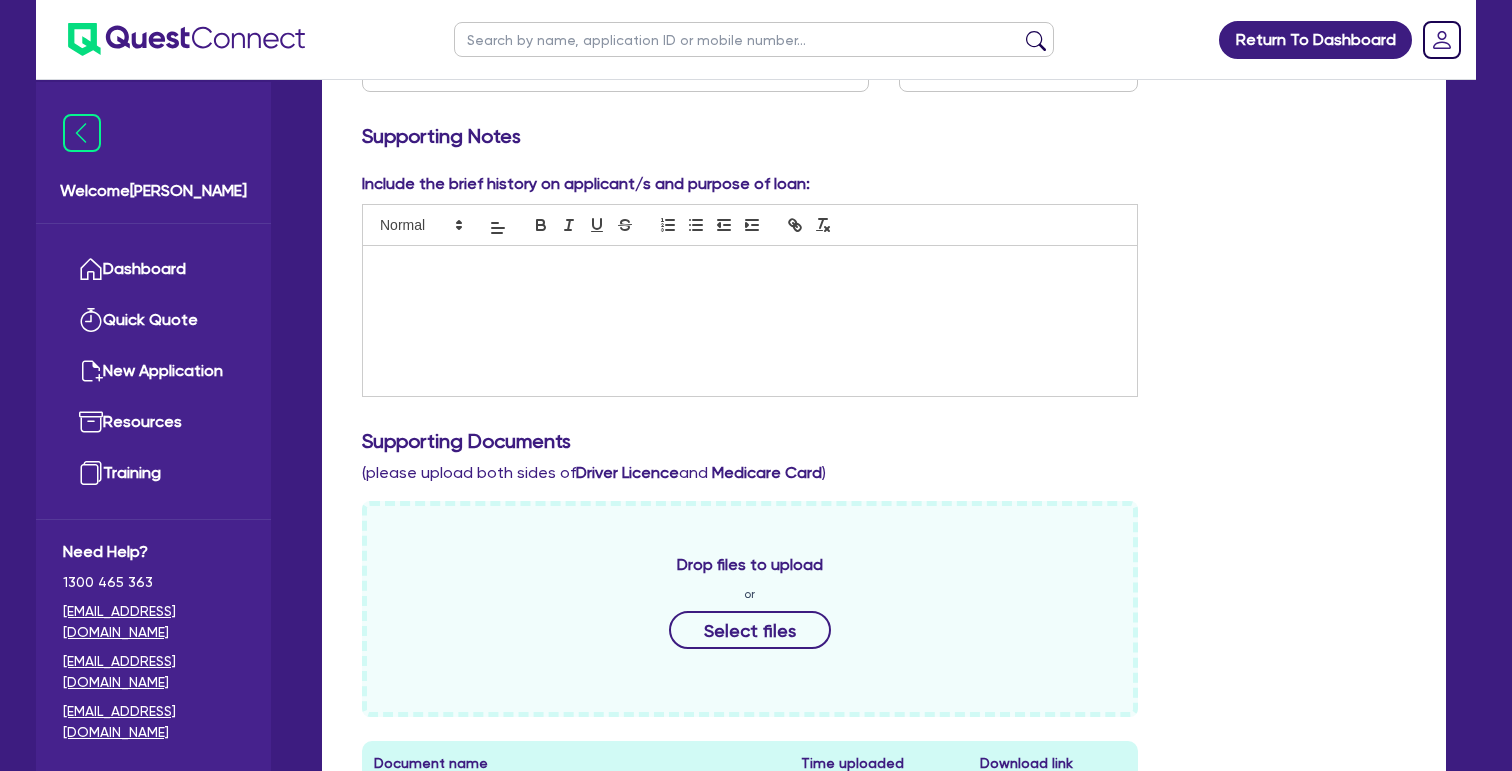 scroll, scrollTop: 424, scrollLeft: 0, axis: vertical 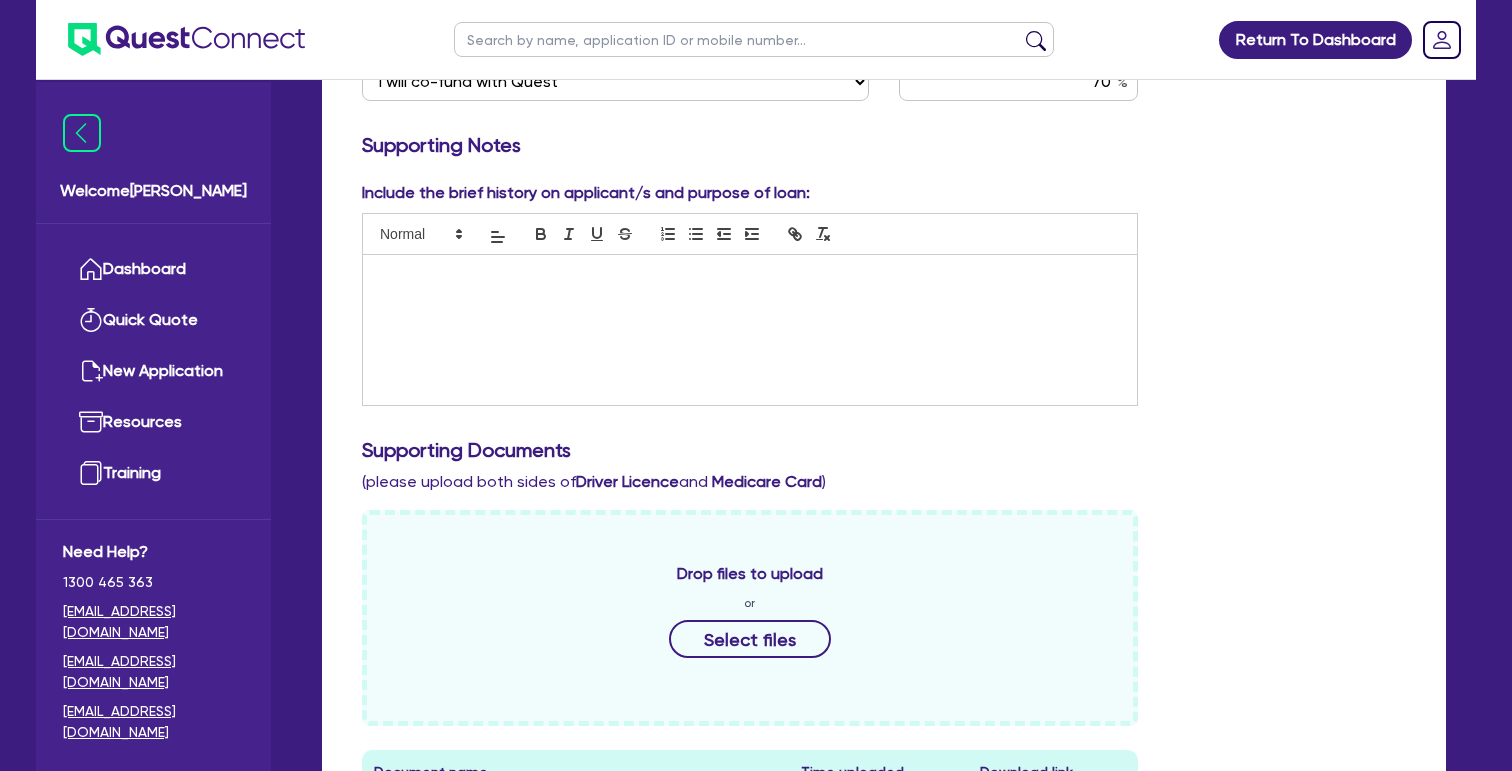 click at bounding box center (750, 330) 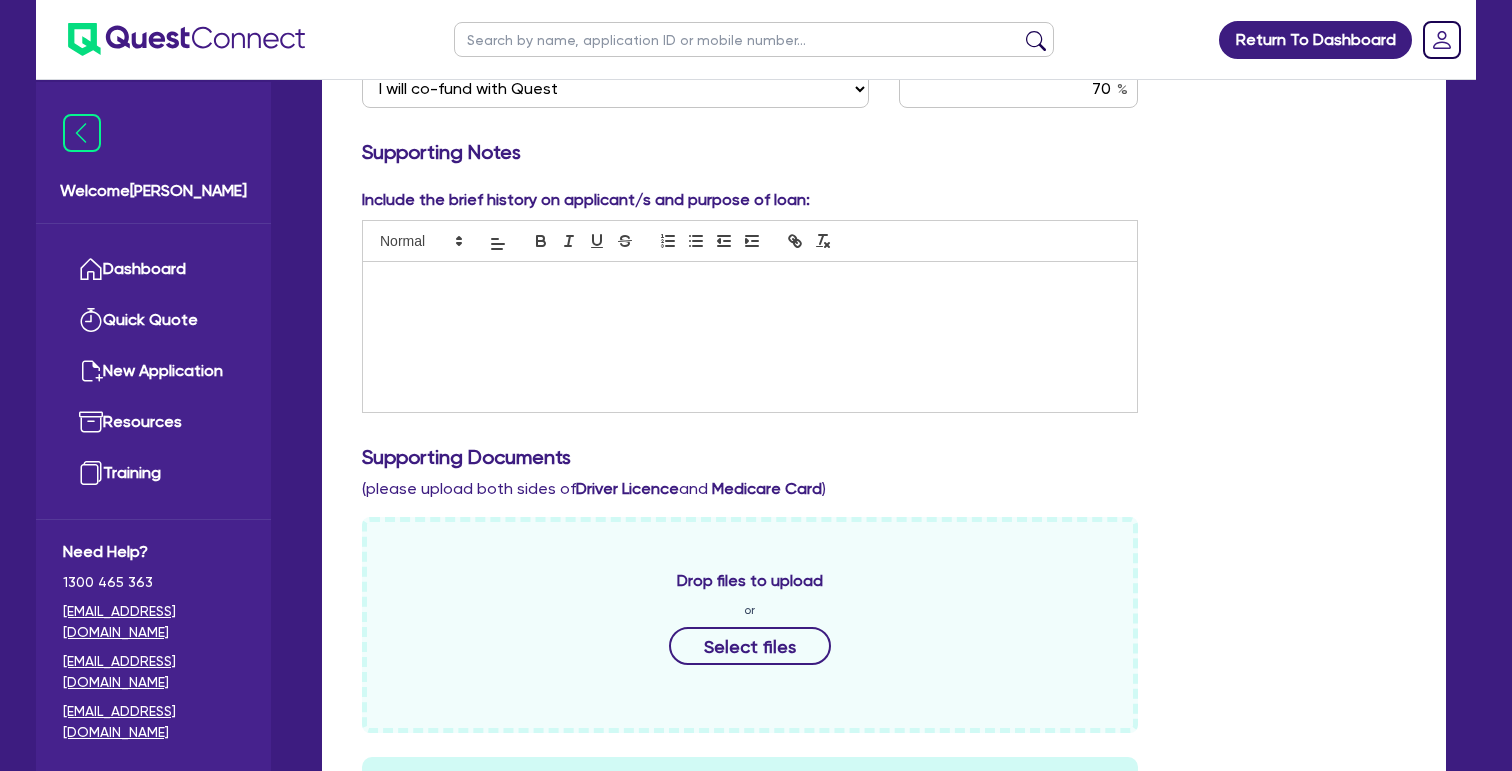 scroll, scrollTop: 401, scrollLeft: 0, axis: vertical 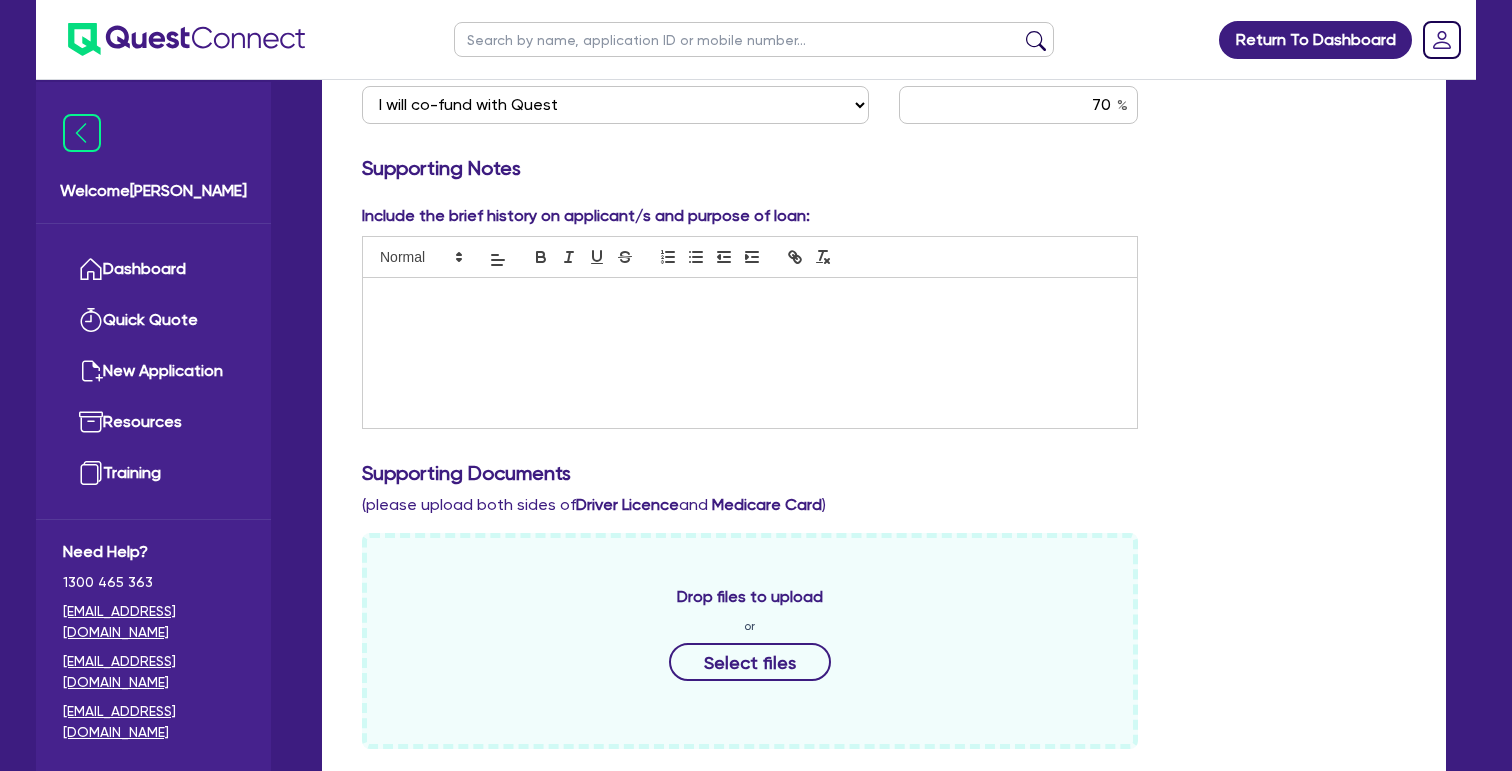 click at bounding box center [750, 353] 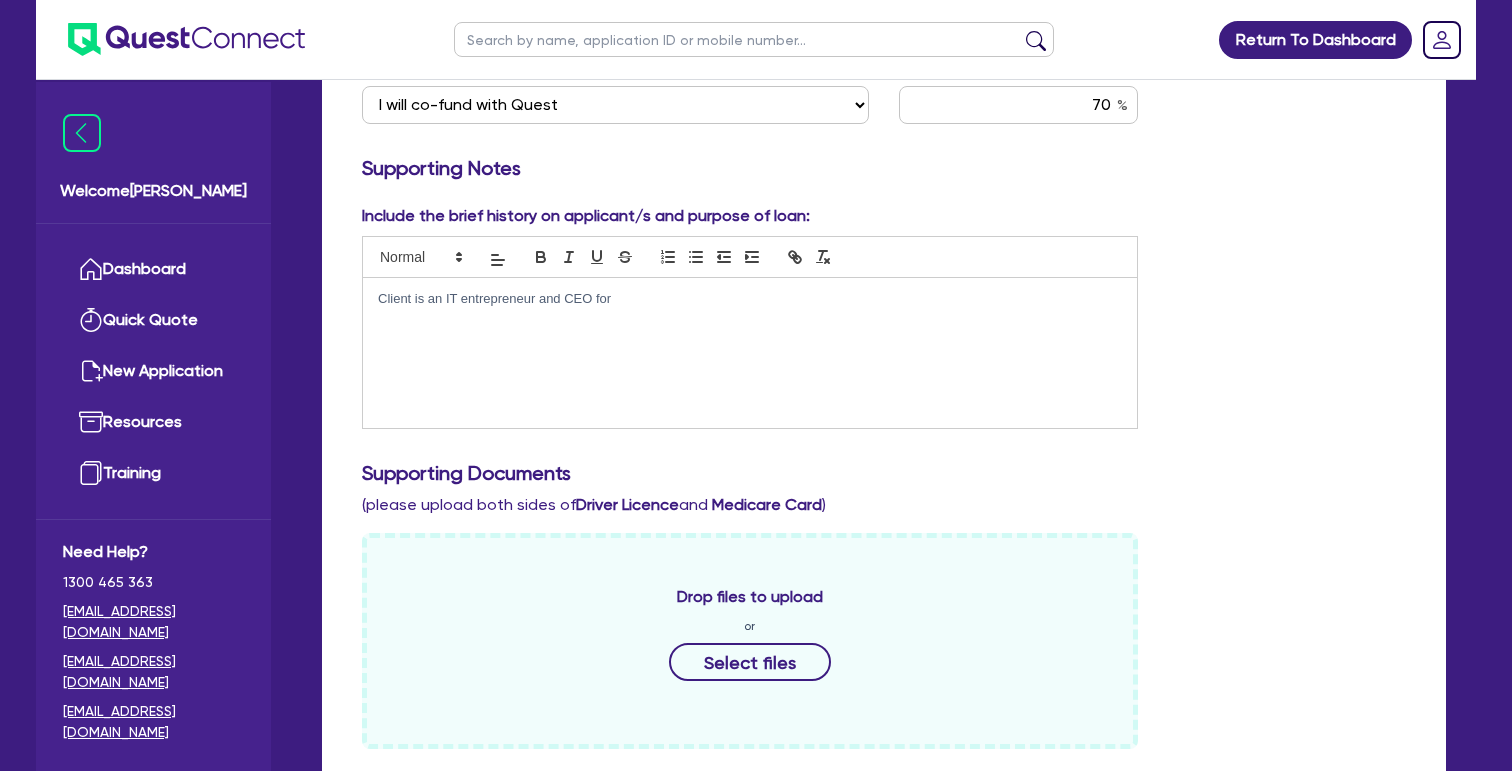 click on "Client is an IT entrepreneur and CEO for" at bounding box center [750, 299] 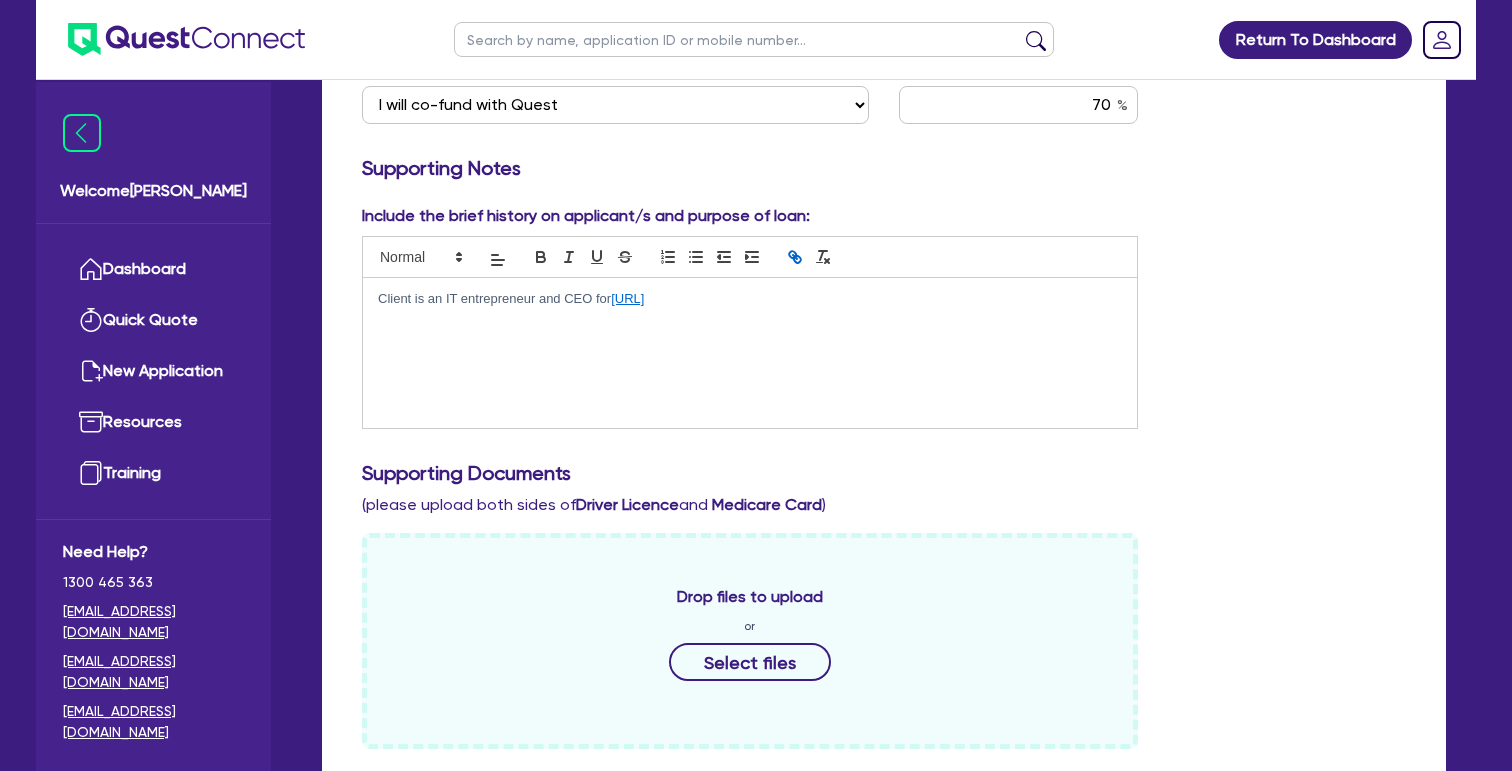 scroll, scrollTop: 9, scrollLeft: 1, axis: both 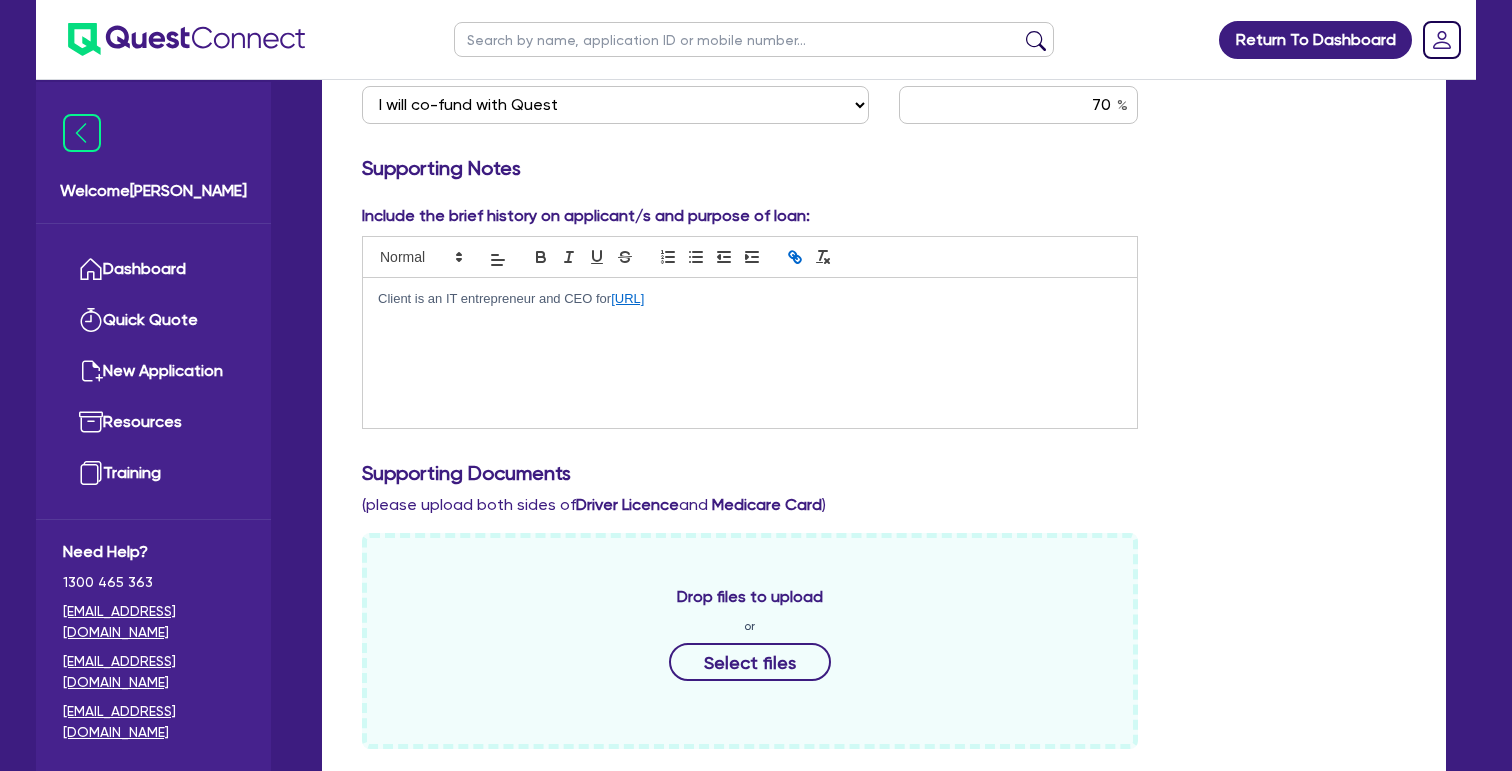 click on "Client is an IT entrepreneur and CEO for  [URL]" at bounding box center (750, 299) 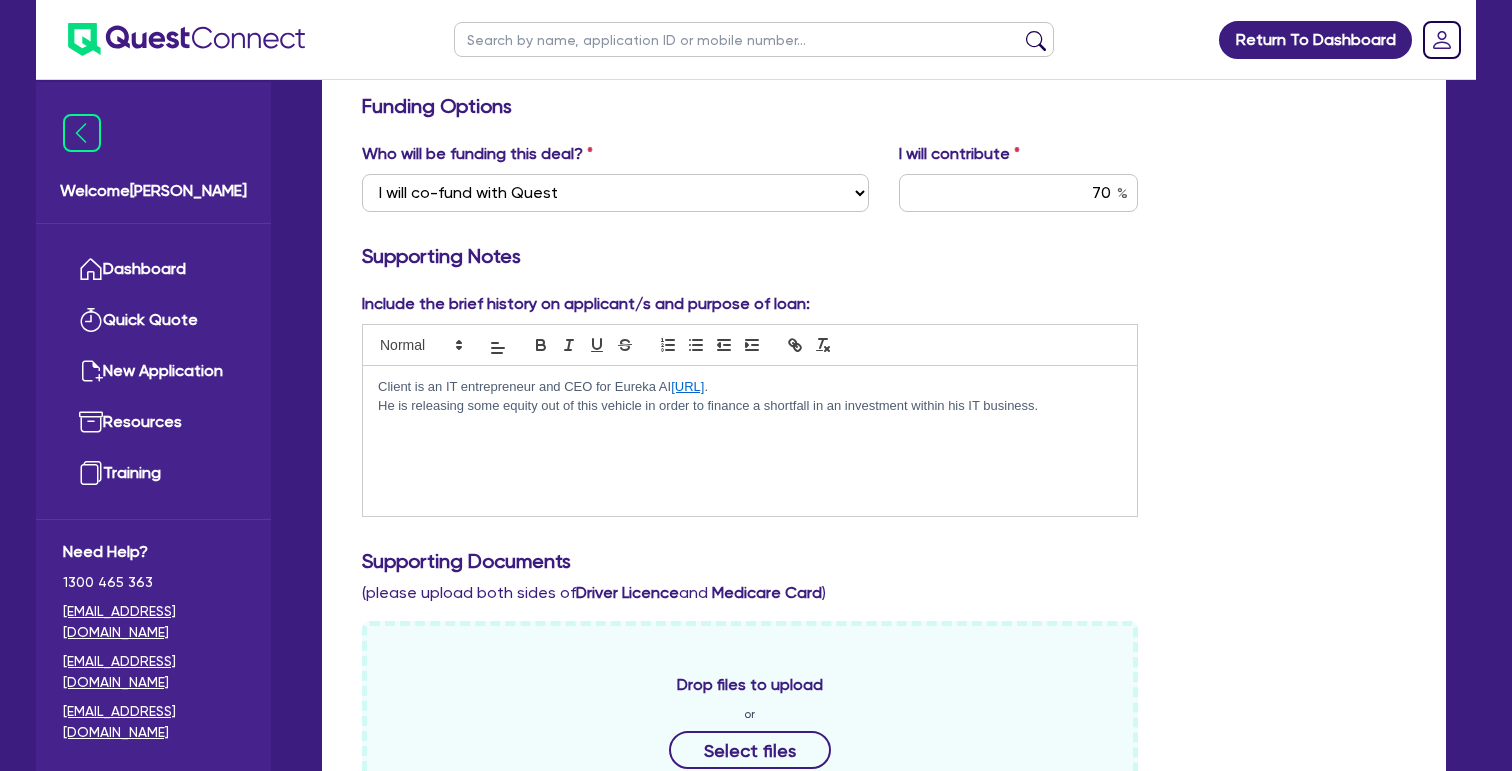 scroll, scrollTop: 273, scrollLeft: 0, axis: vertical 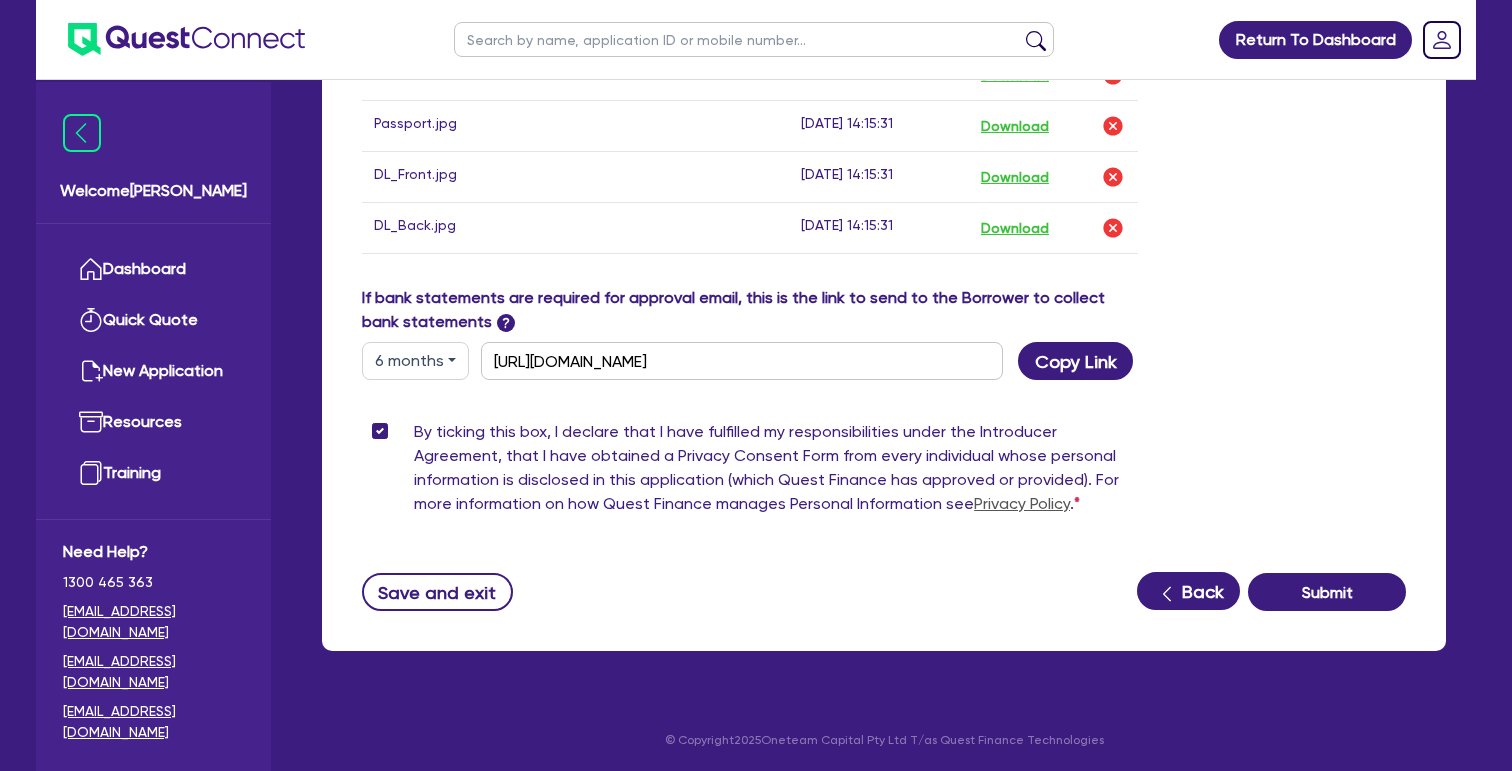 click on "Back" at bounding box center [1188, 591] 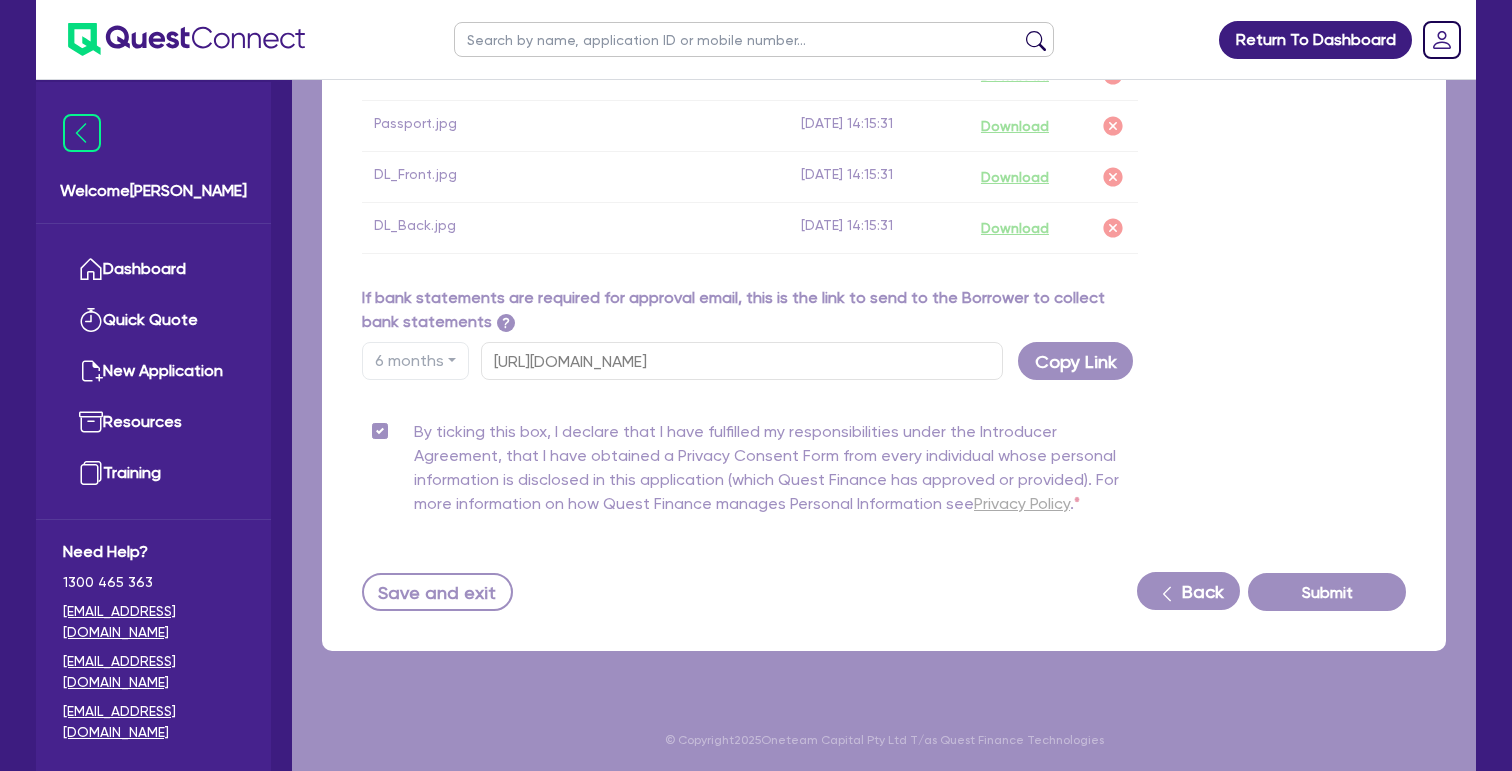 scroll, scrollTop: 0, scrollLeft: 0, axis: both 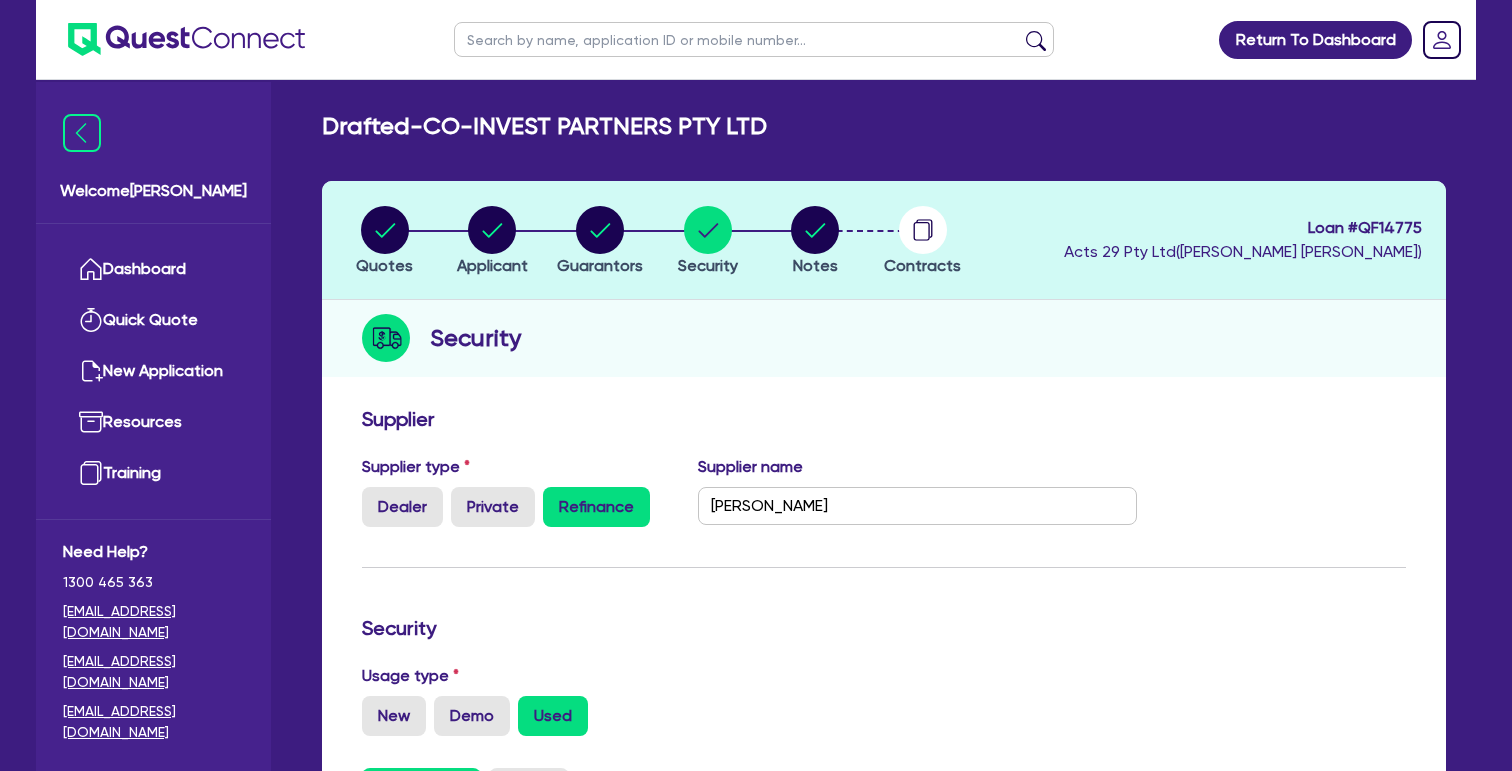 click 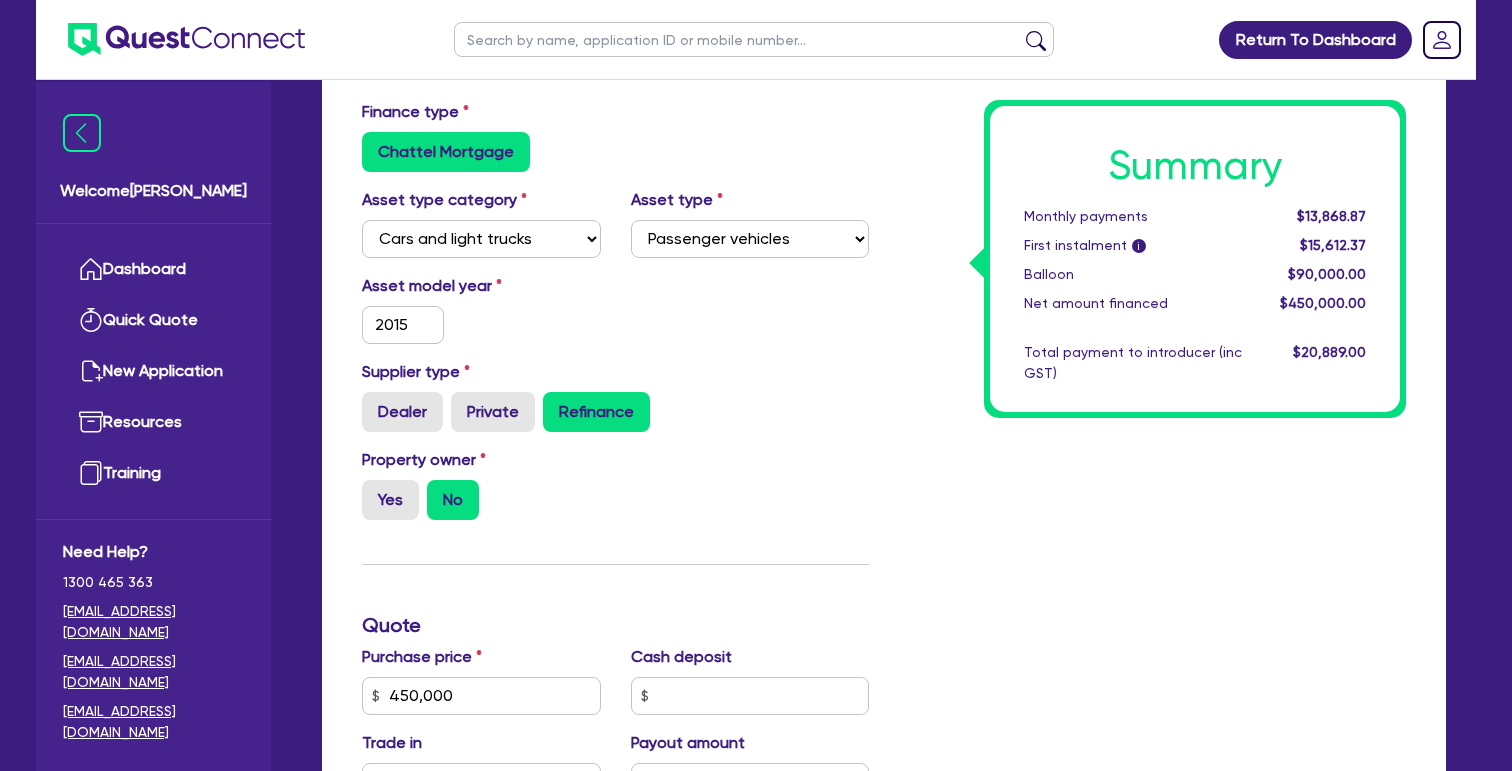 scroll, scrollTop: 308, scrollLeft: 0, axis: vertical 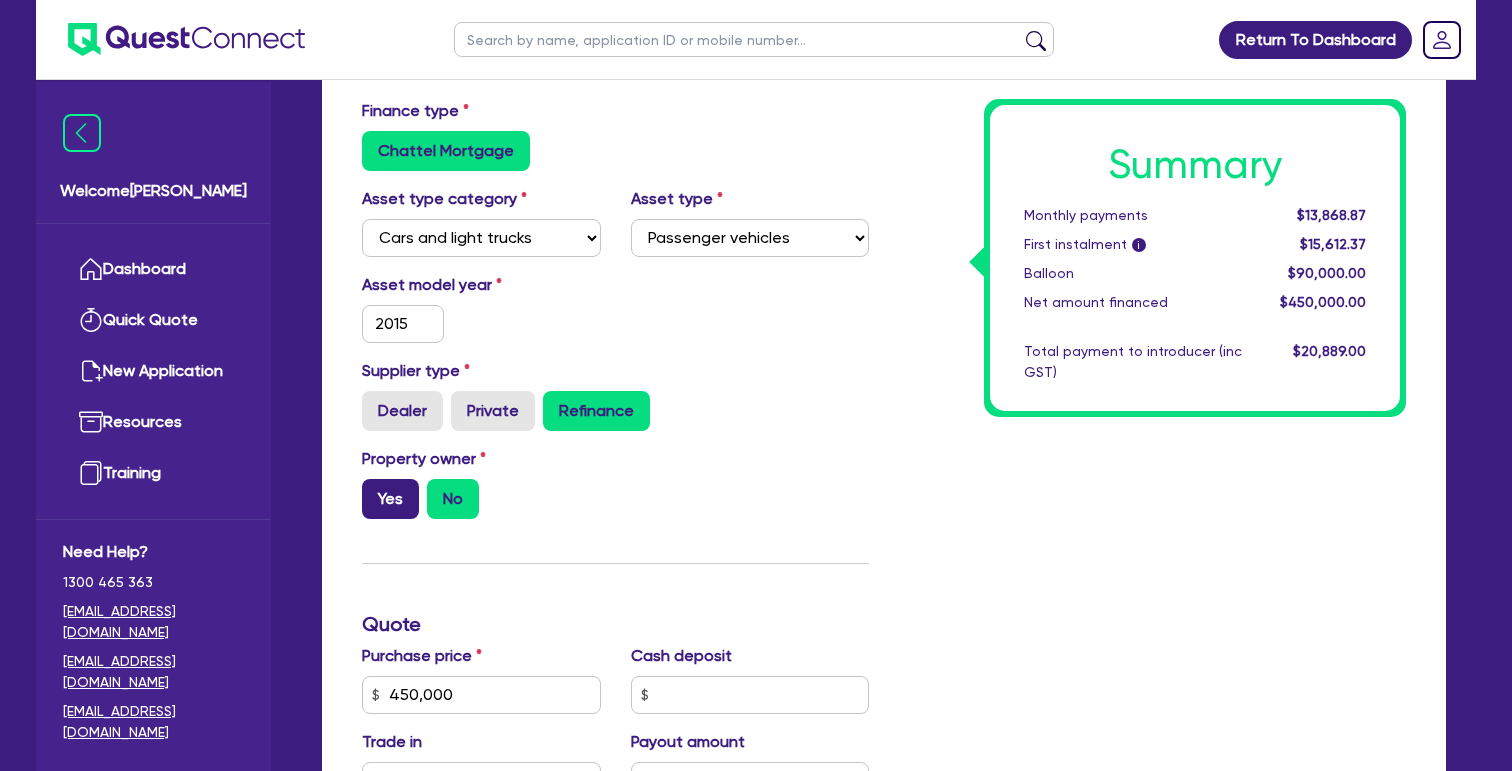 click on "Yes" at bounding box center [390, 499] 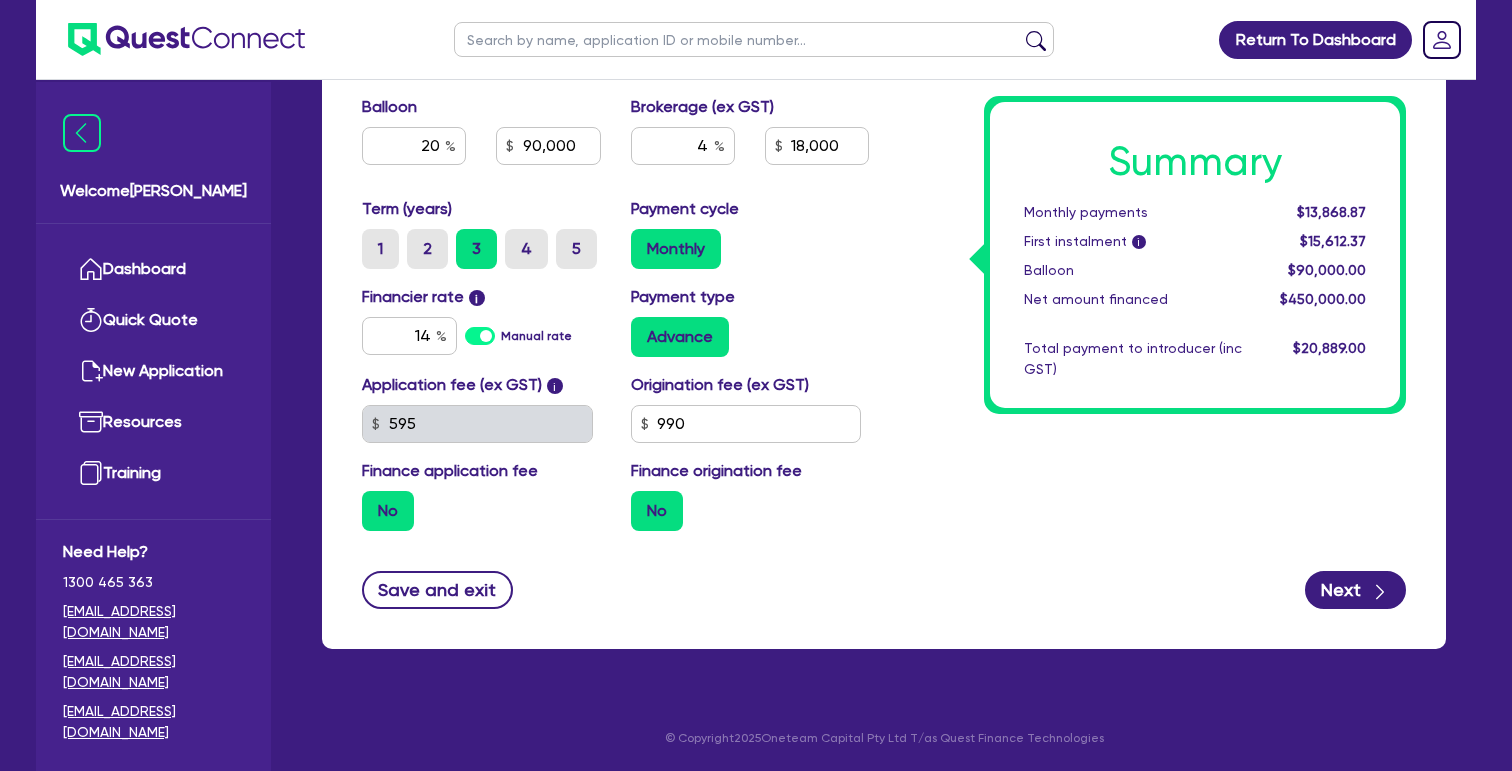 scroll, scrollTop: 1028, scrollLeft: 0, axis: vertical 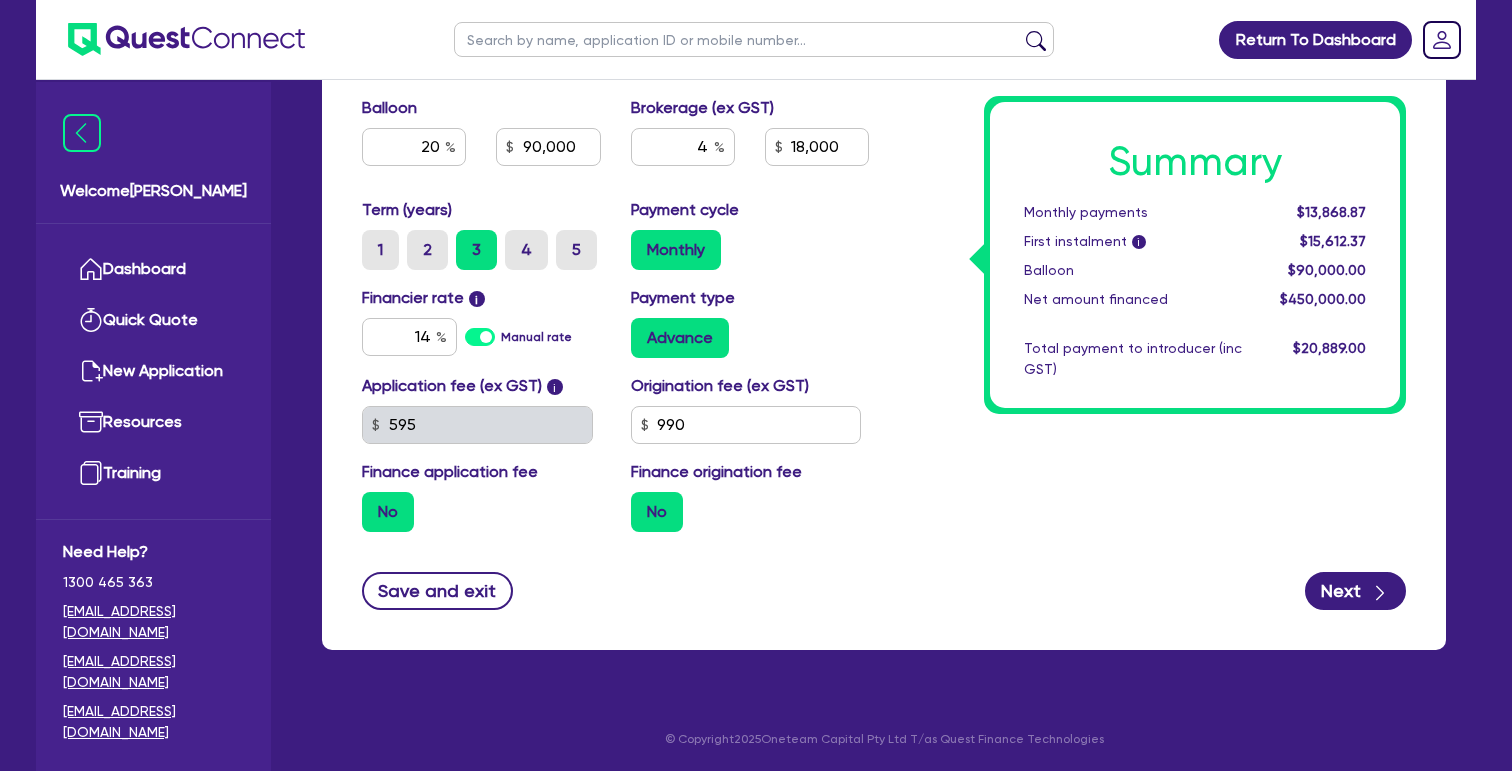 click on "No" at bounding box center (657, 512) 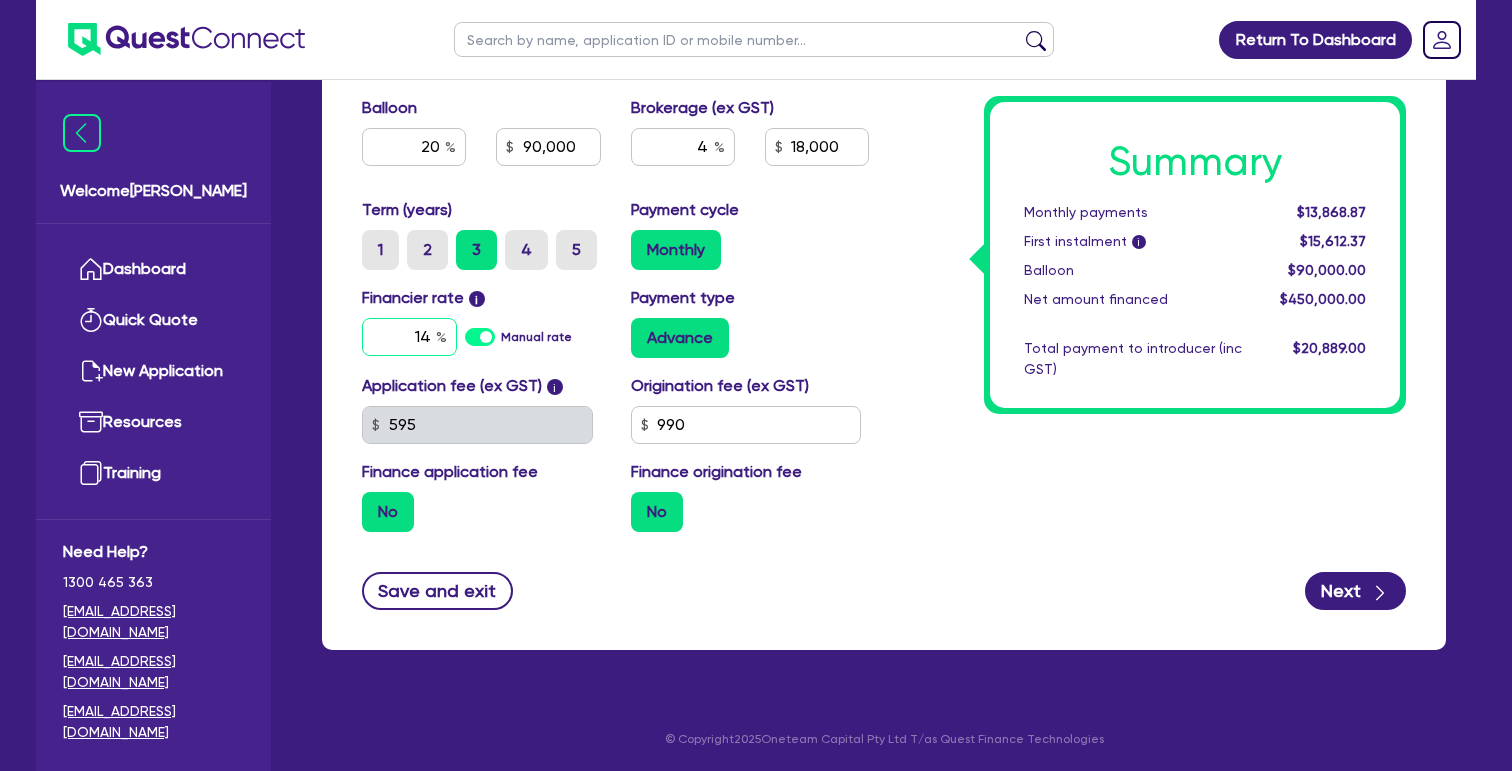 click on "14" at bounding box center [409, 337] 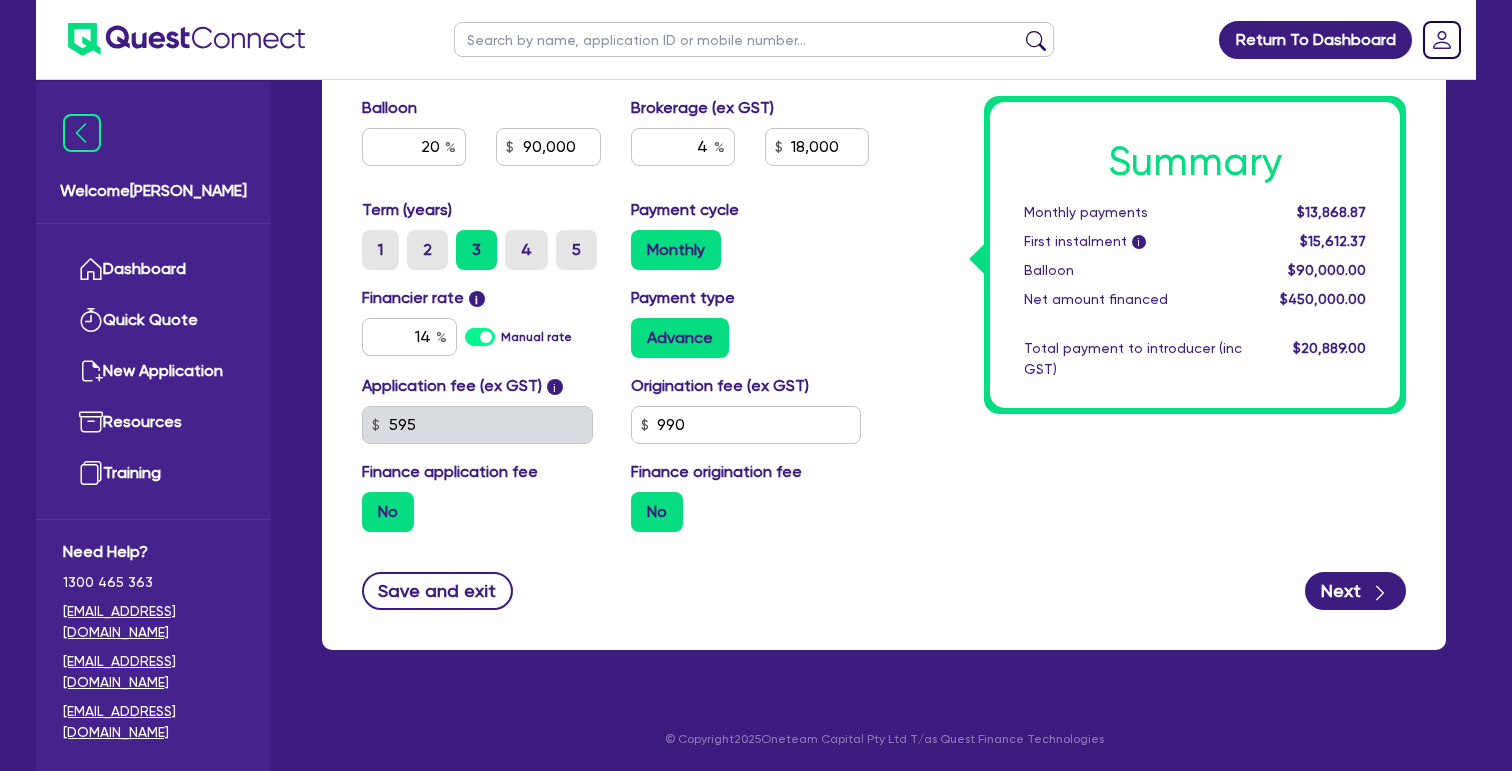 click on "Manual rate" at bounding box center [536, 337] 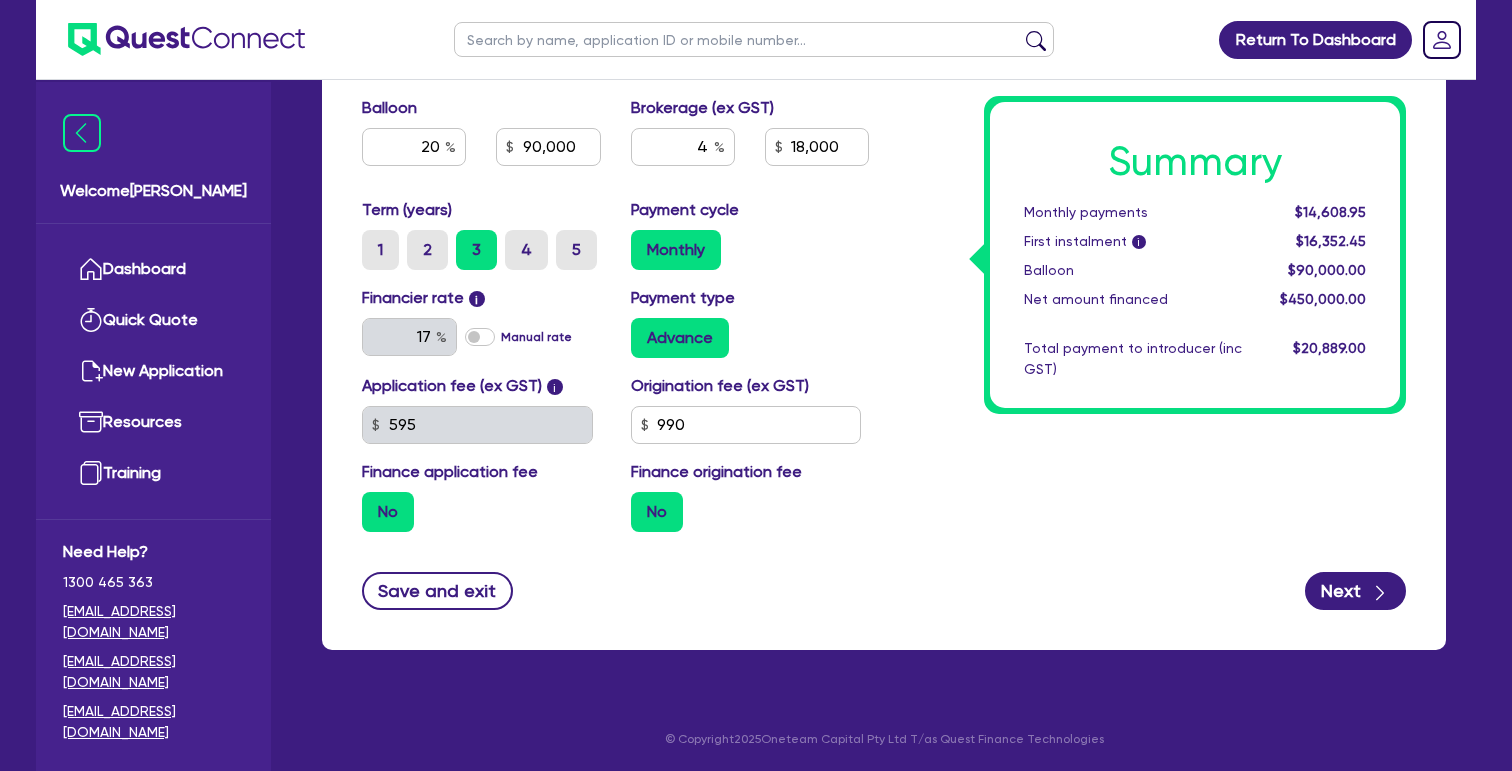 click on "Manual rate" at bounding box center (536, 337) 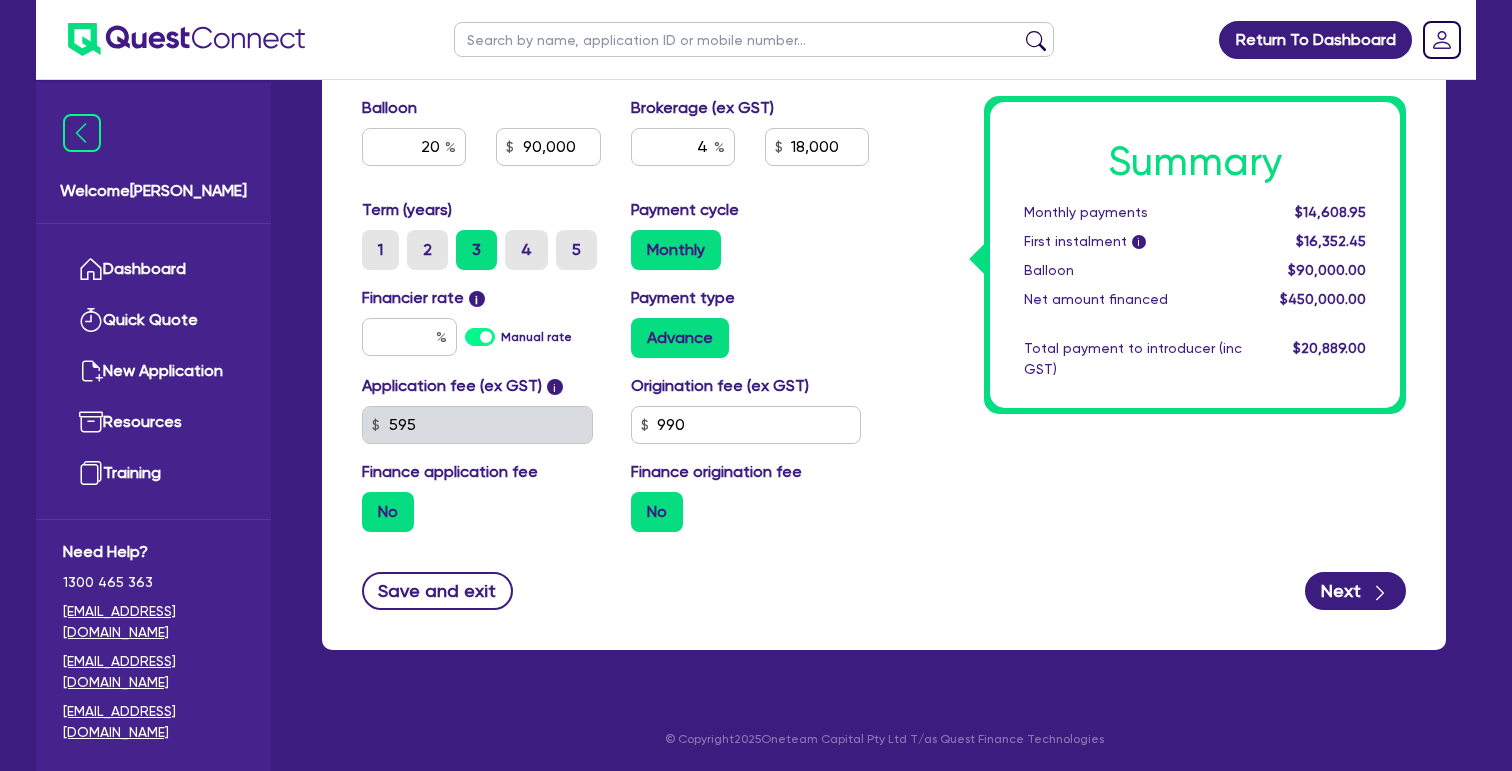click on "Manual rate" at bounding box center [536, 337] 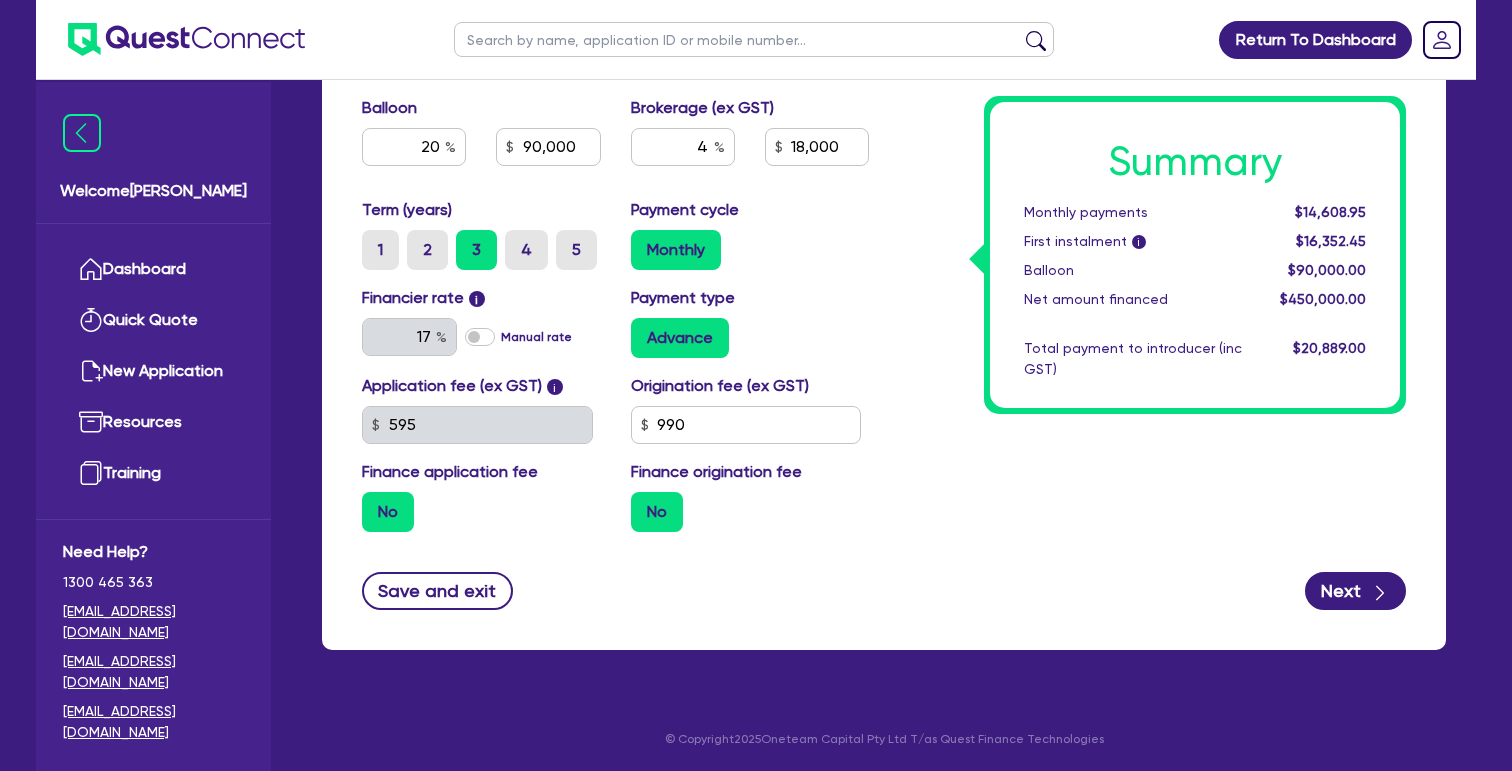 click on "Manual rate" at bounding box center (536, 337) 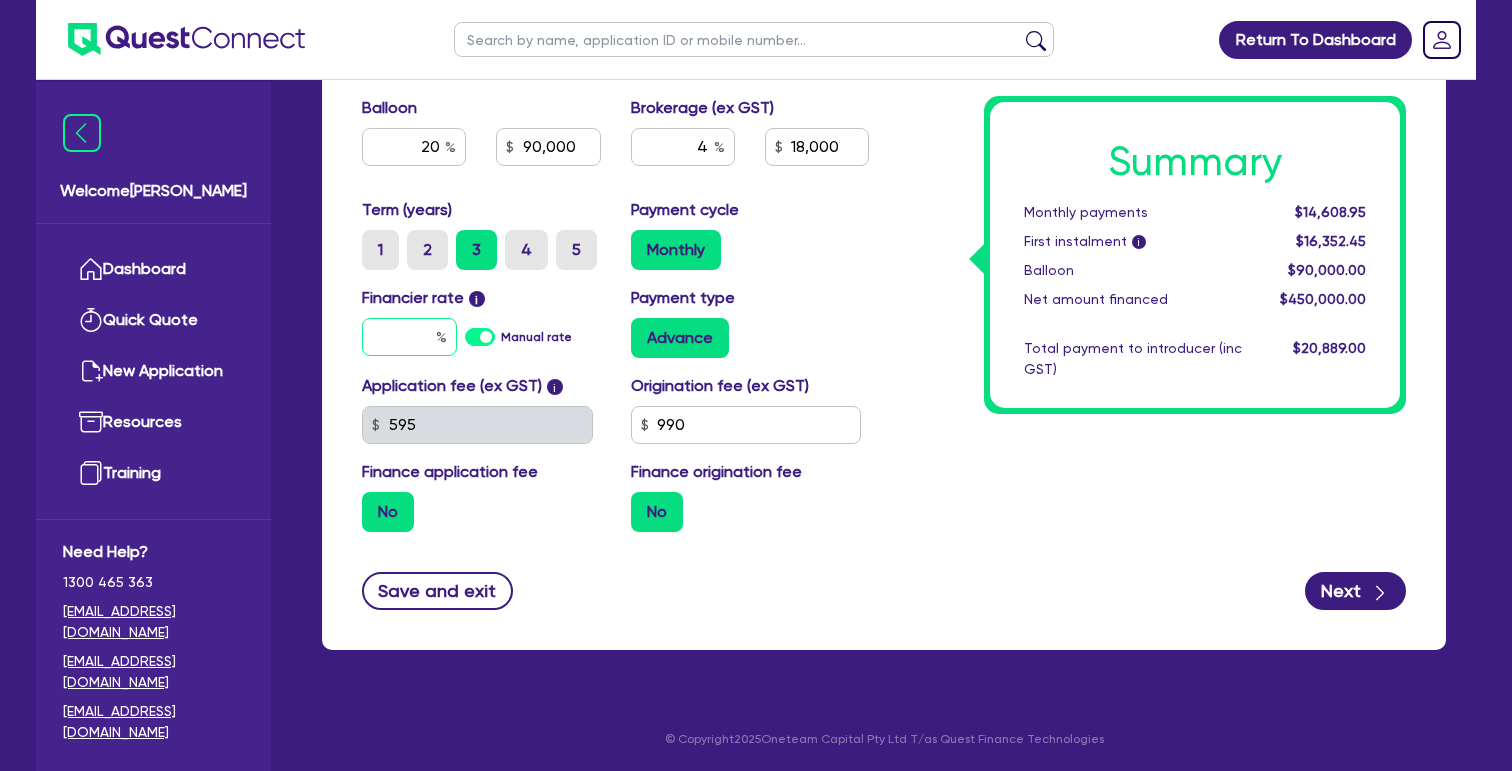 click at bounding box center [409, 337] 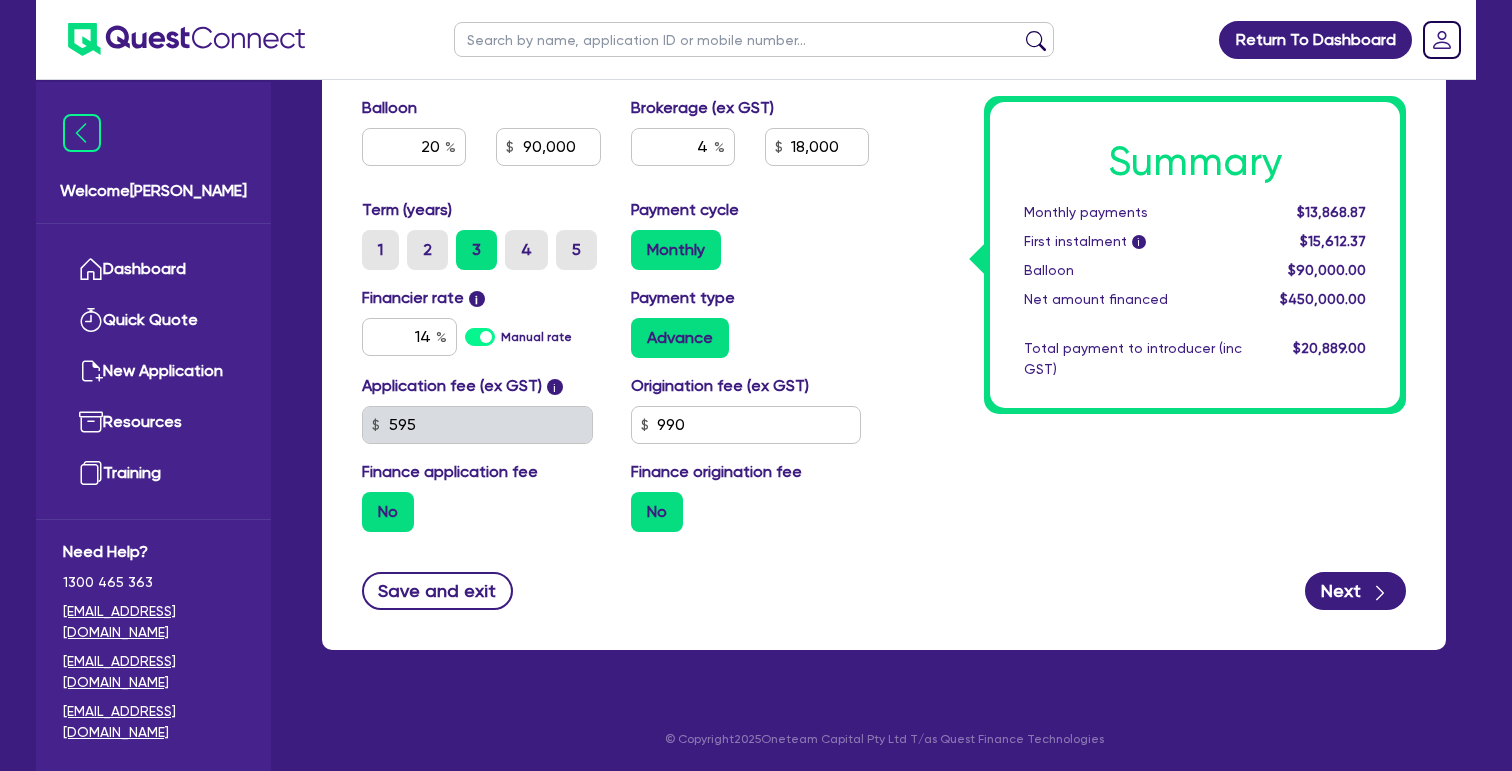 click on "Manual rate" at bounding box center [536, 337] 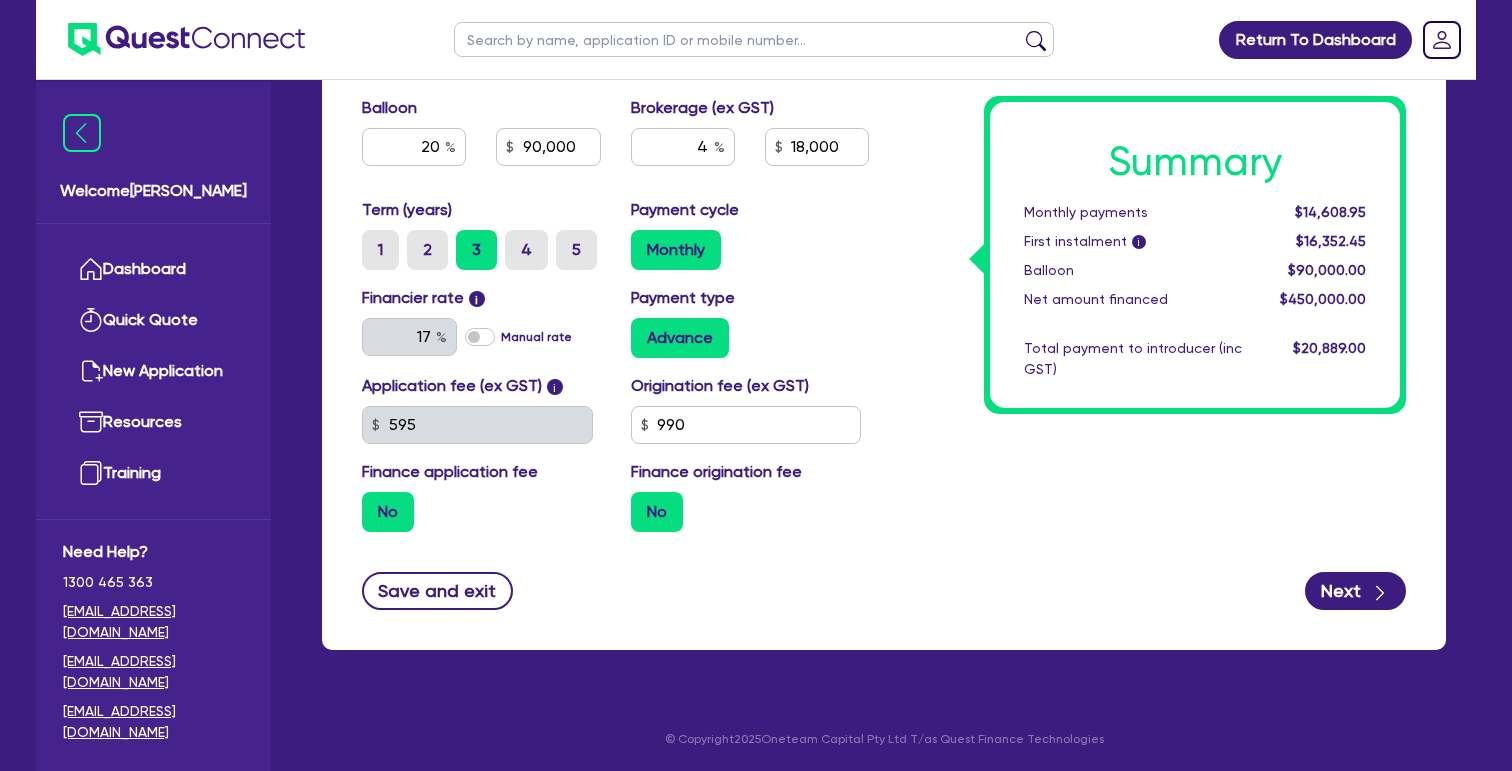 click on "Summary Monthly   payments $14,608.95 First instalment i $16,352.45 Balloon $90,000.00 Net amount financed $450,000.00 Total payment to introducer (inc GST) $20,889.00" at bounding box center [1152, -37] 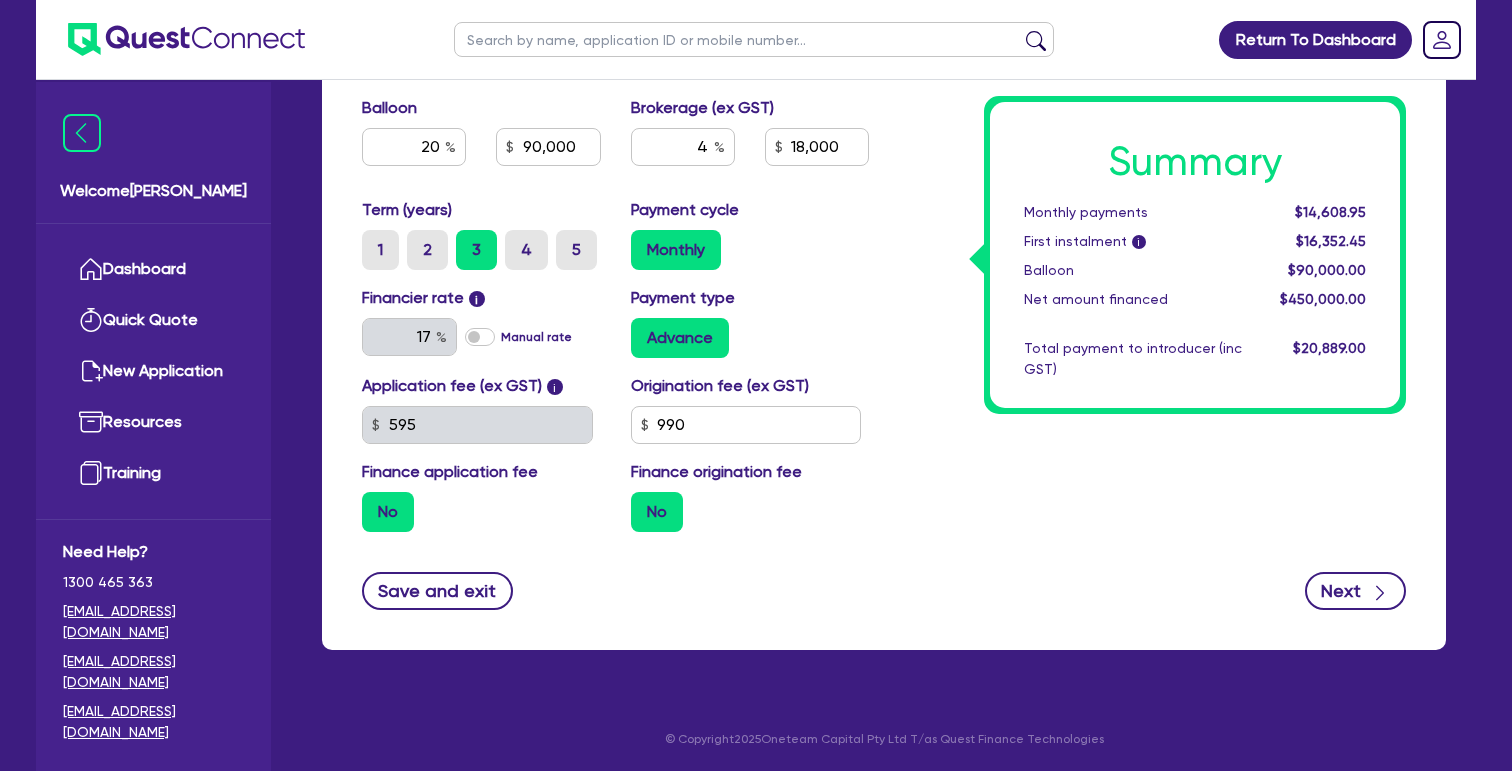 click on "Next" at bounding box center (1355, 591) 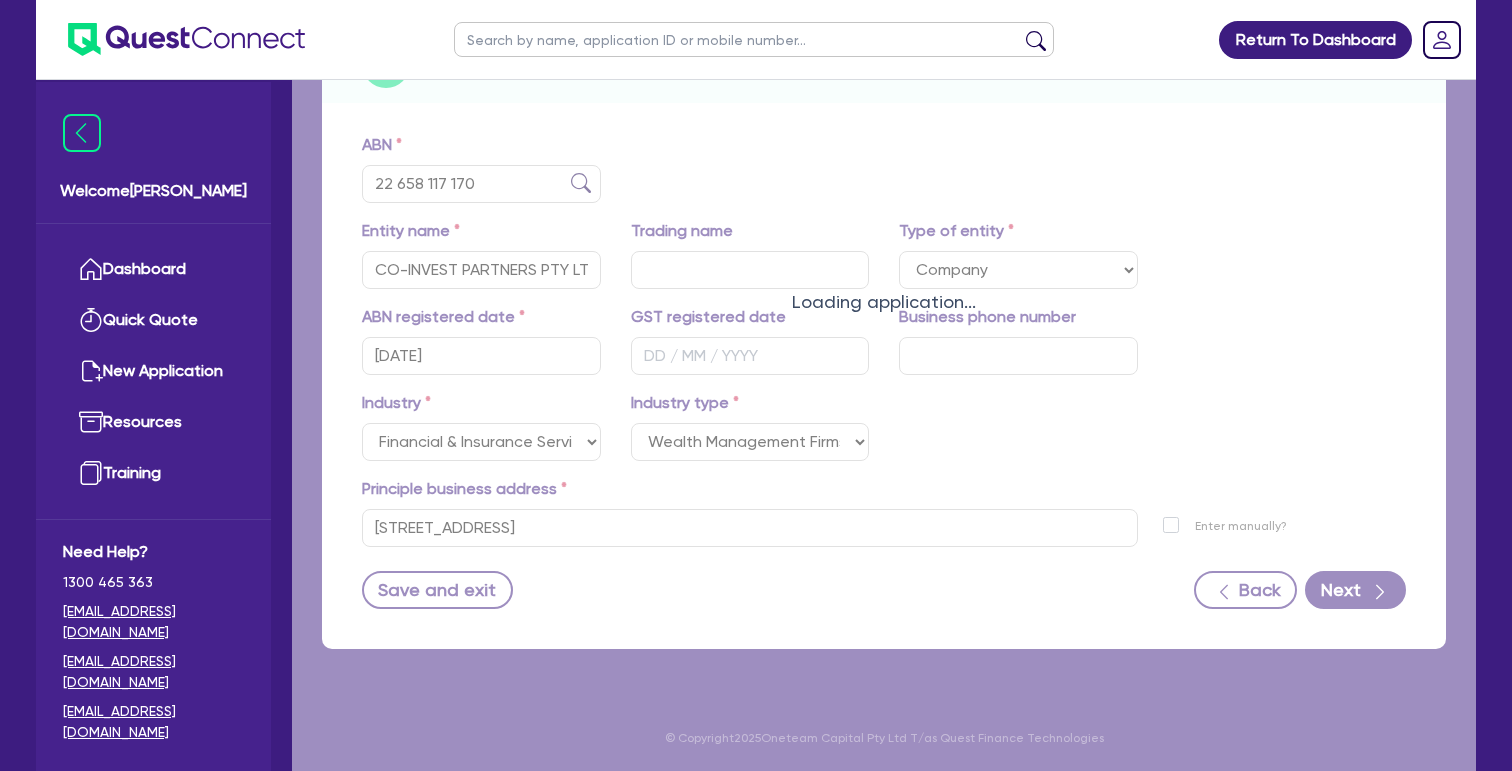 scroll, scrollTop: 0, scrollLeft: 0, axis: both 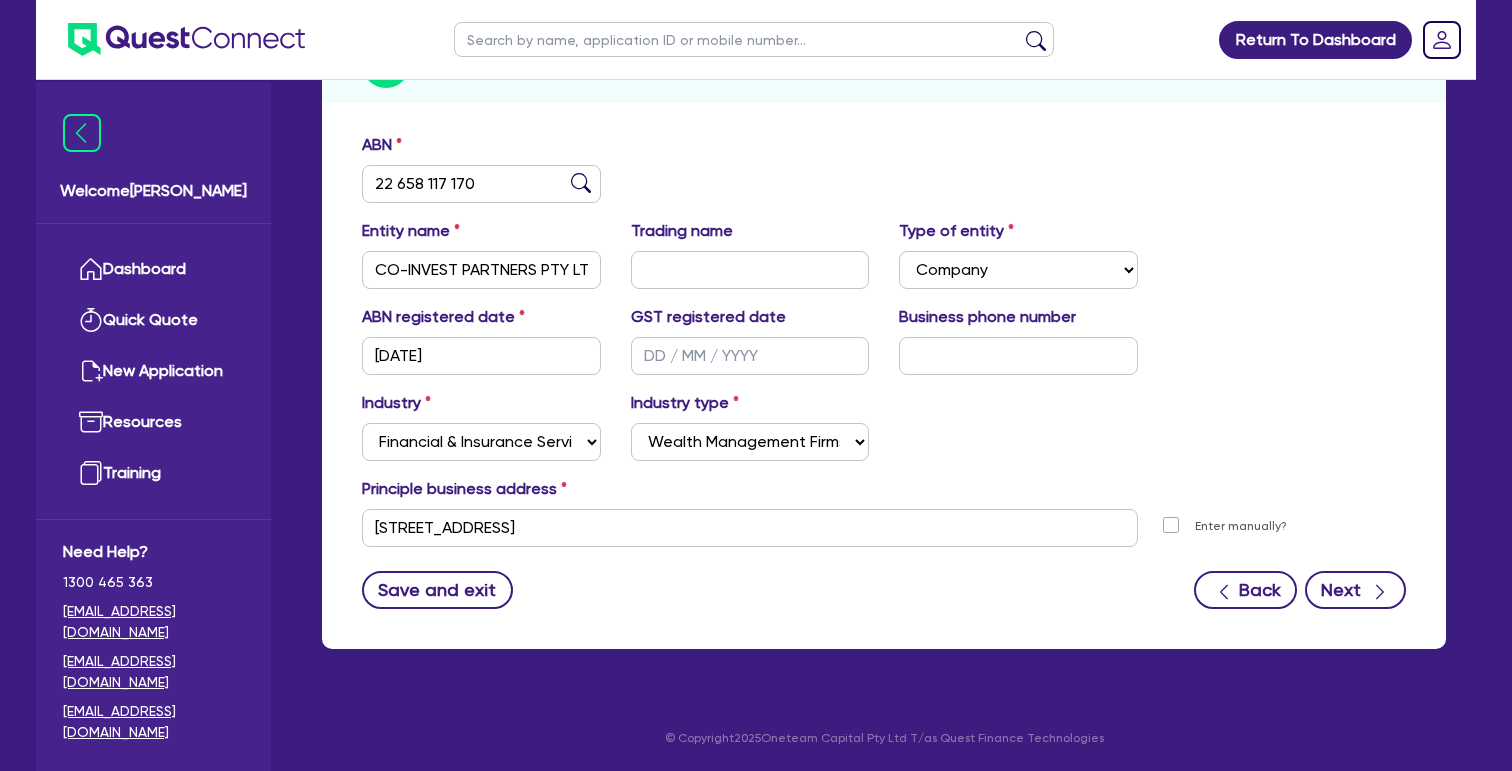 click on "Next" at bounding box center (1355, 590) 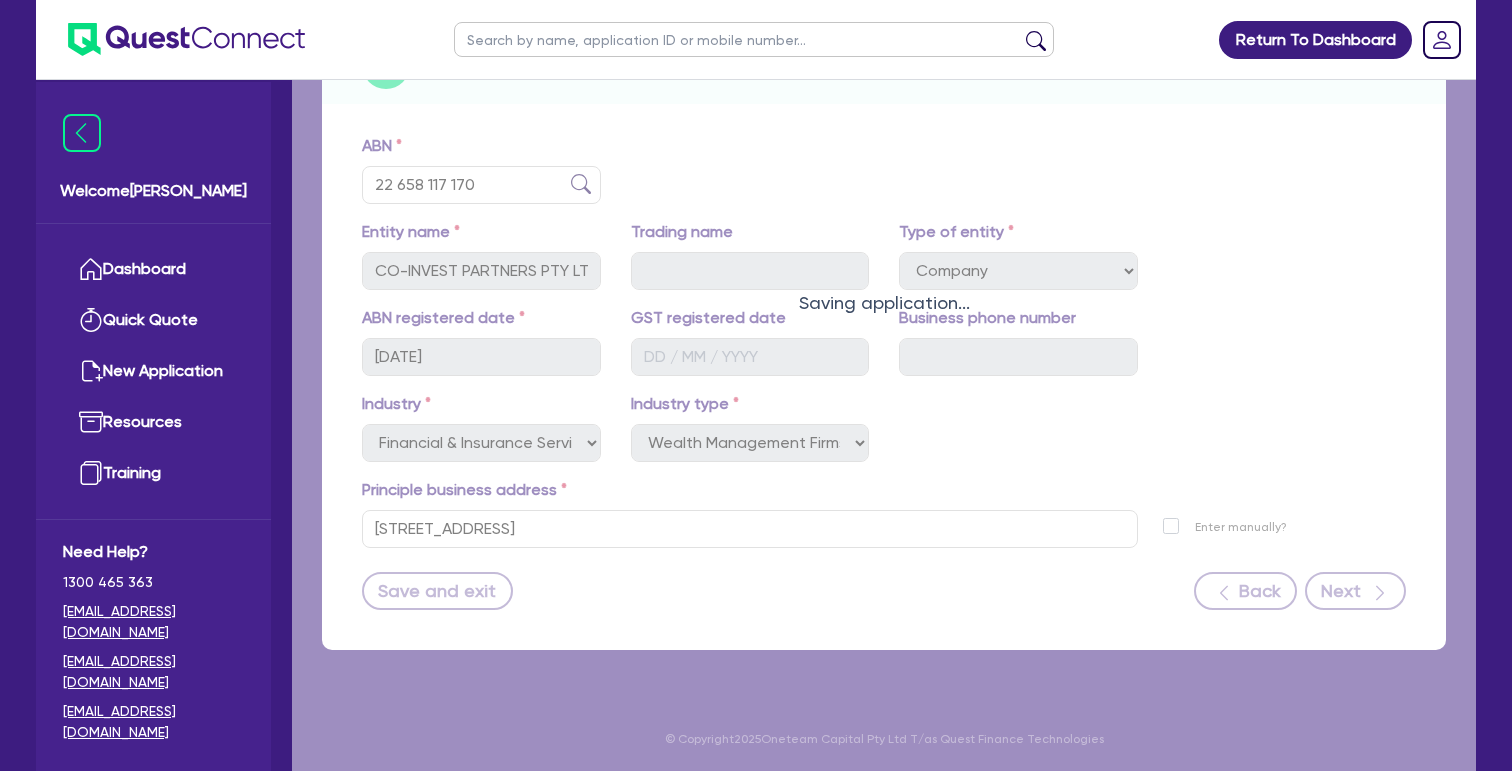 scroll, scrollTop: 0, scrollLeft: 0, axis: both 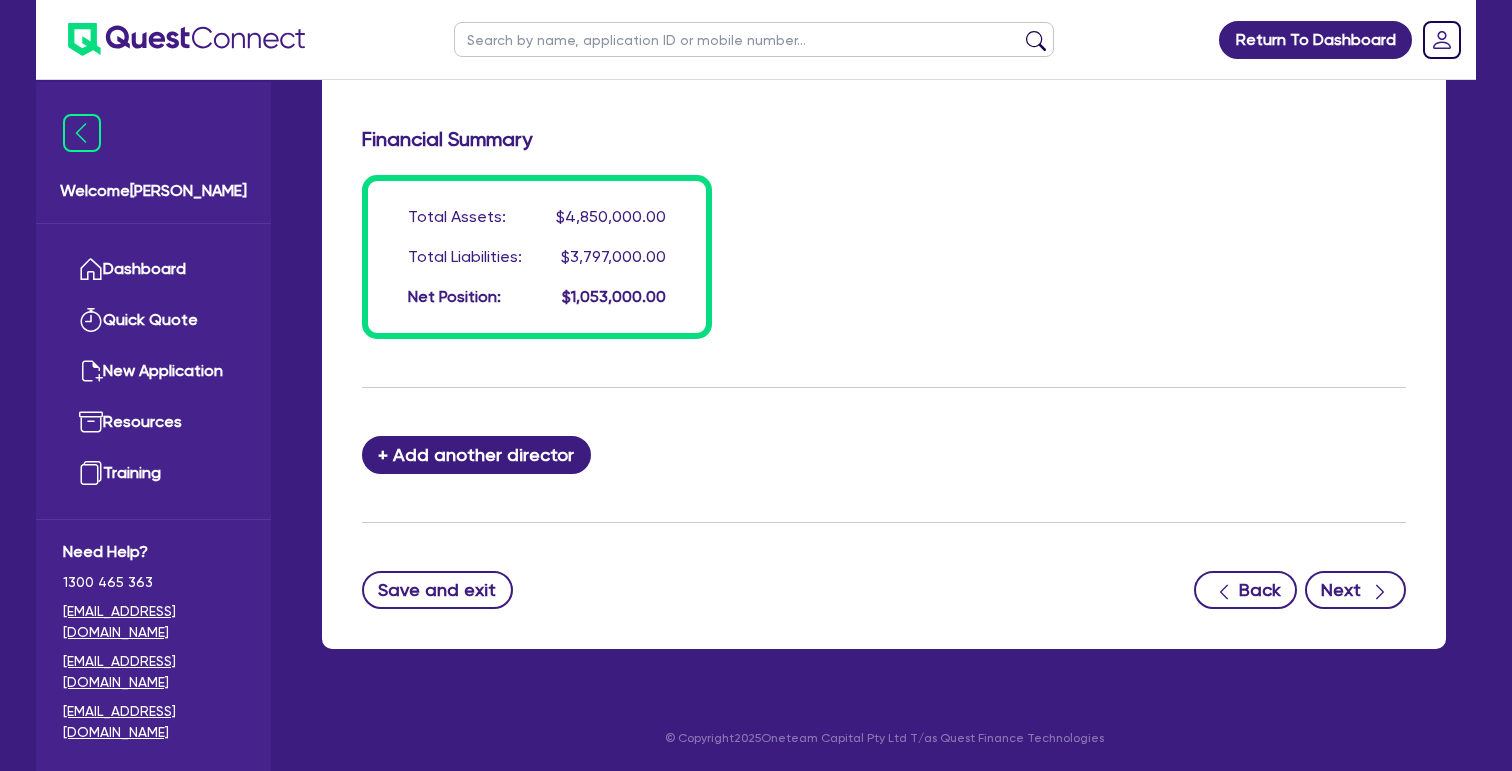 click on "Next" at bounding box center (1355, 590) 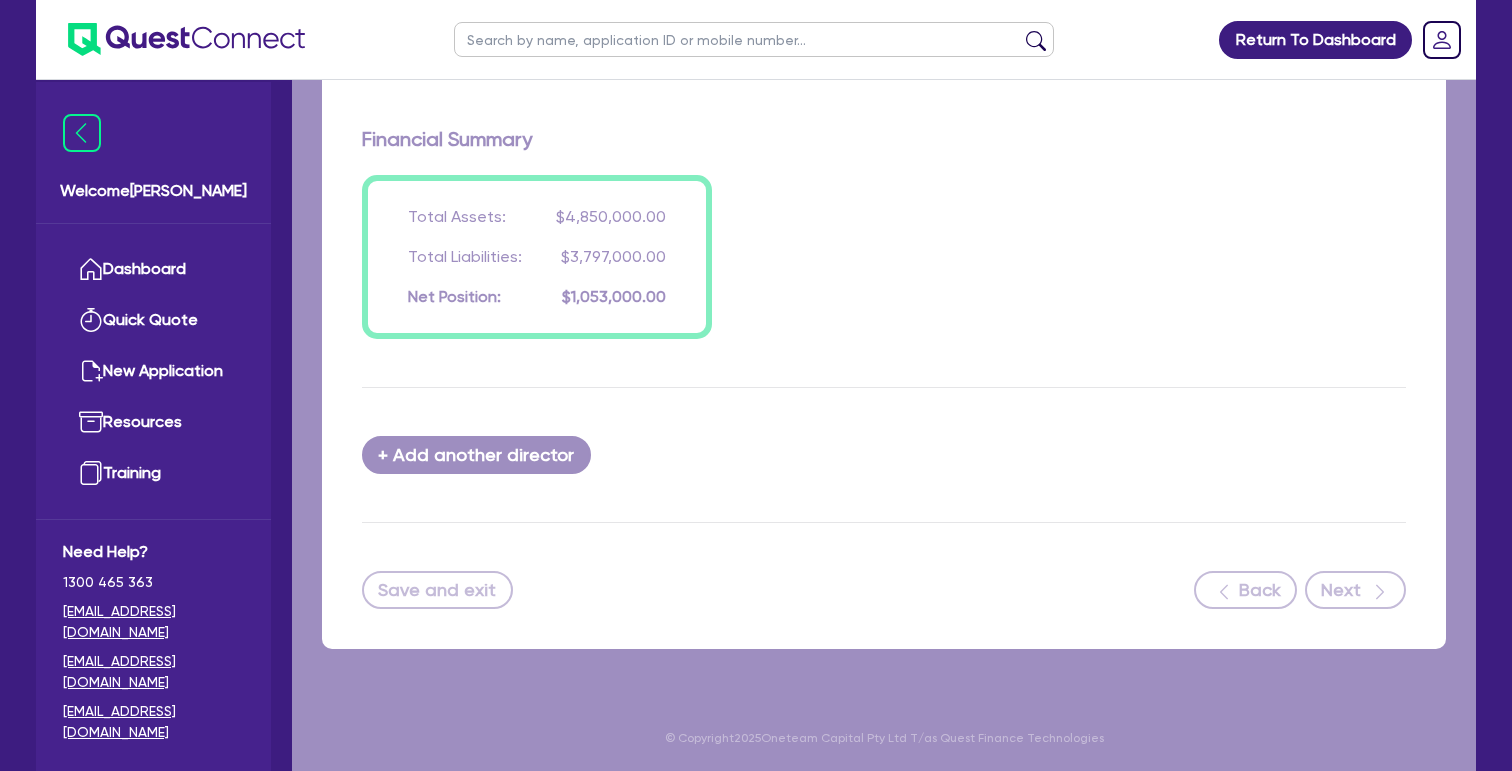 scroll, scrollTop: 1776, scrollLeft: 0, axis: vertical 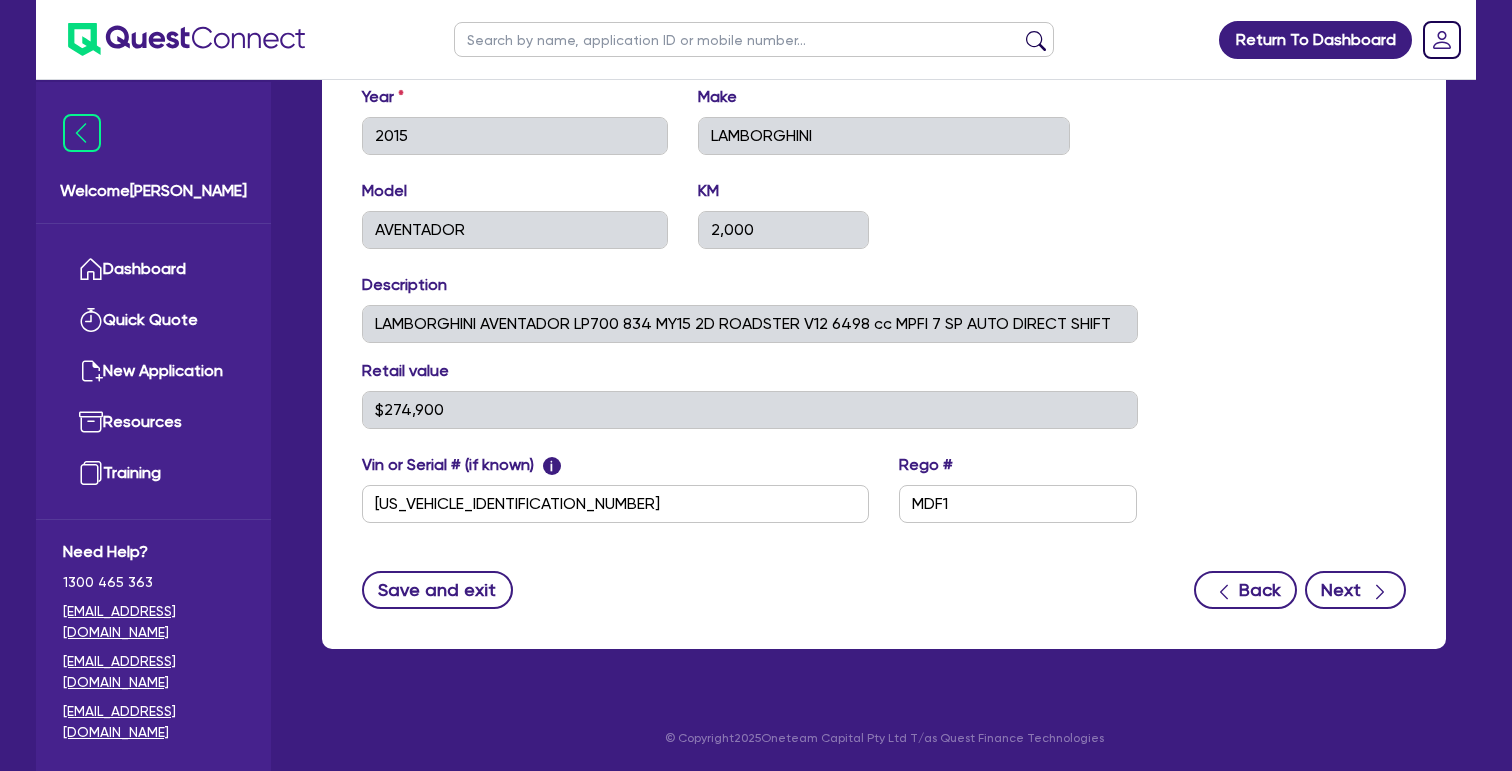 click on "Next" at bounding box center [1355, 590] 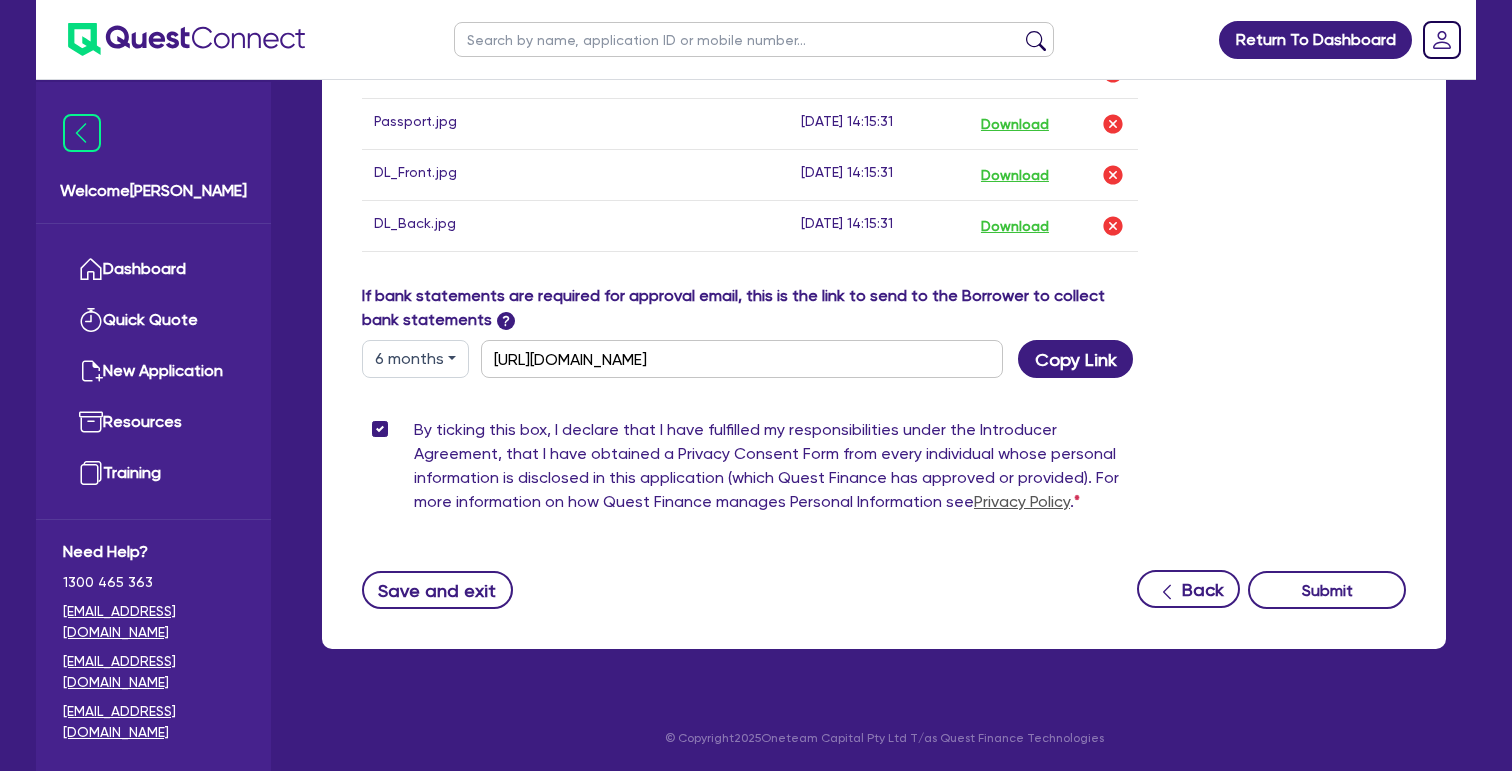 scroll, scrollTop: 1274, scrollLeft: 0, axis: vertical 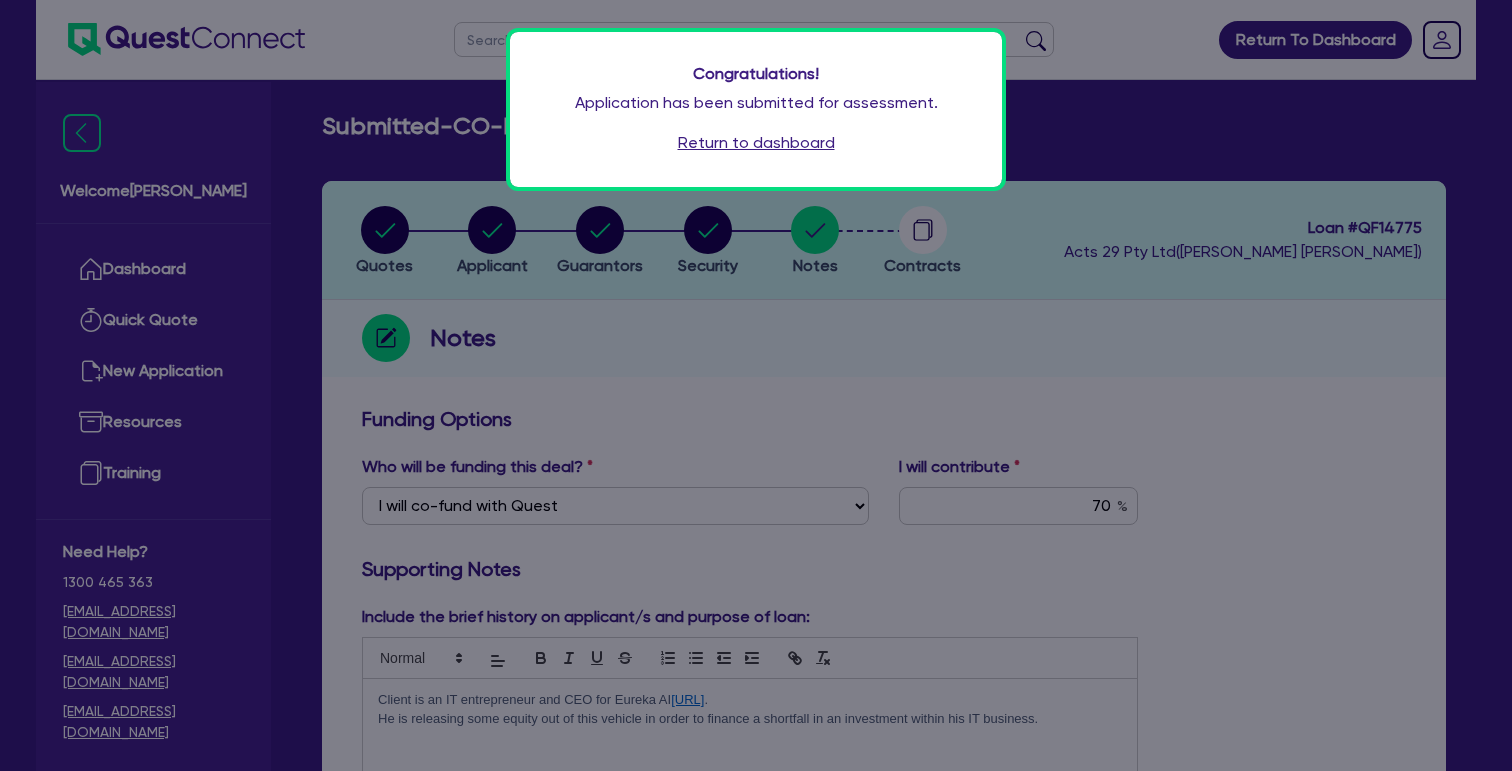 click on "Congratulations! Application has been submitted for assessment. Return to dashboard" at bounding box center [756, 385] 